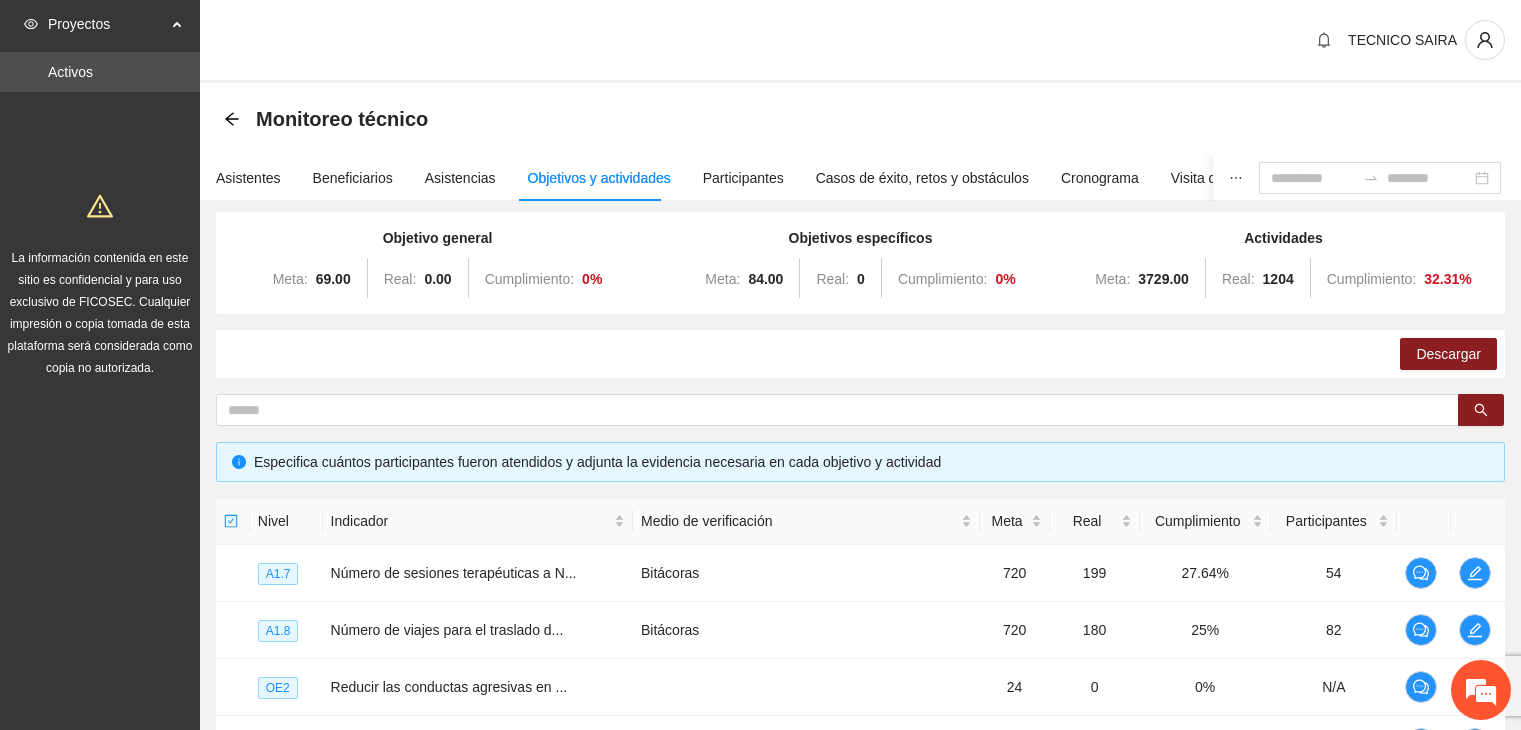 scroll, scrollTop: 0, scrollLeft: 0, axis: both 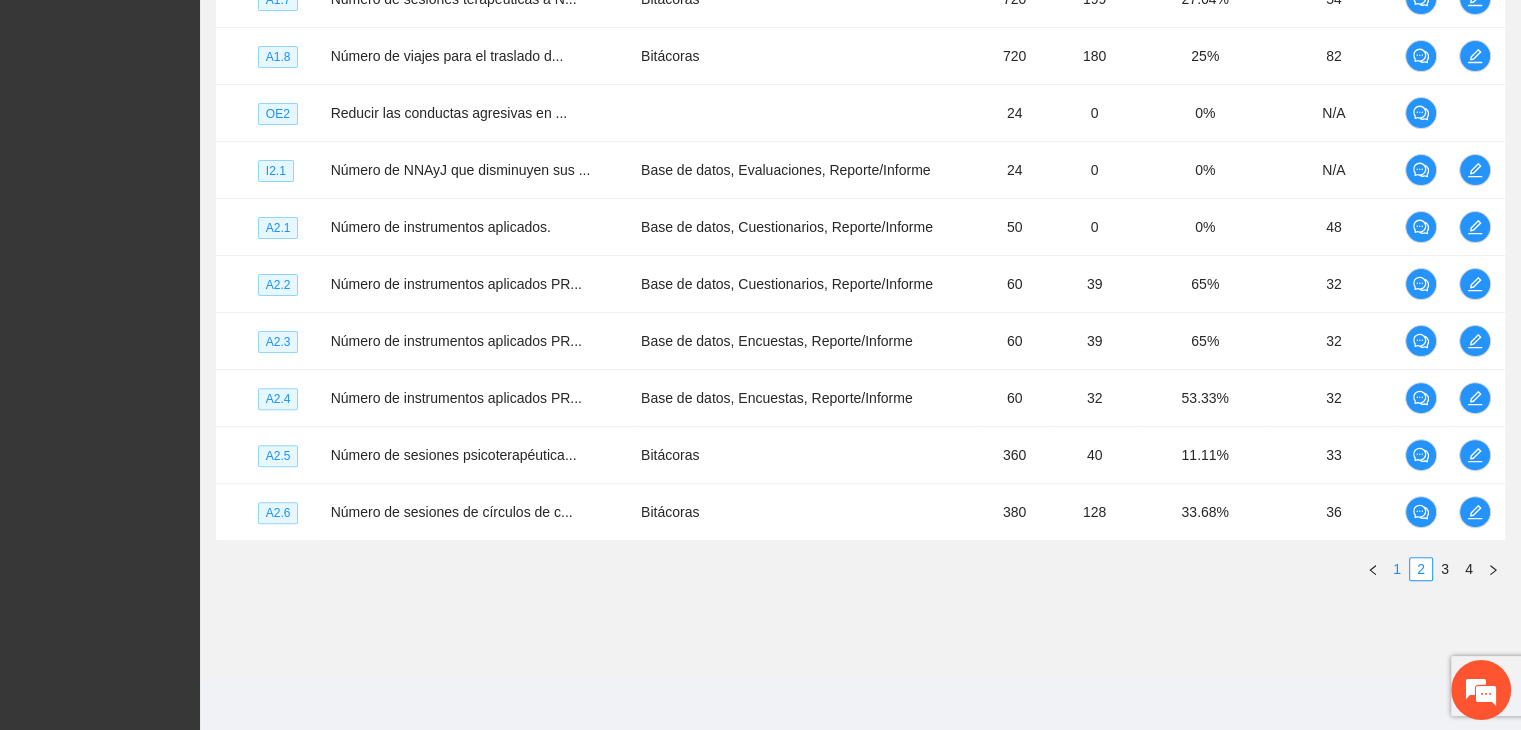 click on "1" at bounding box center (1397, 569) 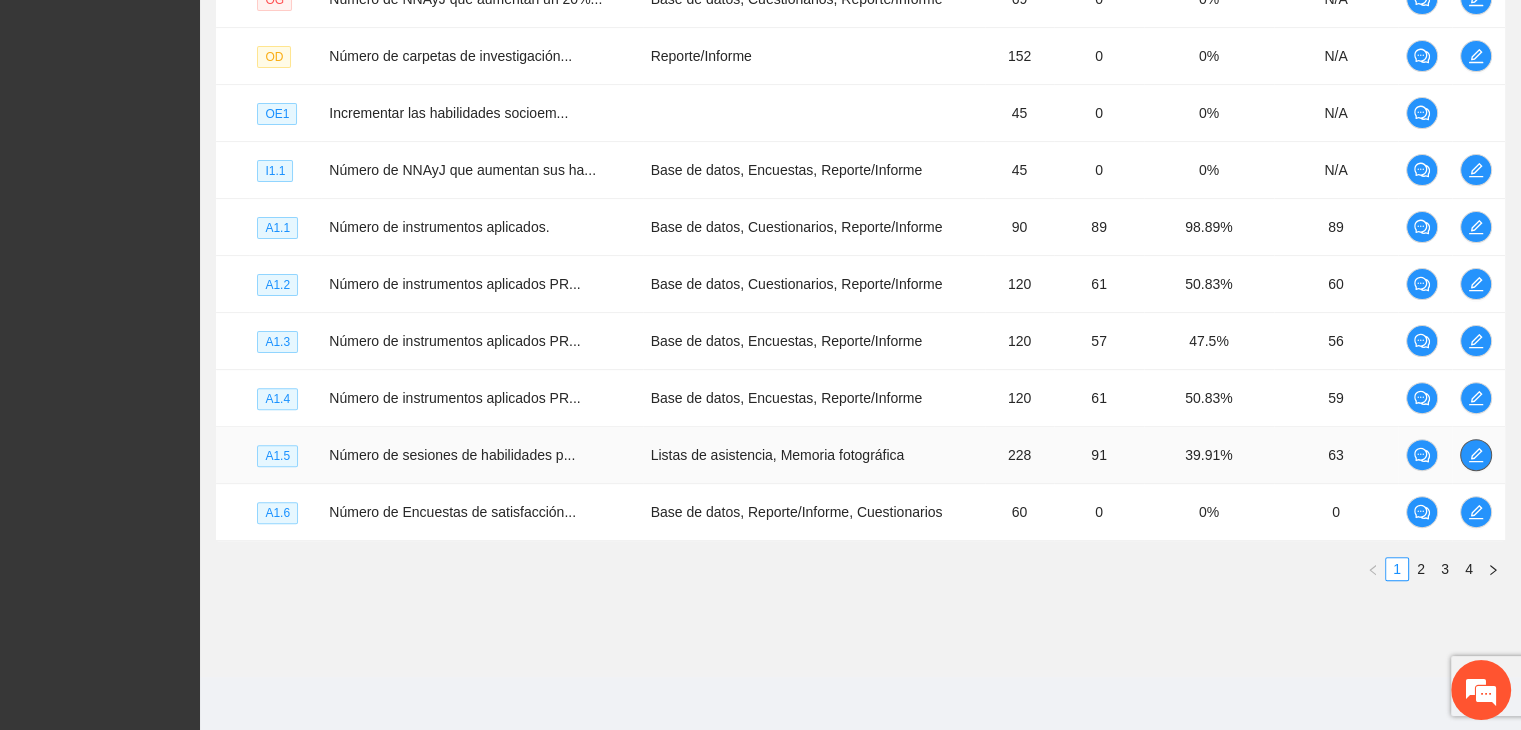 click 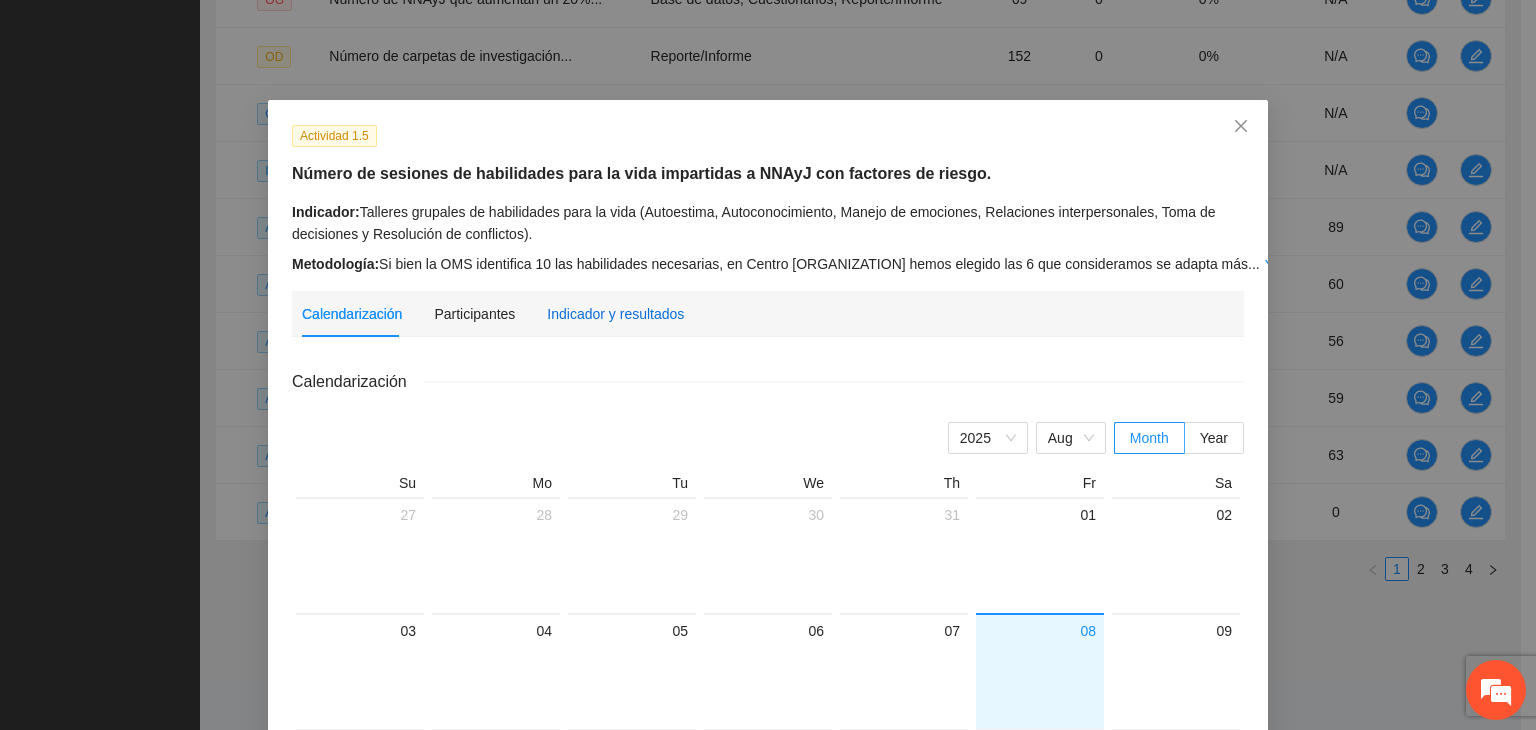 click on "Indicador y resultados" at bounding box center [615, 314] 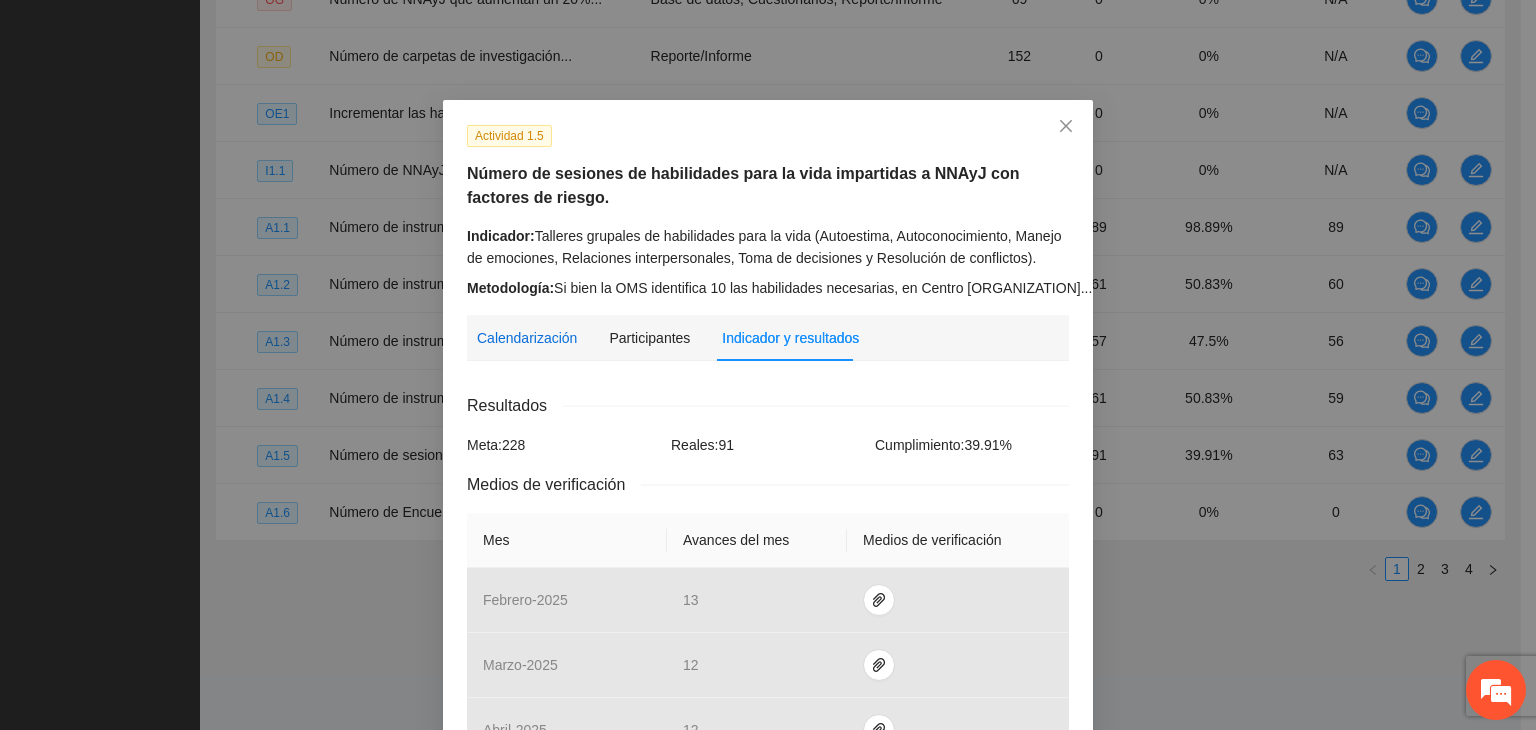 click on "Calendarización" at bounding box center [527, 338] 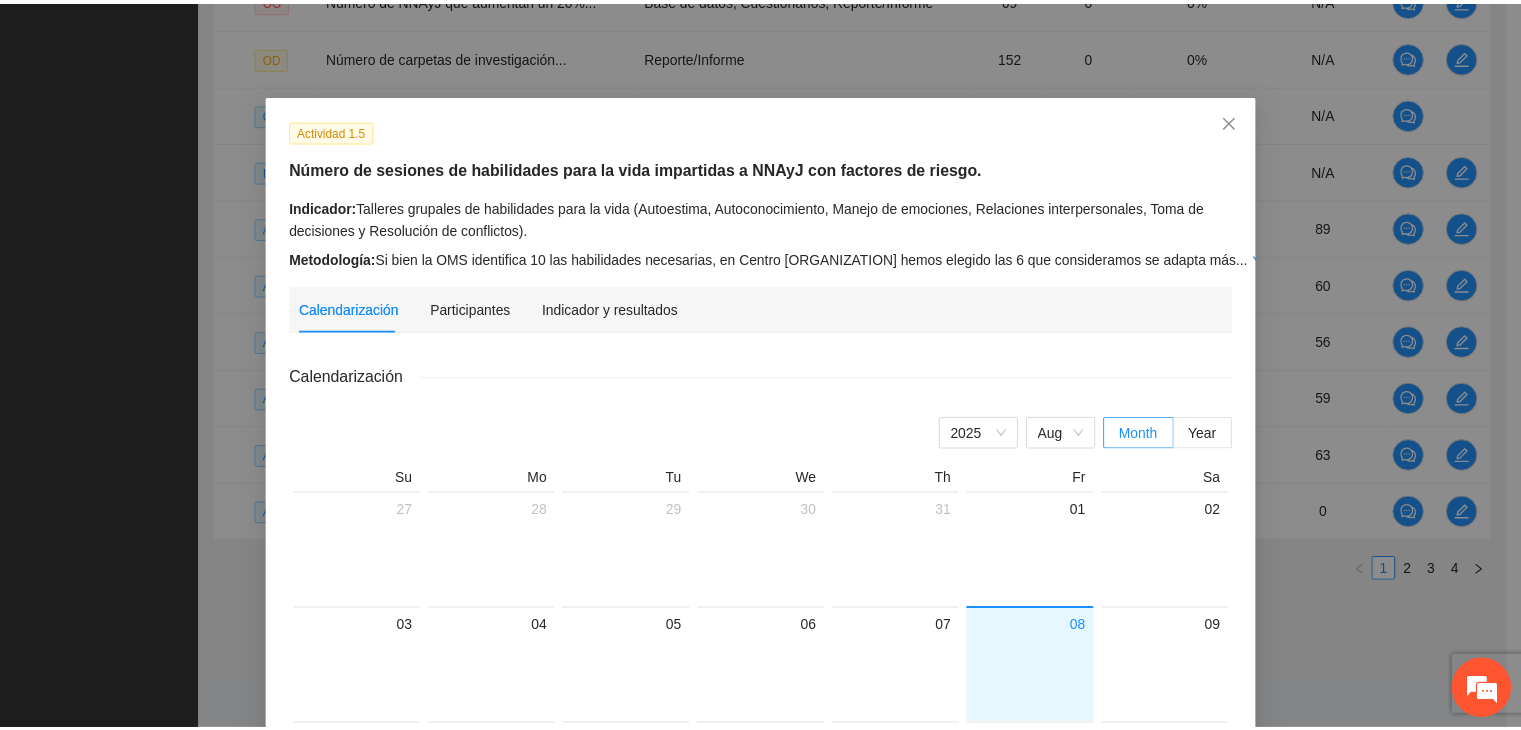 scroll, scrollTop: 0, scrollLeft: 0, axis: both 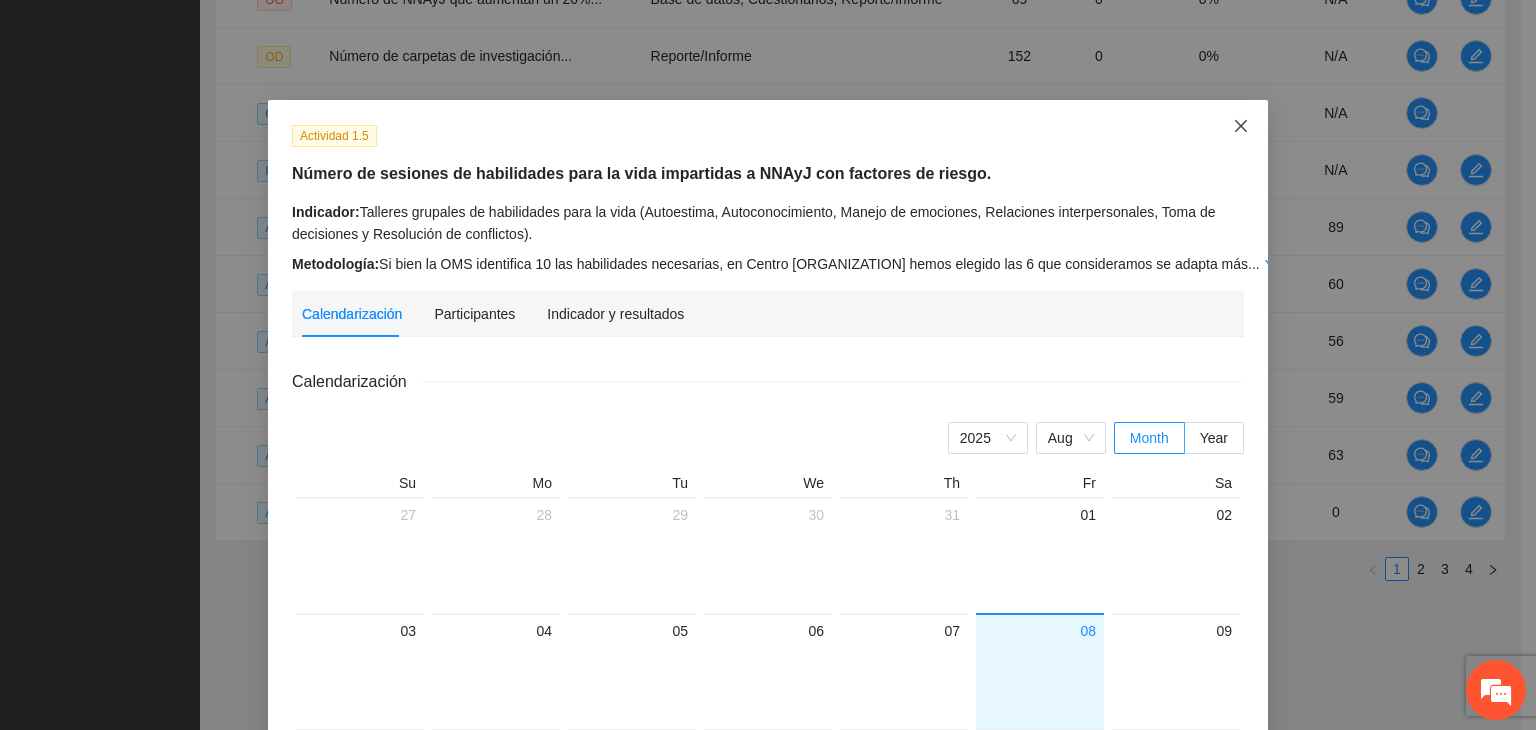click 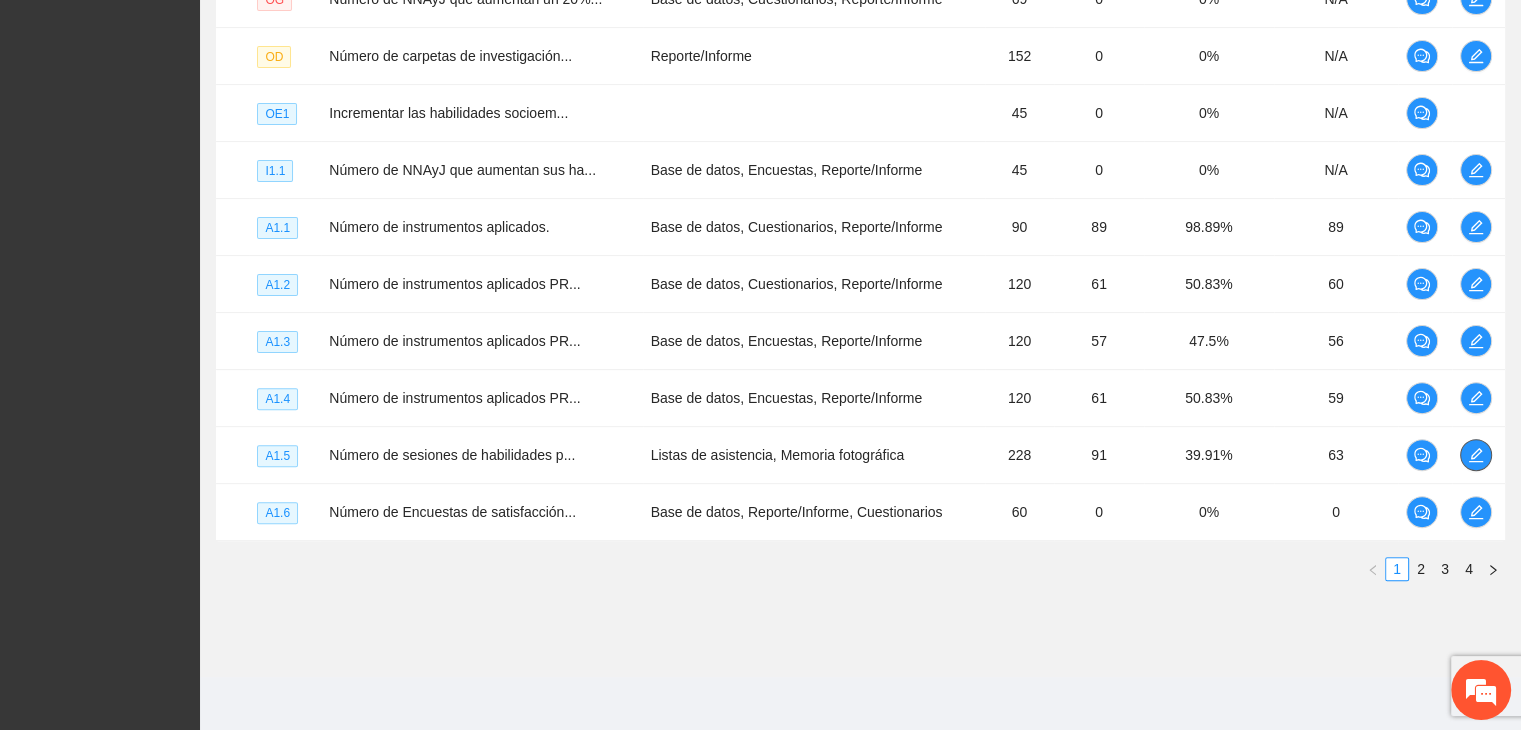 scroll, scrollTop: 0, scrollLeft: 0, axis: both 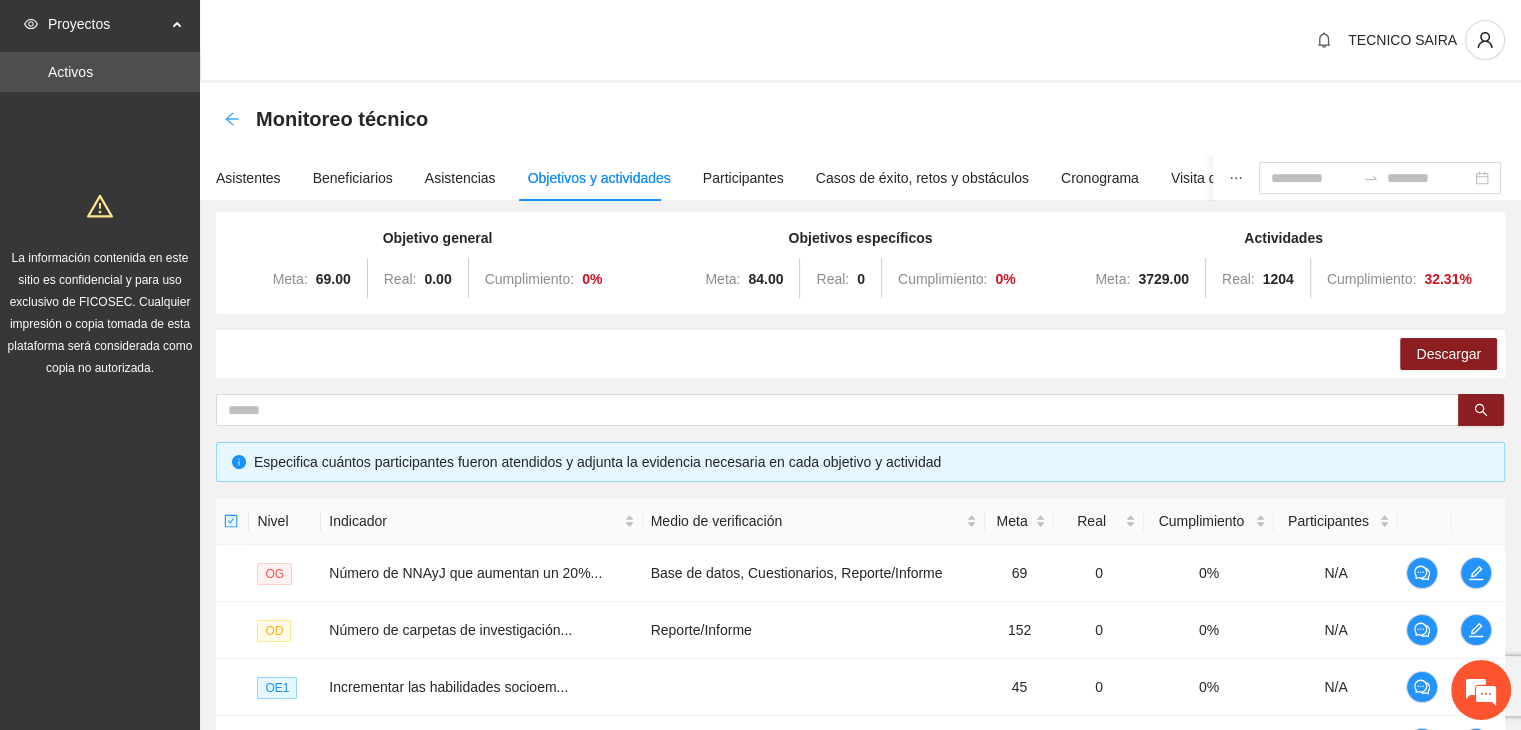 click 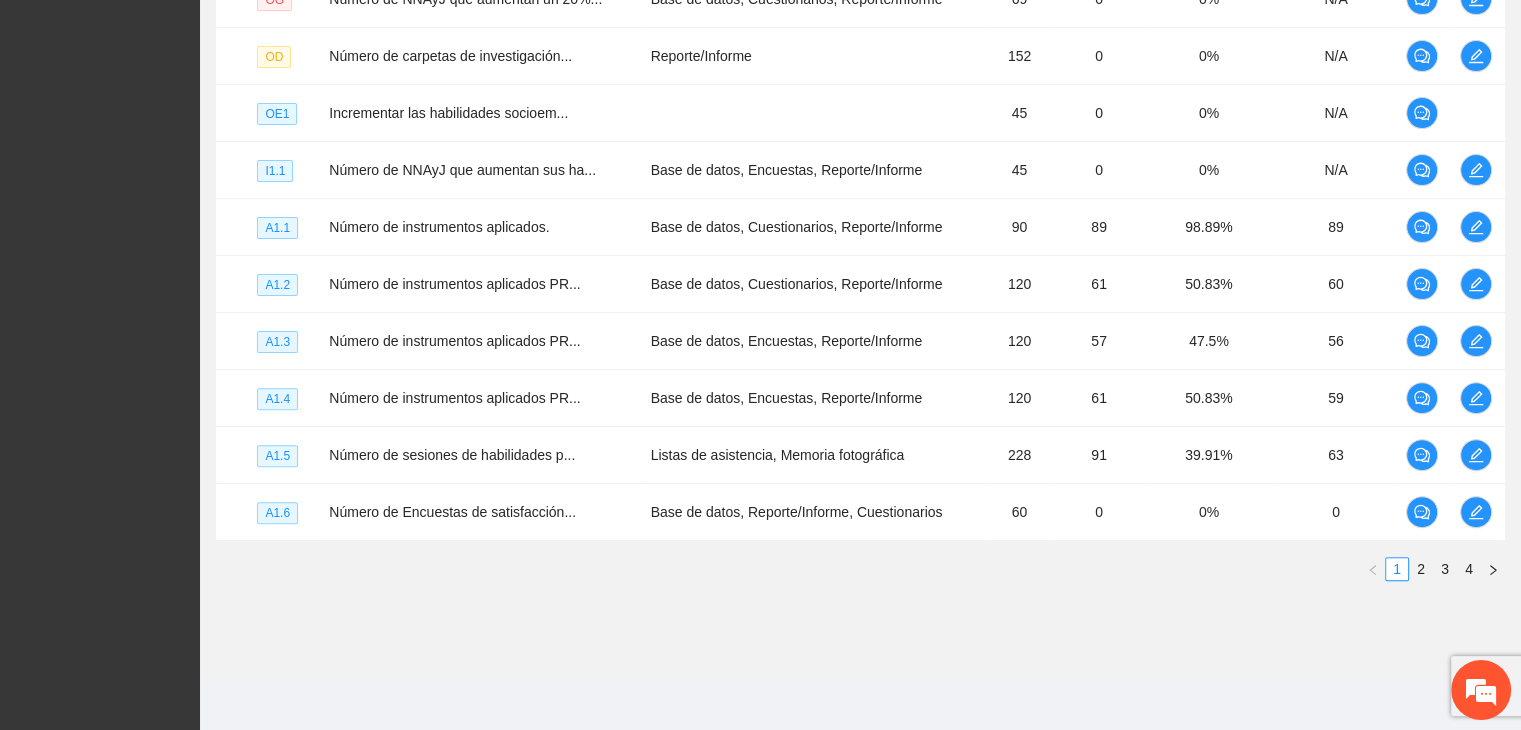 scroll, scrollTop: 0, scrollLeft: 0, axis: both 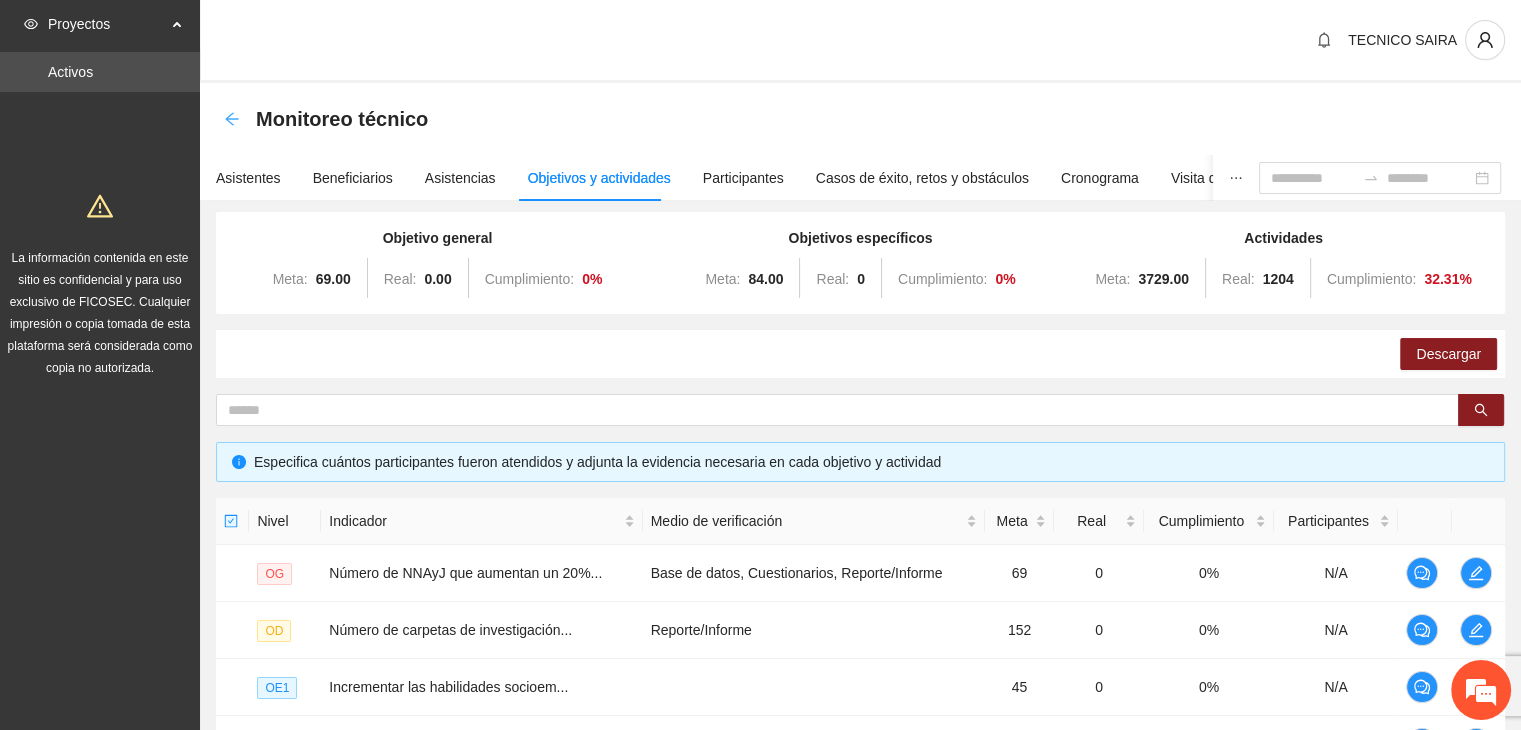 click 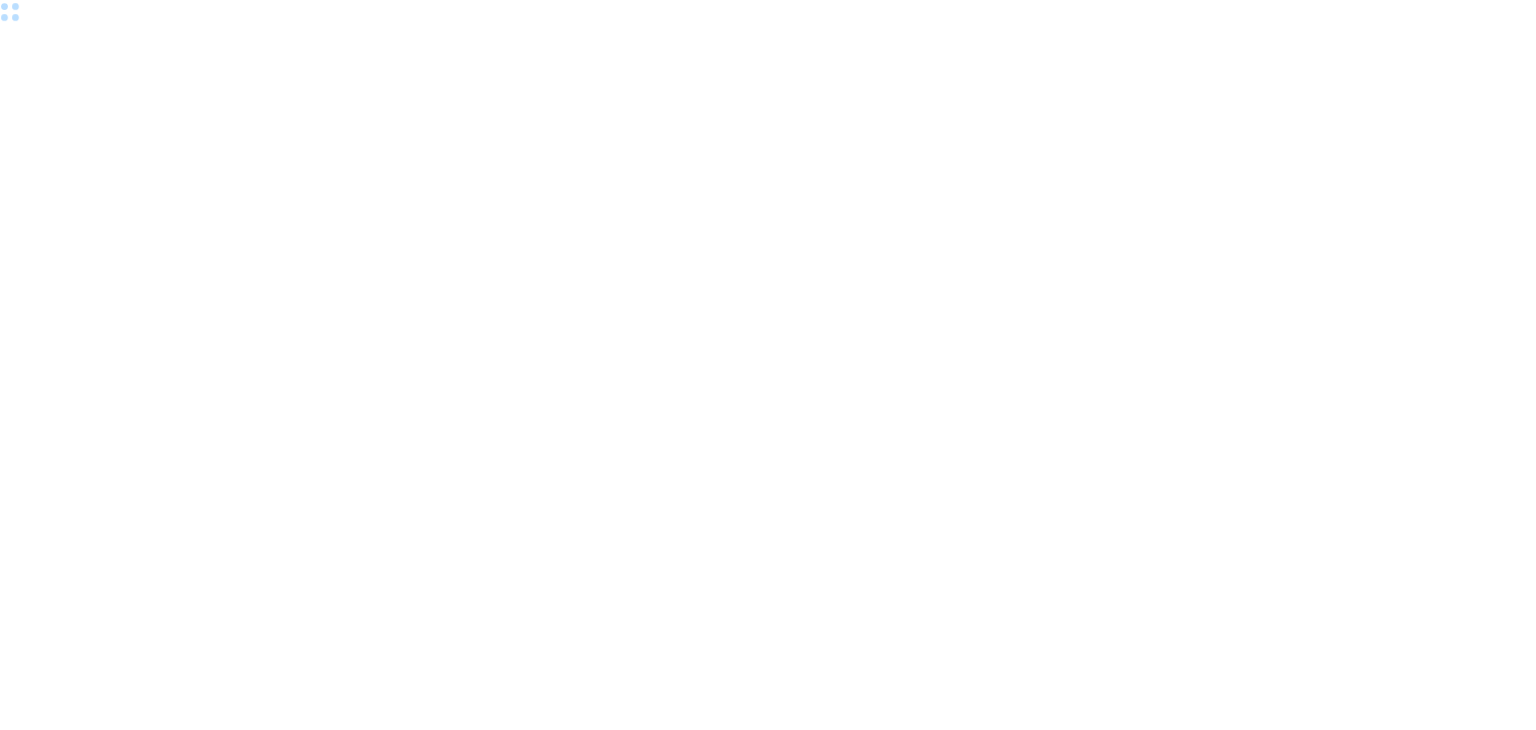 scroll, scrollTop: 0, scrollLeft: 0, axis: both 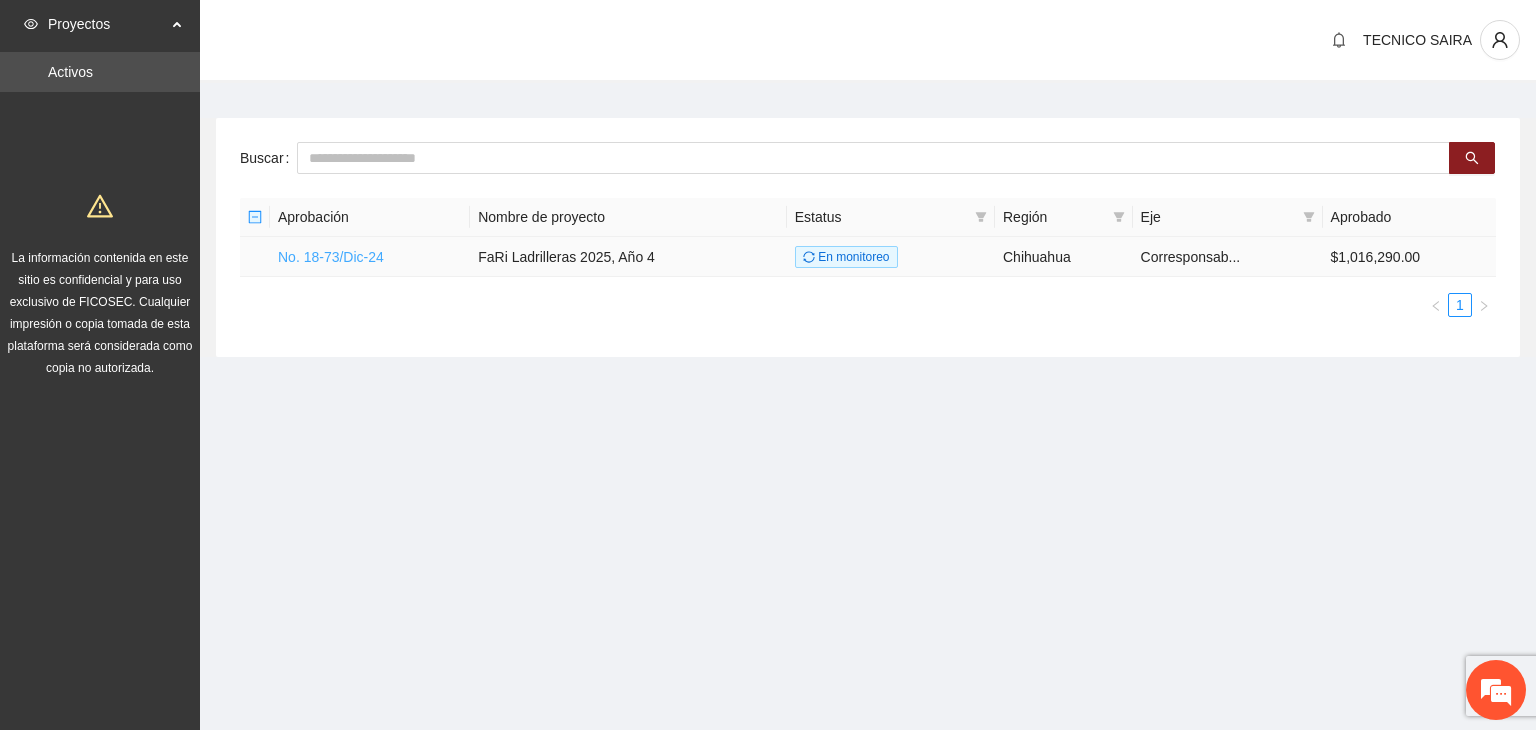 click on "No. 18-73/Dic-24" at bounding box center [331, 257] 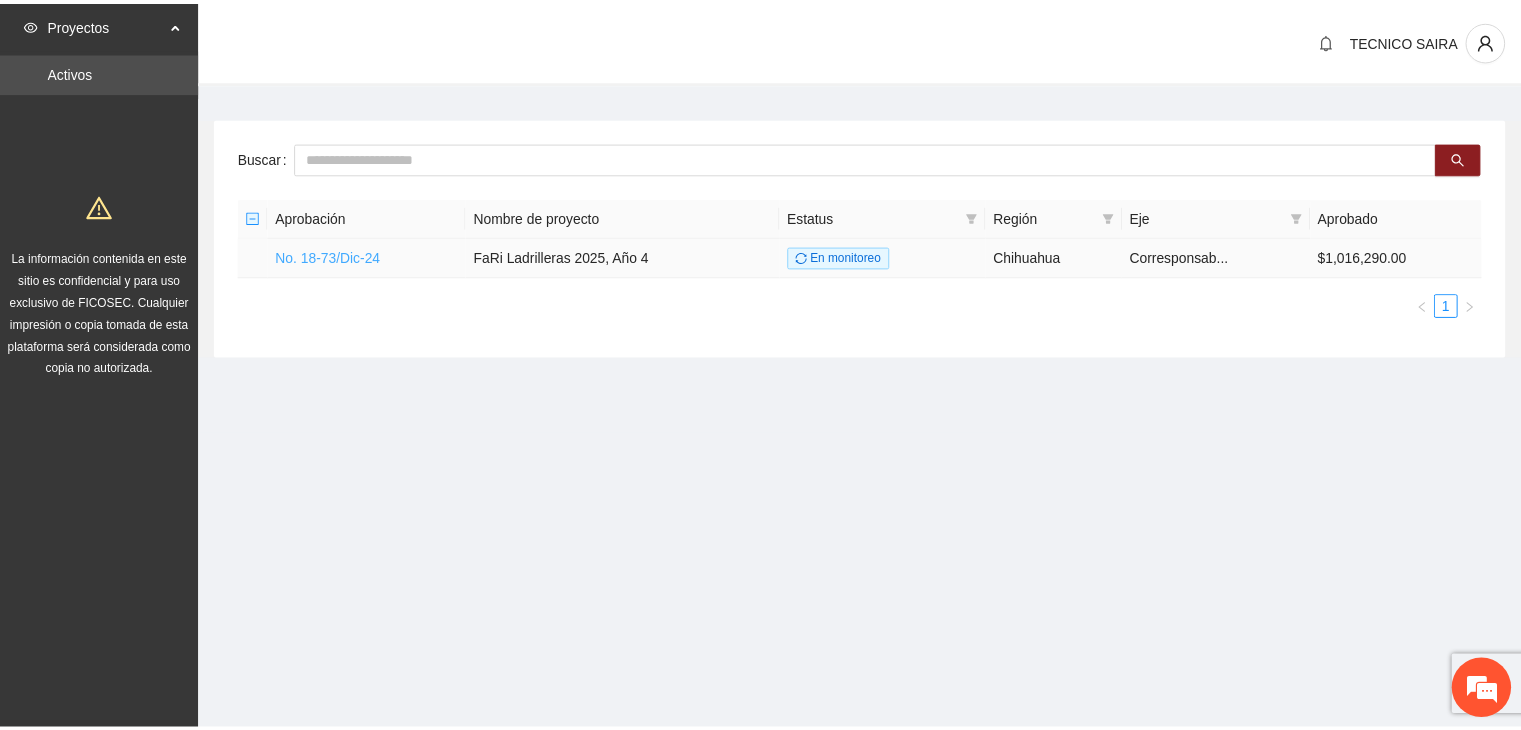 scroll, scrollTop: 0, scrollLeft: 0, axis: both 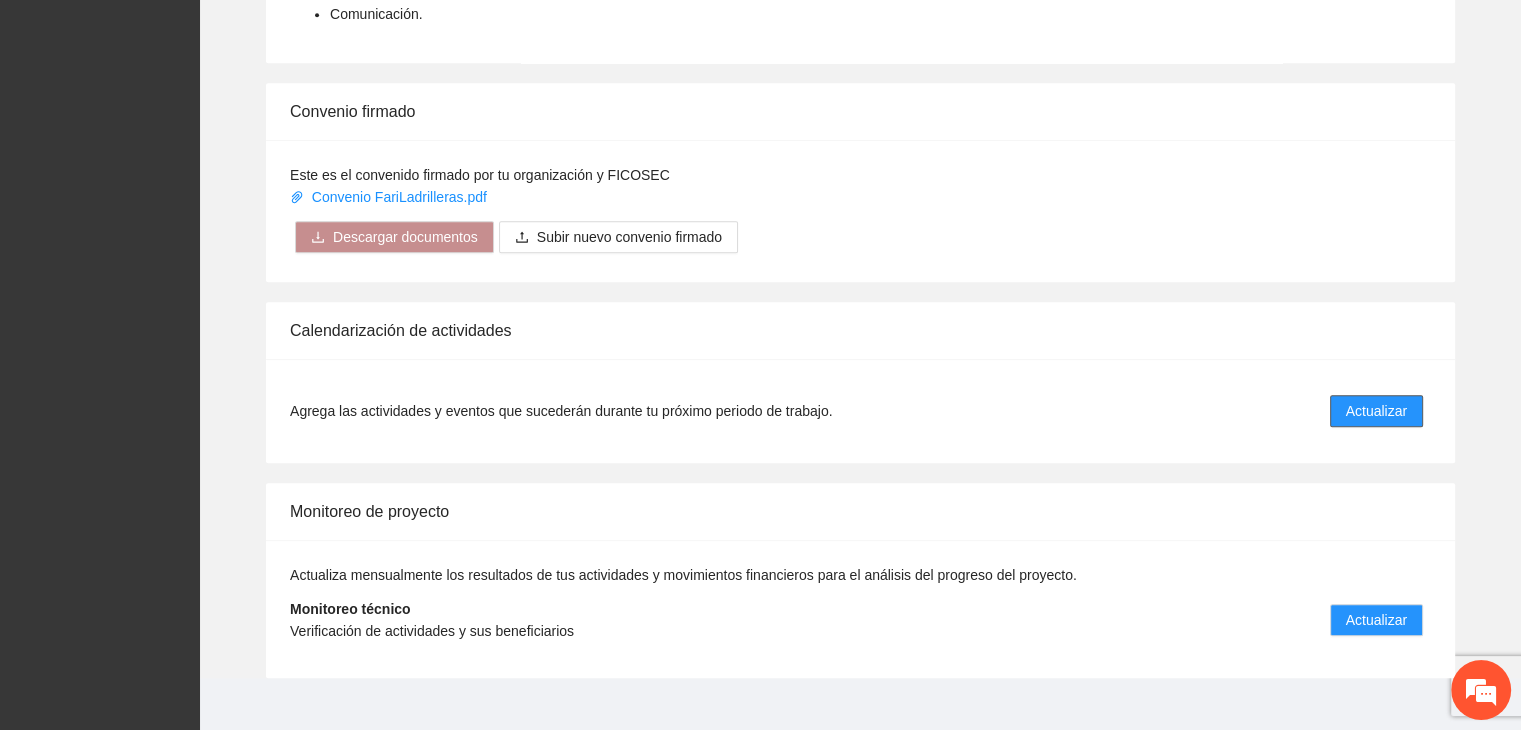 click on "Actualizar" at bounding box center [1376, 411] 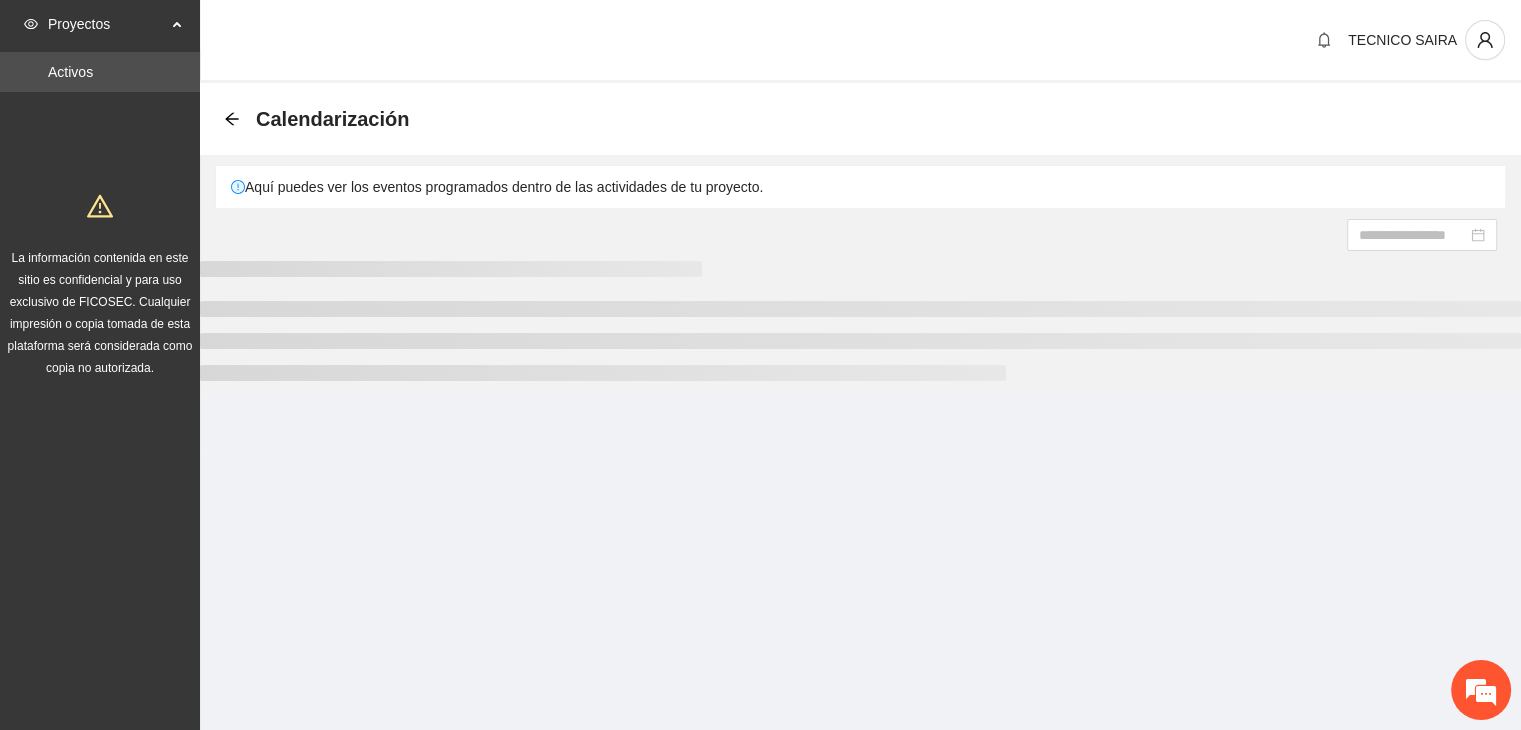 scroll, scrollTop: 0, scrollLeft: 0, axis: both 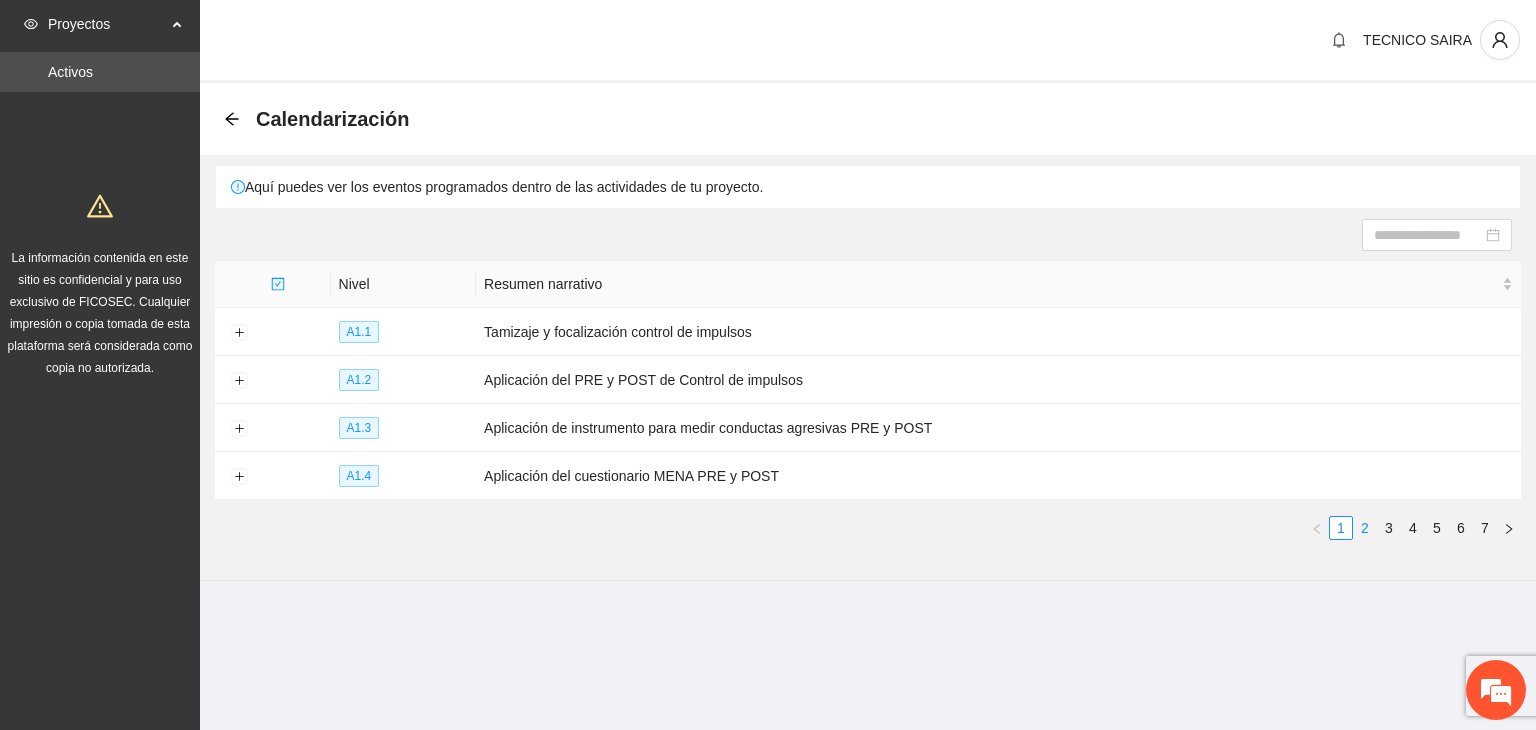 click on "2" at bounding box center [1365, 528] 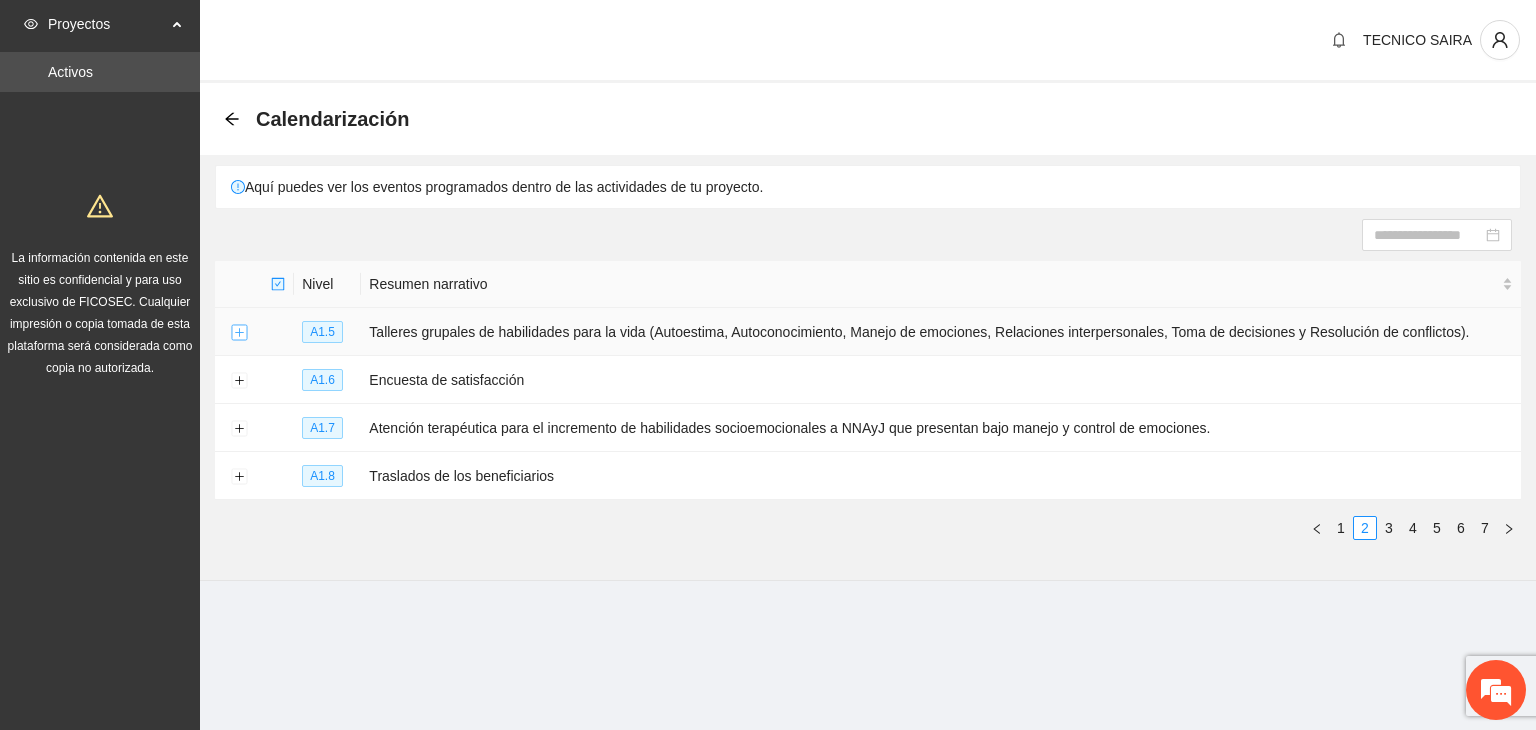click at bounding box center (239, 333) 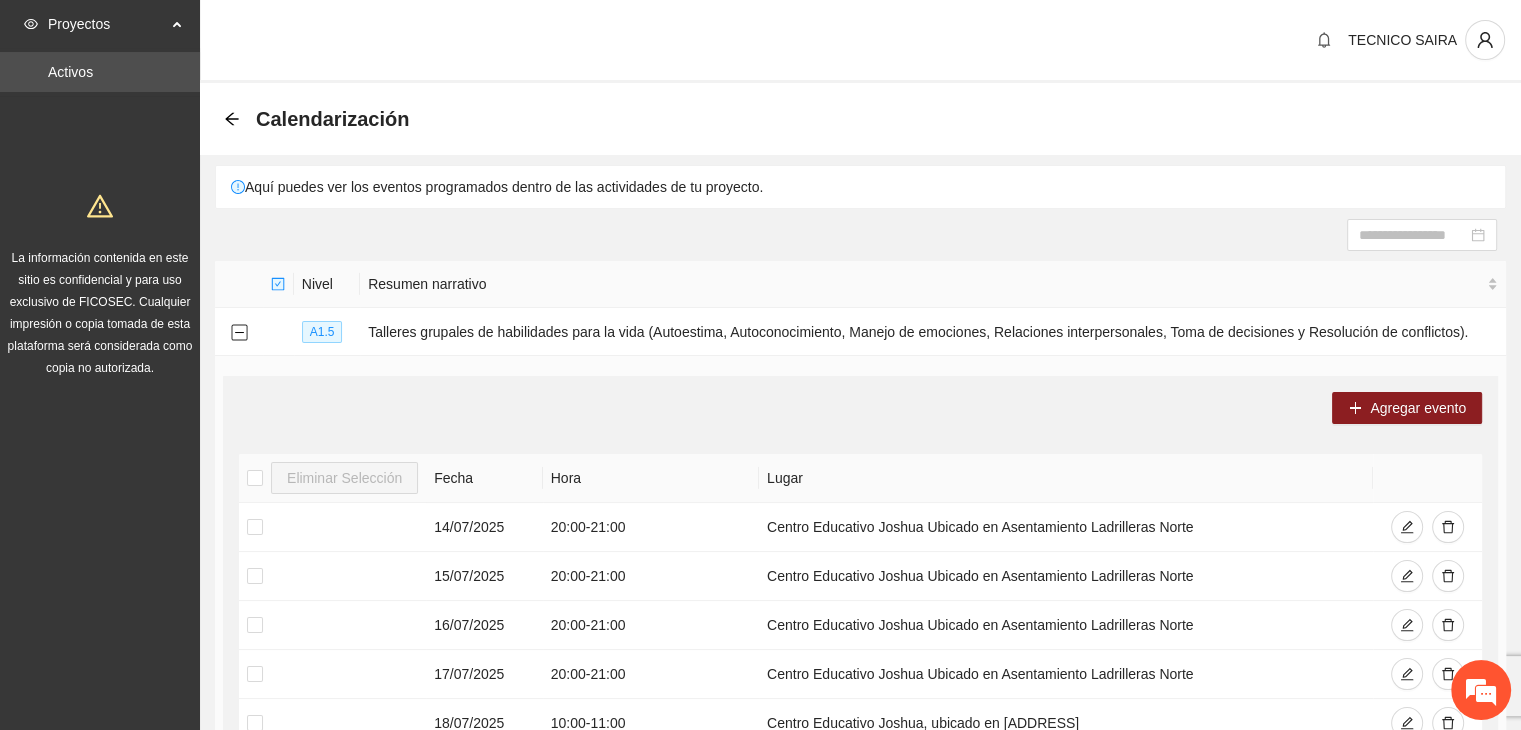 scroll, scrollTop: 638, scrollLeft: 0, axis: vertical 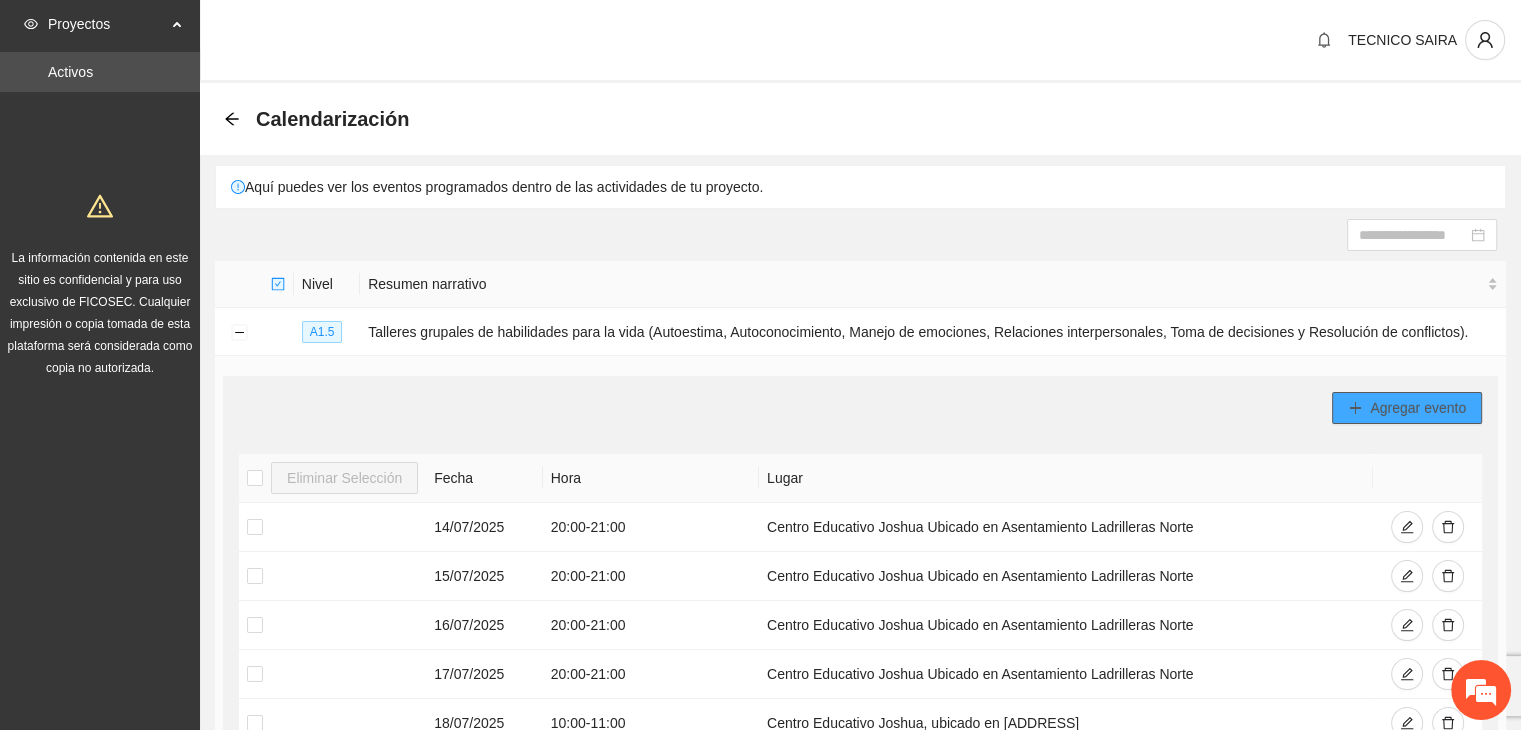 click on "Agregar evento" at bounding box center [1418, 408] 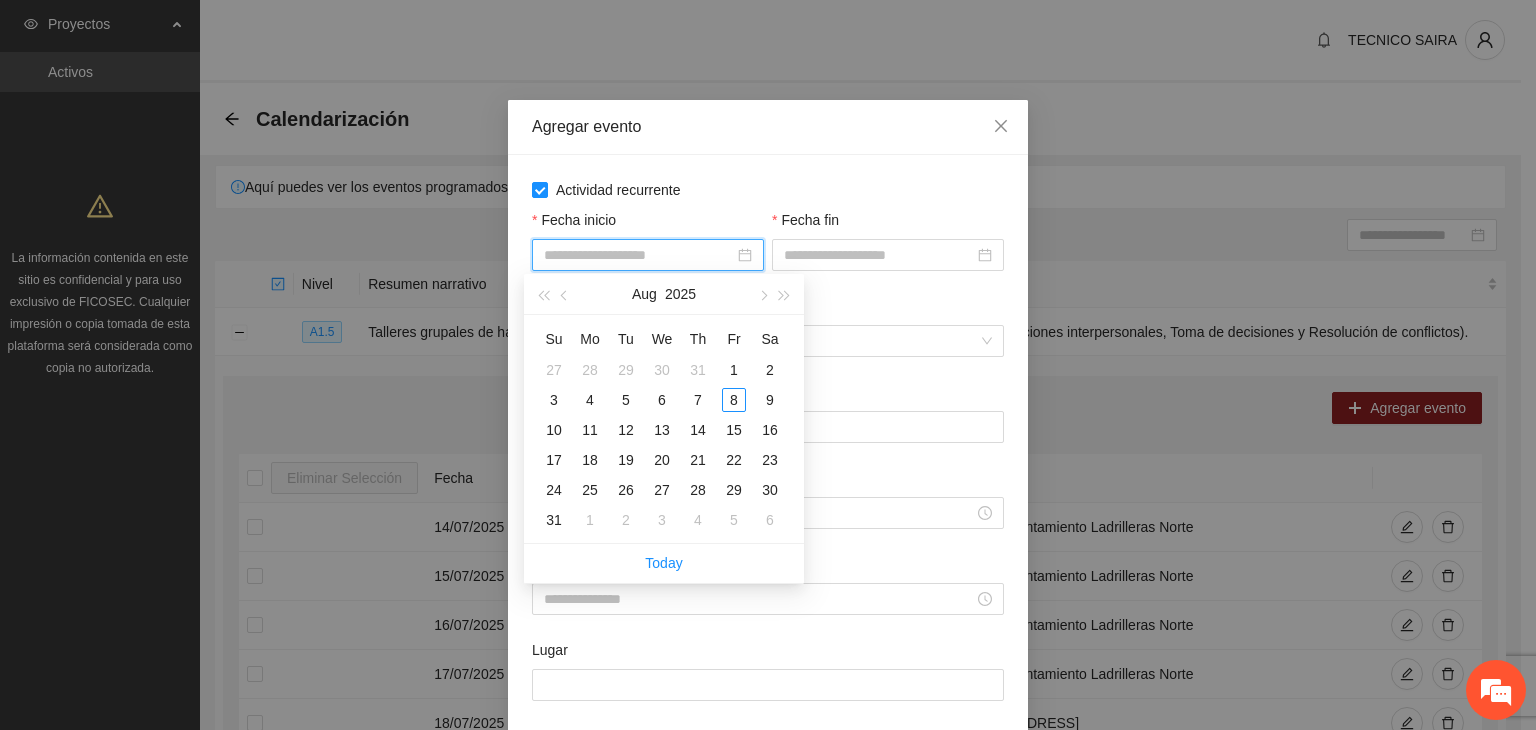 click on "Fecha inicio" at bounding box center (639, 255) 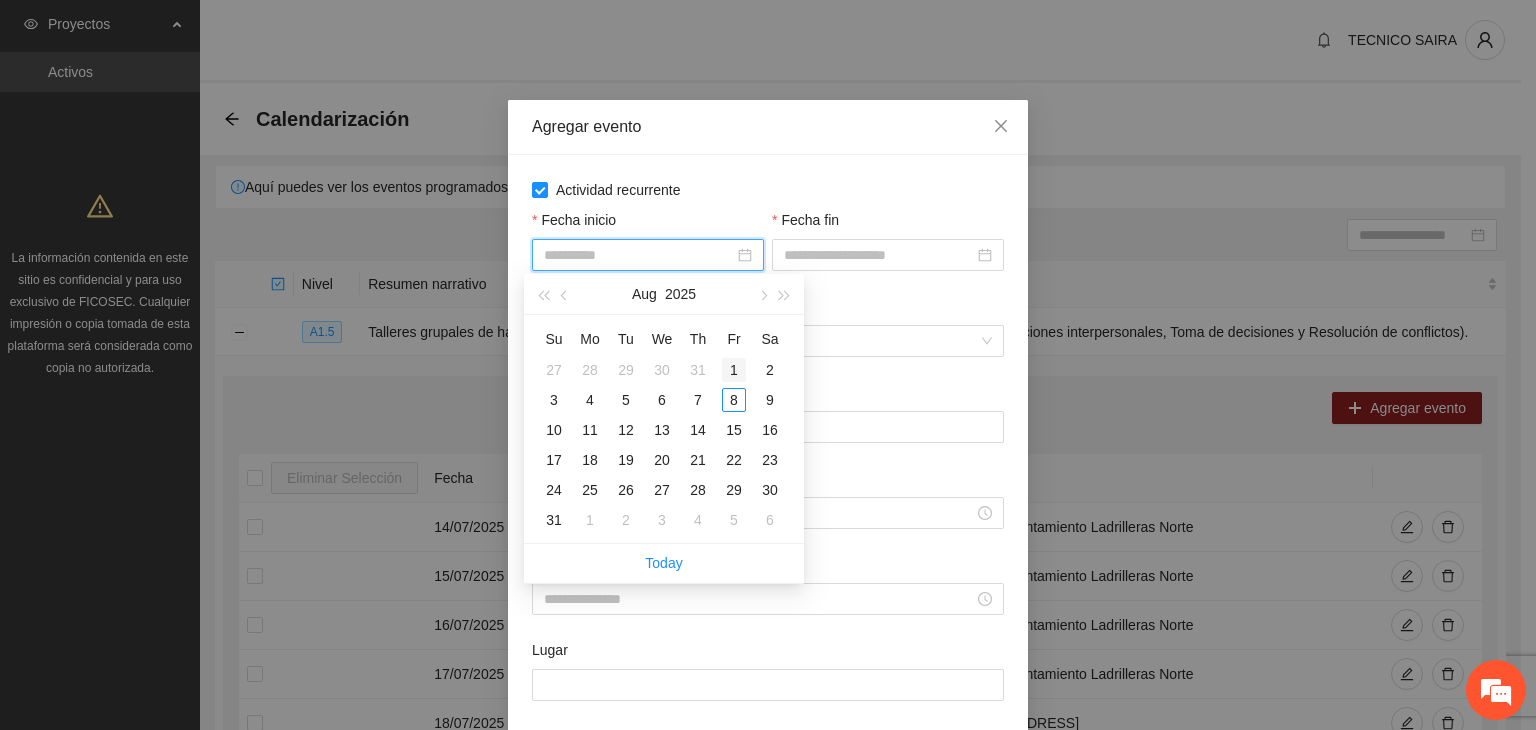 type on "**********" 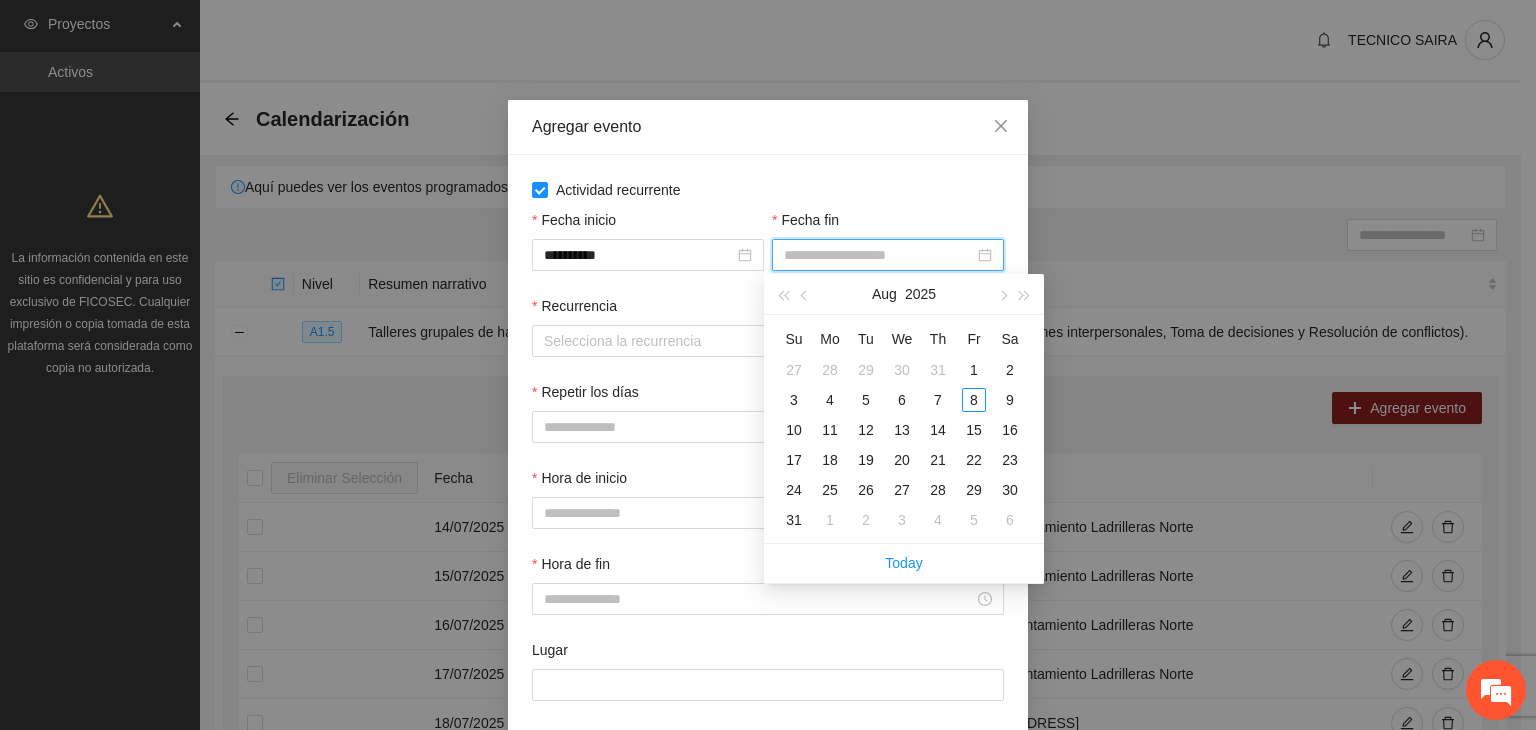 click on "Fecha fin" at bounding box center [879, 255] 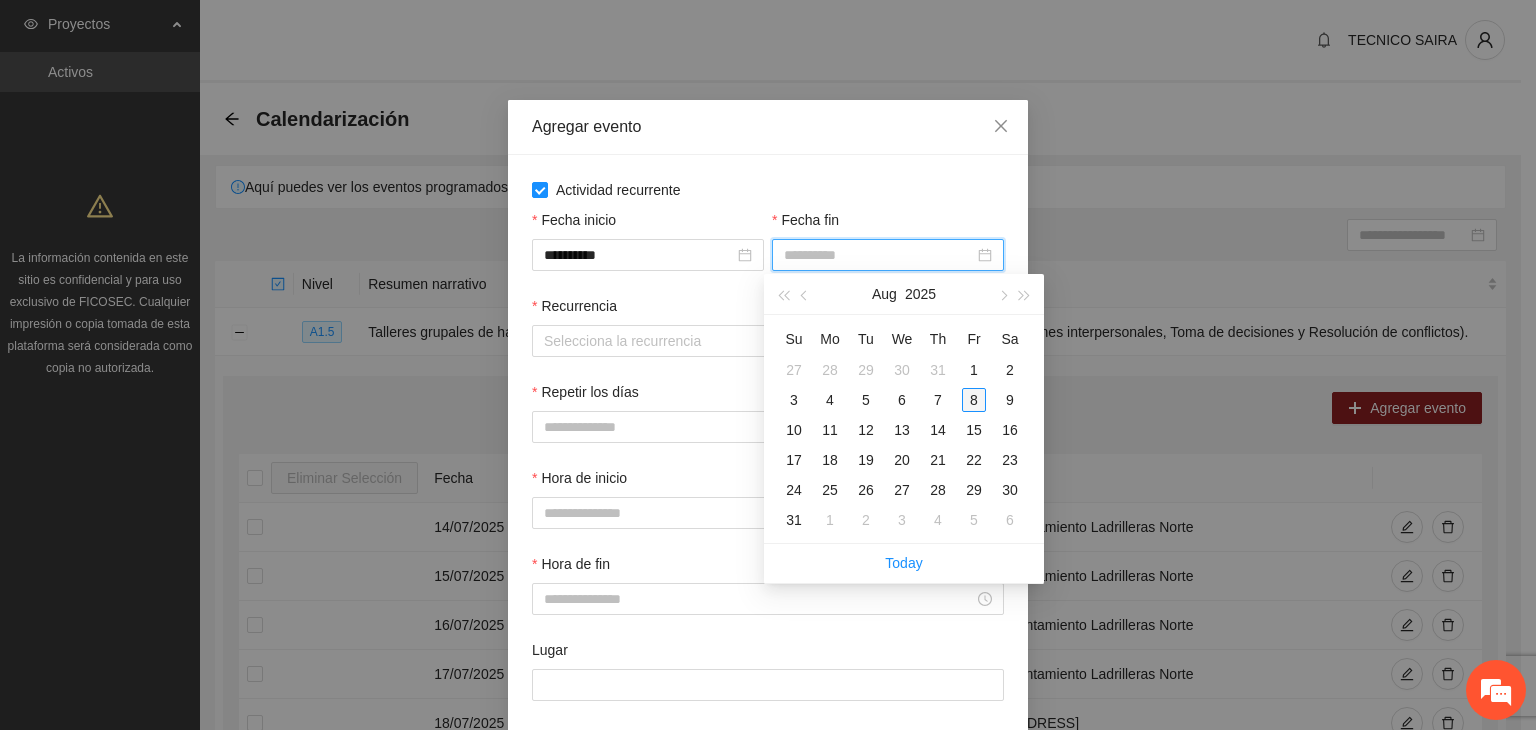 type on "**********" 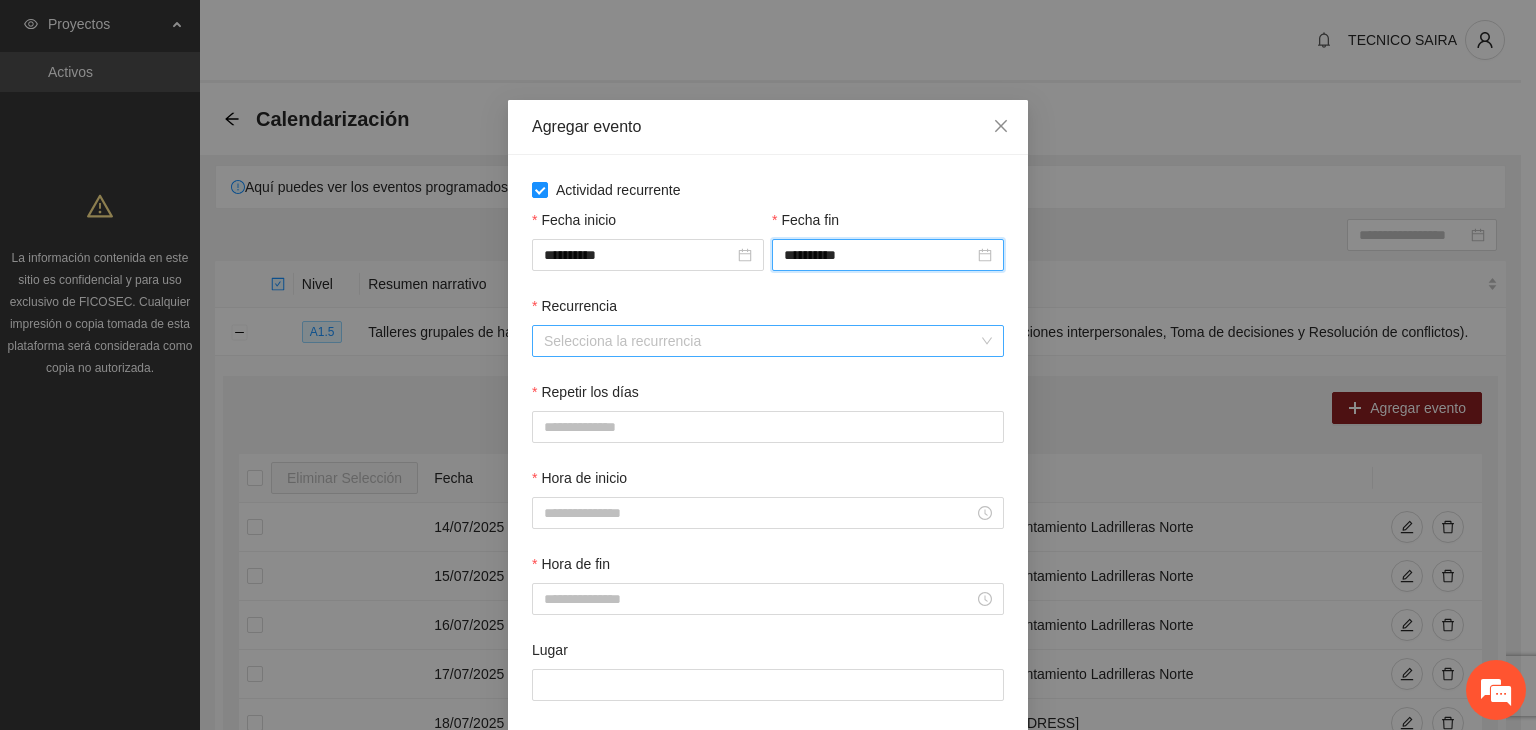 click on "Recurrencia" at bounding box center (761, 341) 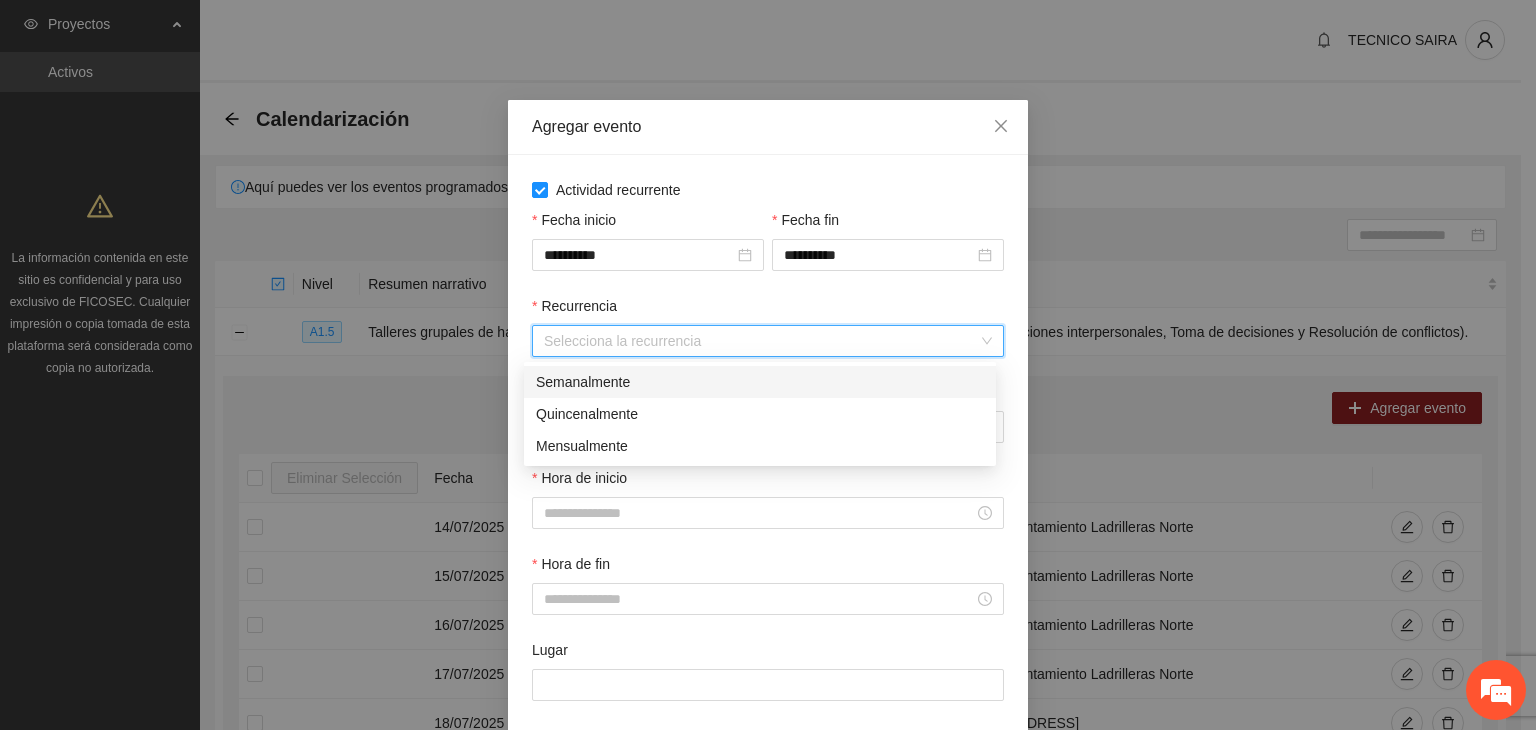 click on "Semanalmente" at bounding box center [760, 382] 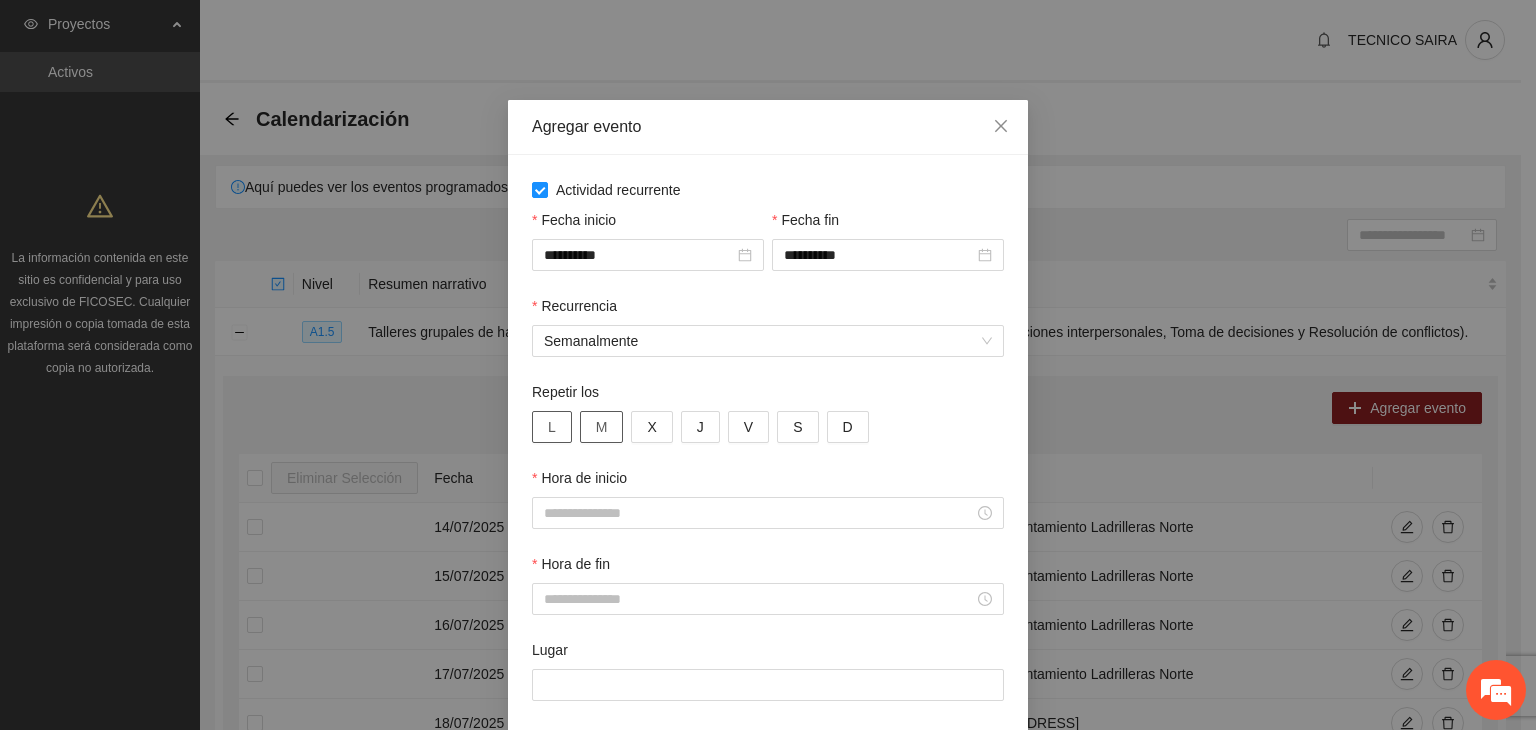 drag, startPoint x: 539, startPoint y: 430, endPoint x: 587, endPoint y: 431, distance: 48.010414 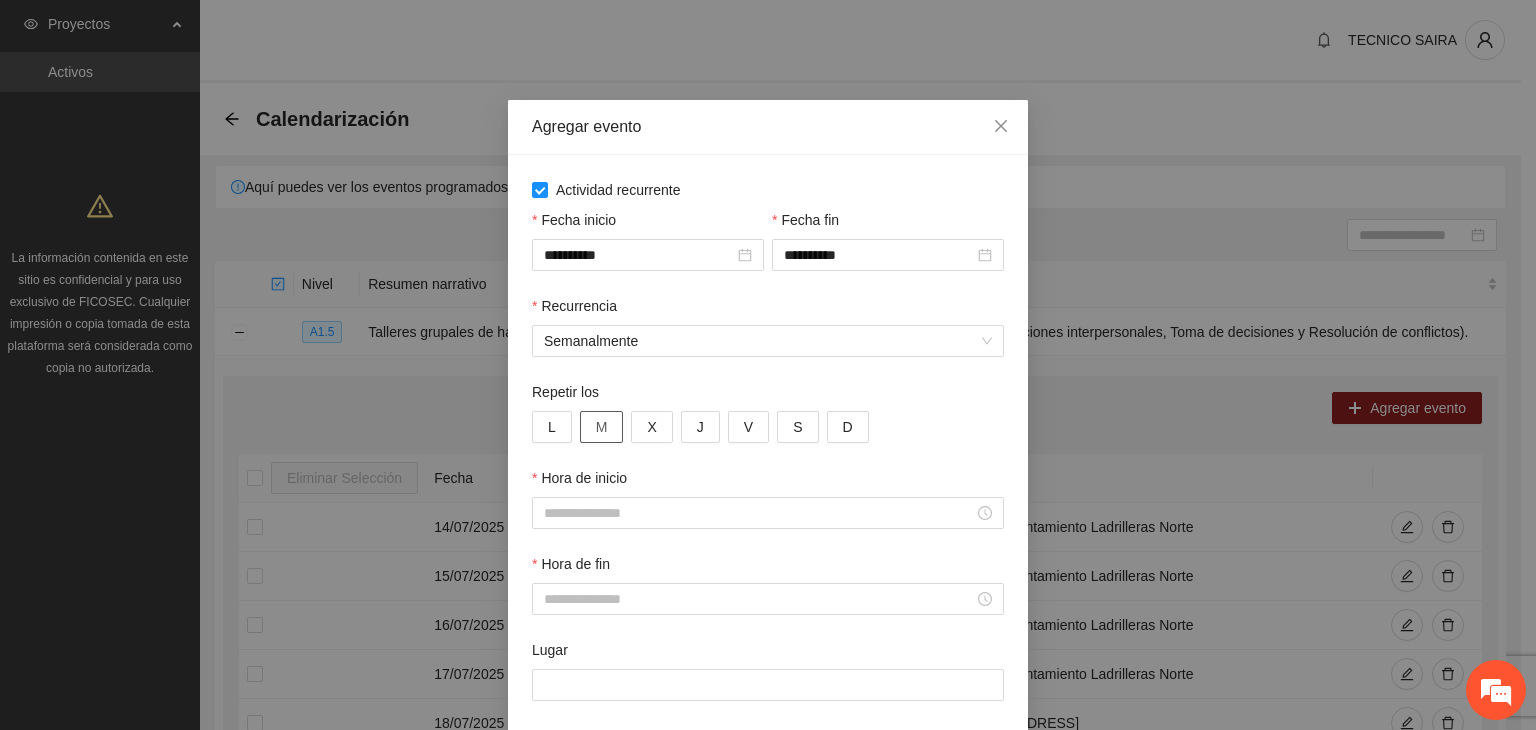 click on "M" at bounding box center (602, 427) 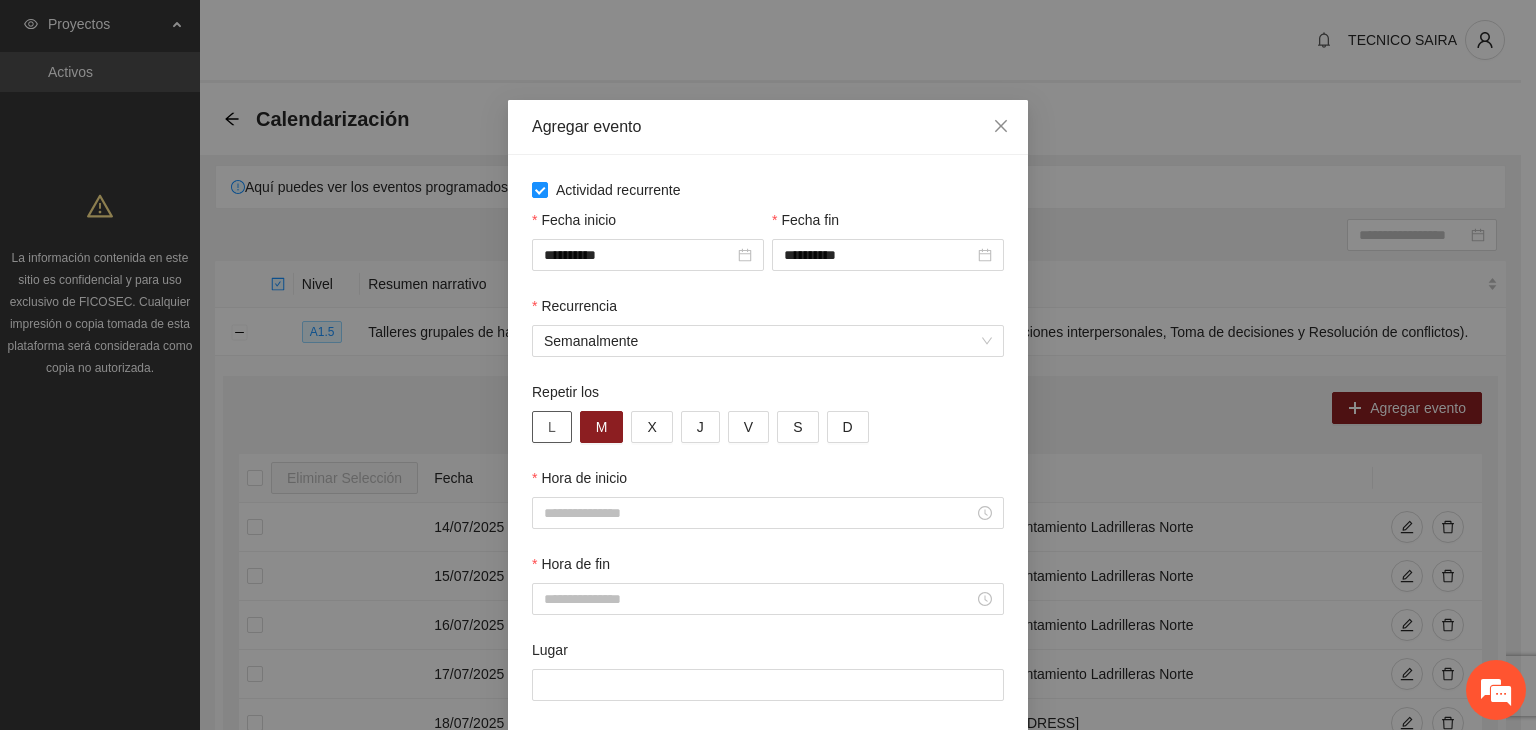 click on "L" at bounding box center [552, 427] 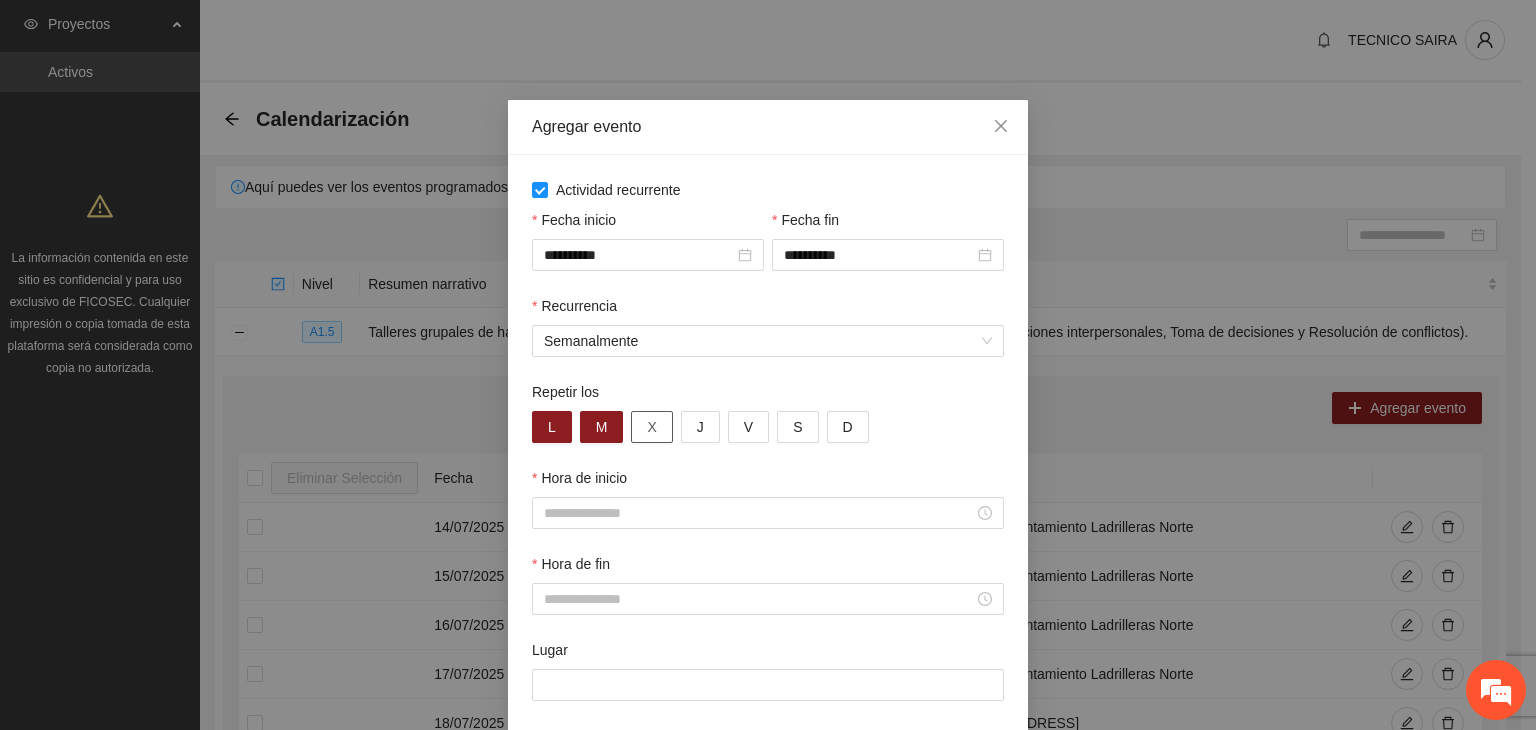 click on "X" at bounding box center (651, 427) 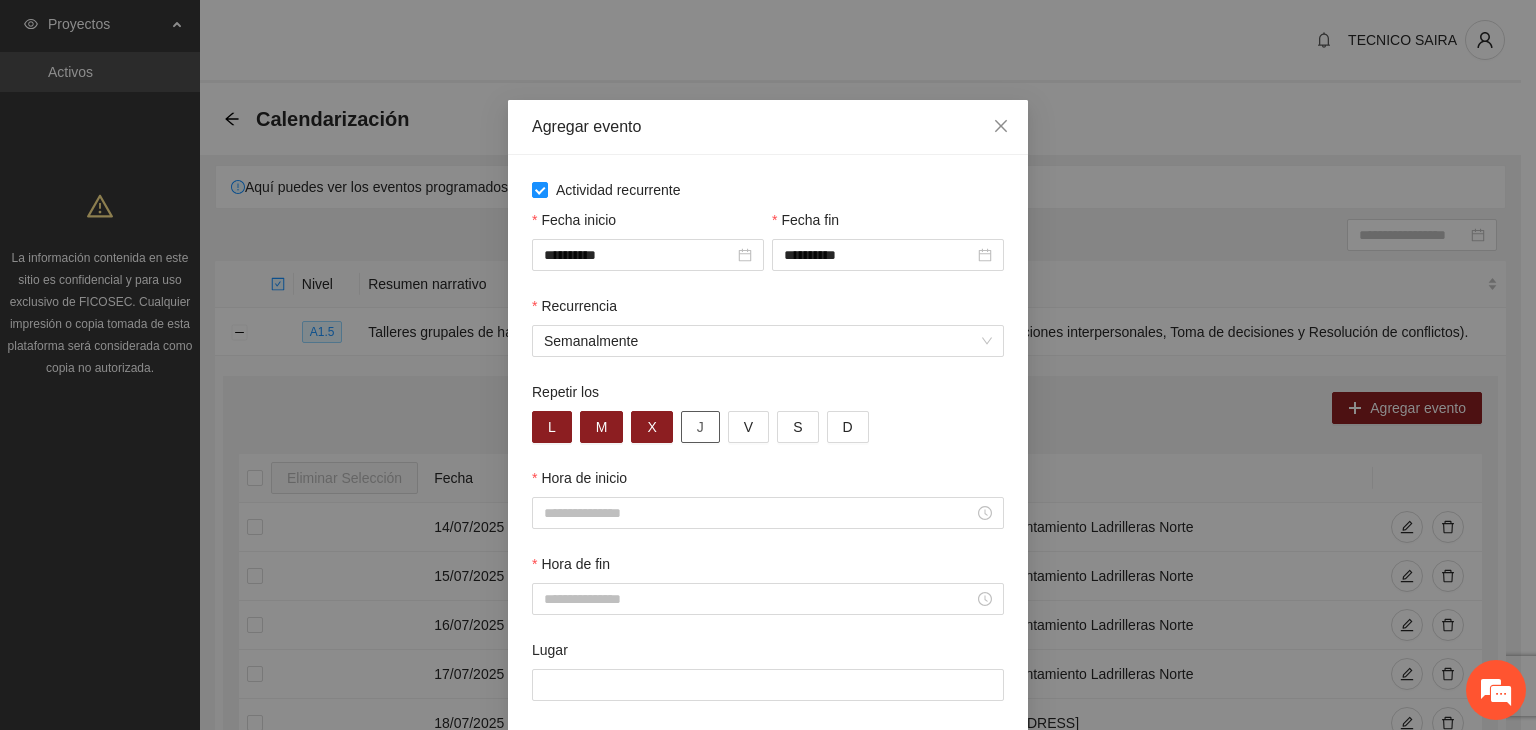 click on "J" at bounding box center (700, 427) 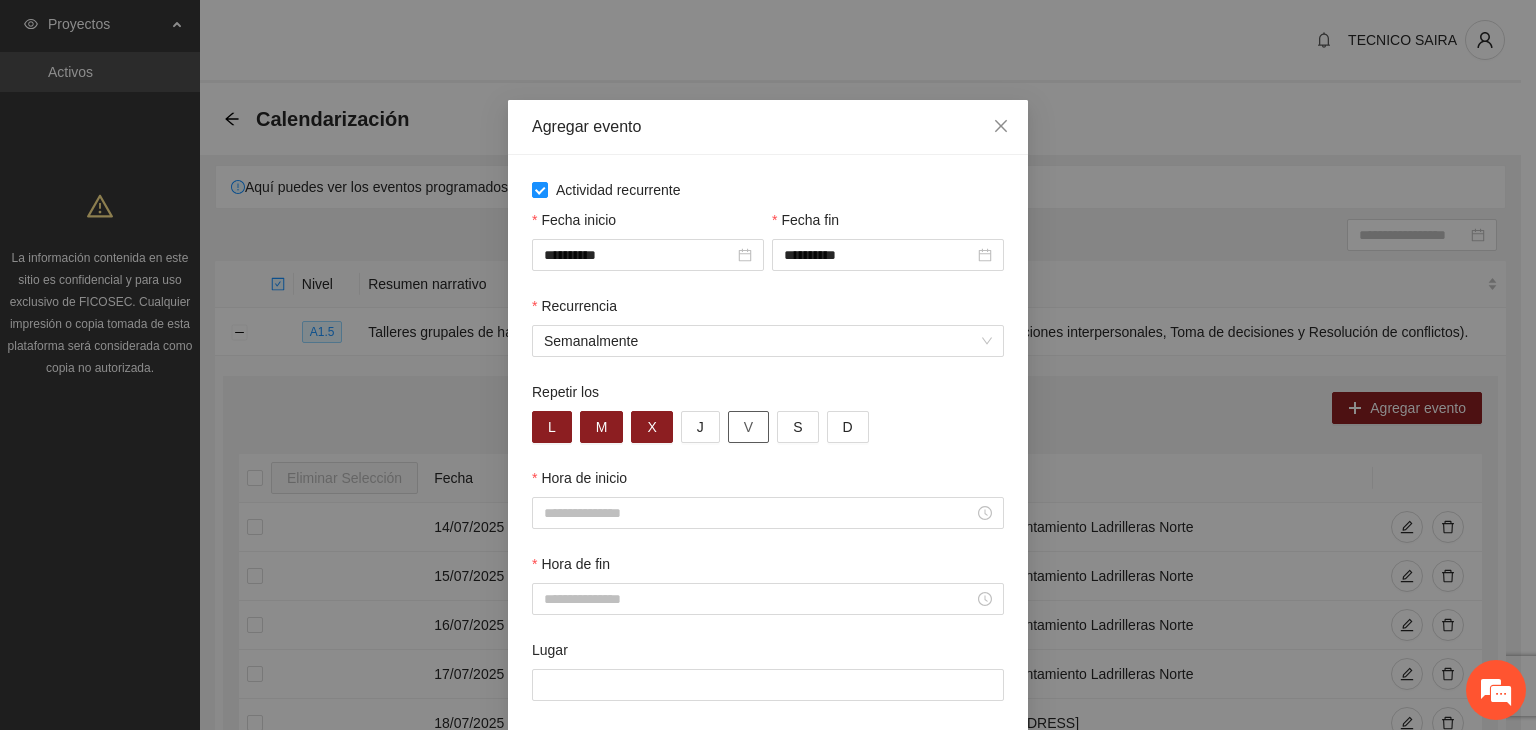 click on "V" at bounding box center [748, 427] 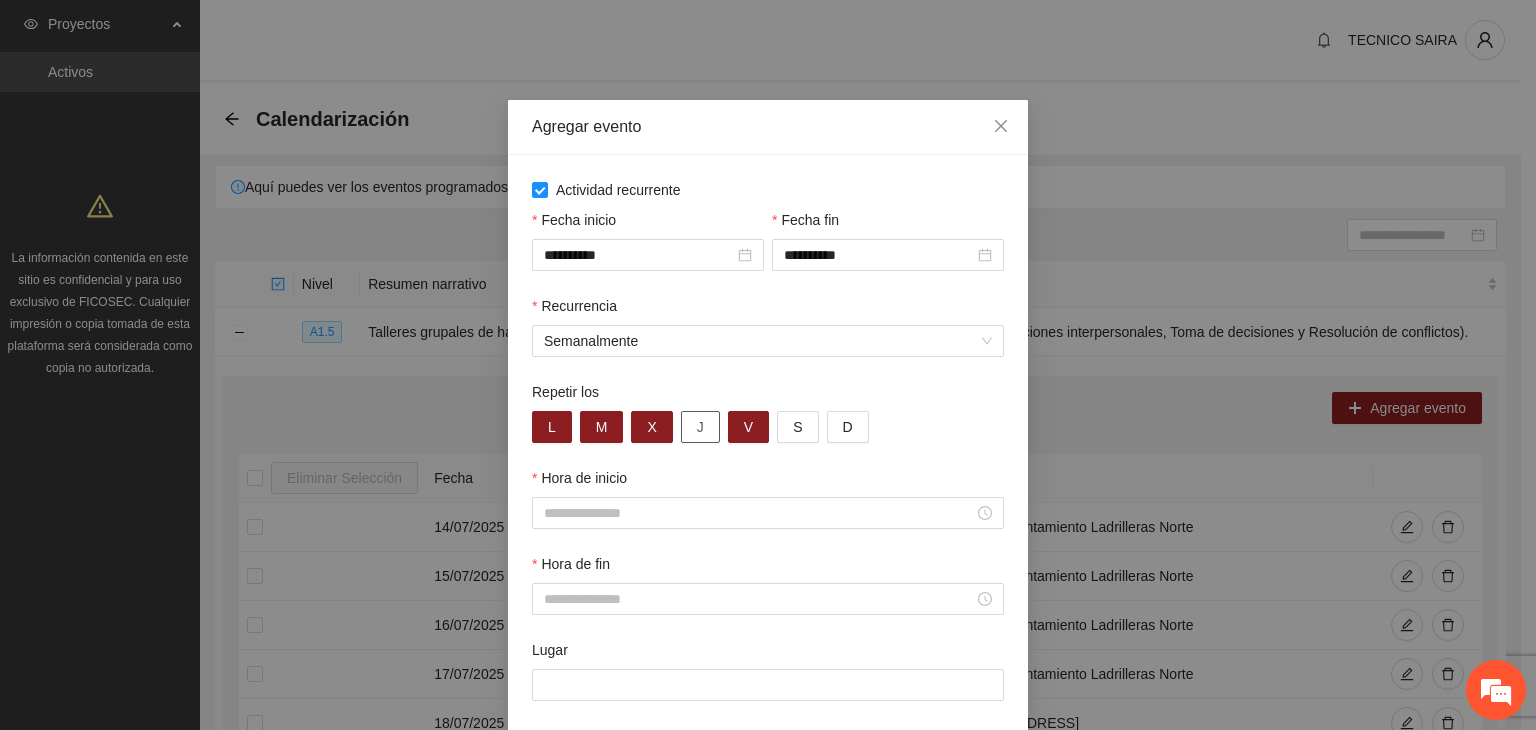 click on "J" at bounding box center (700, 427) 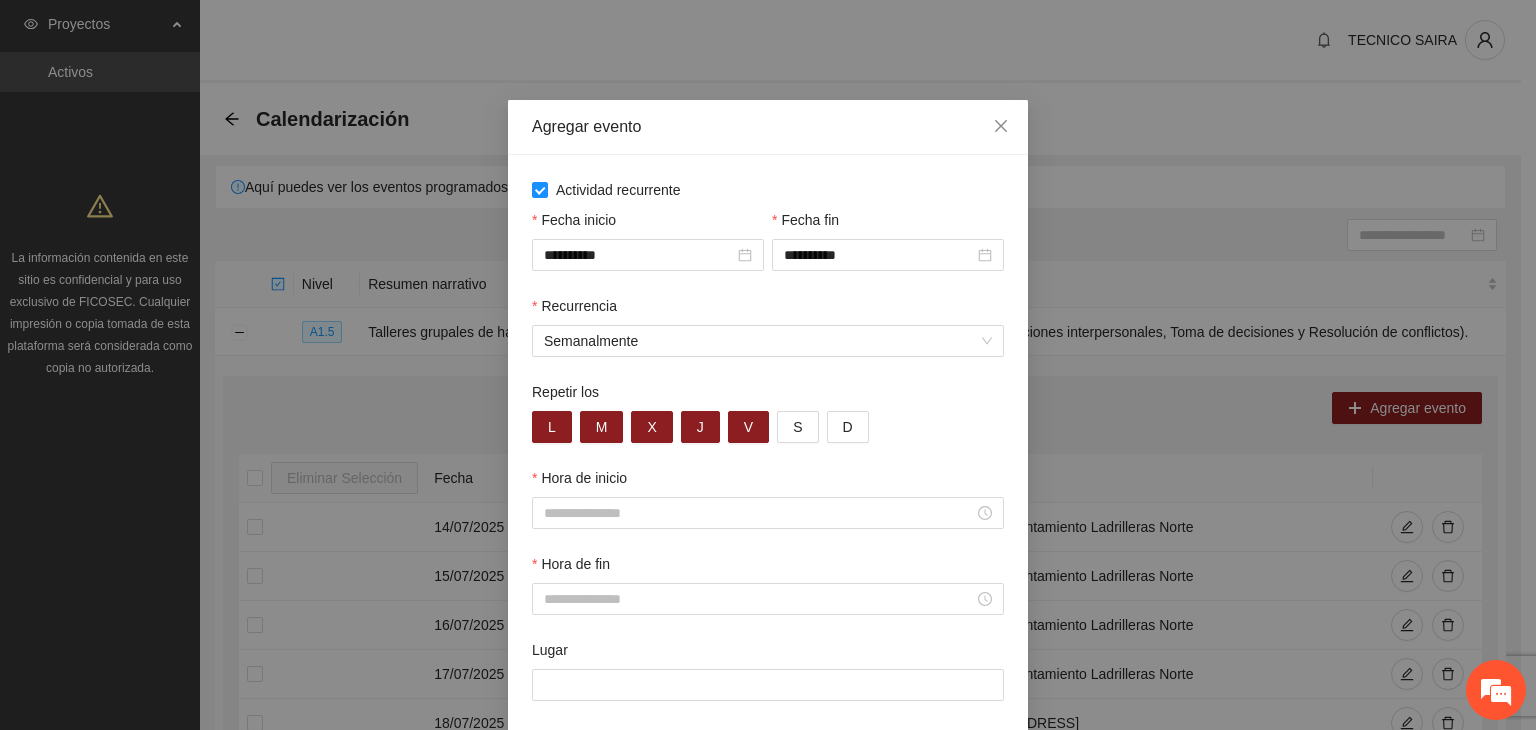click on "Hora de inicio" at bounding box center (768, 482) 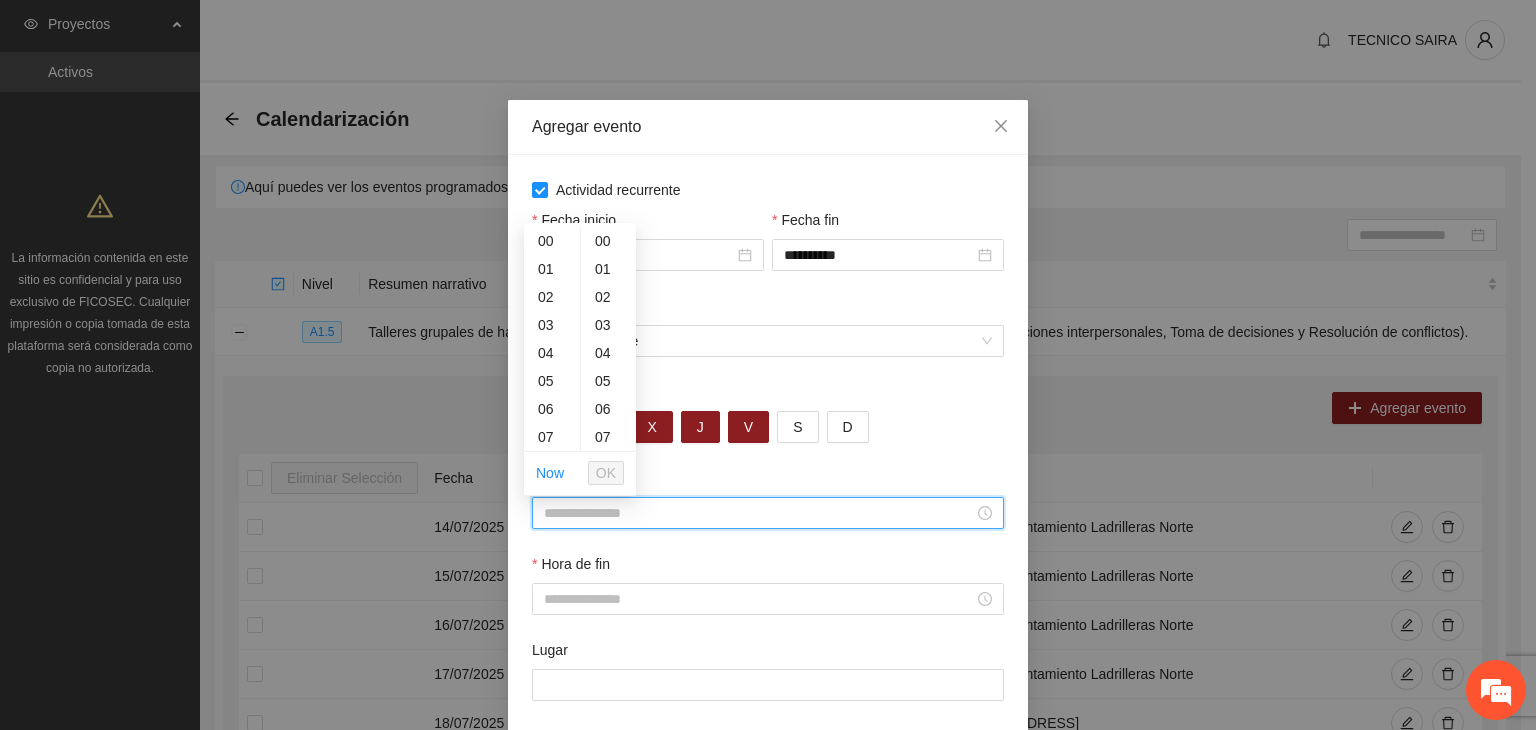 click on "Hora de inicio" at bounding box center (759, 513) 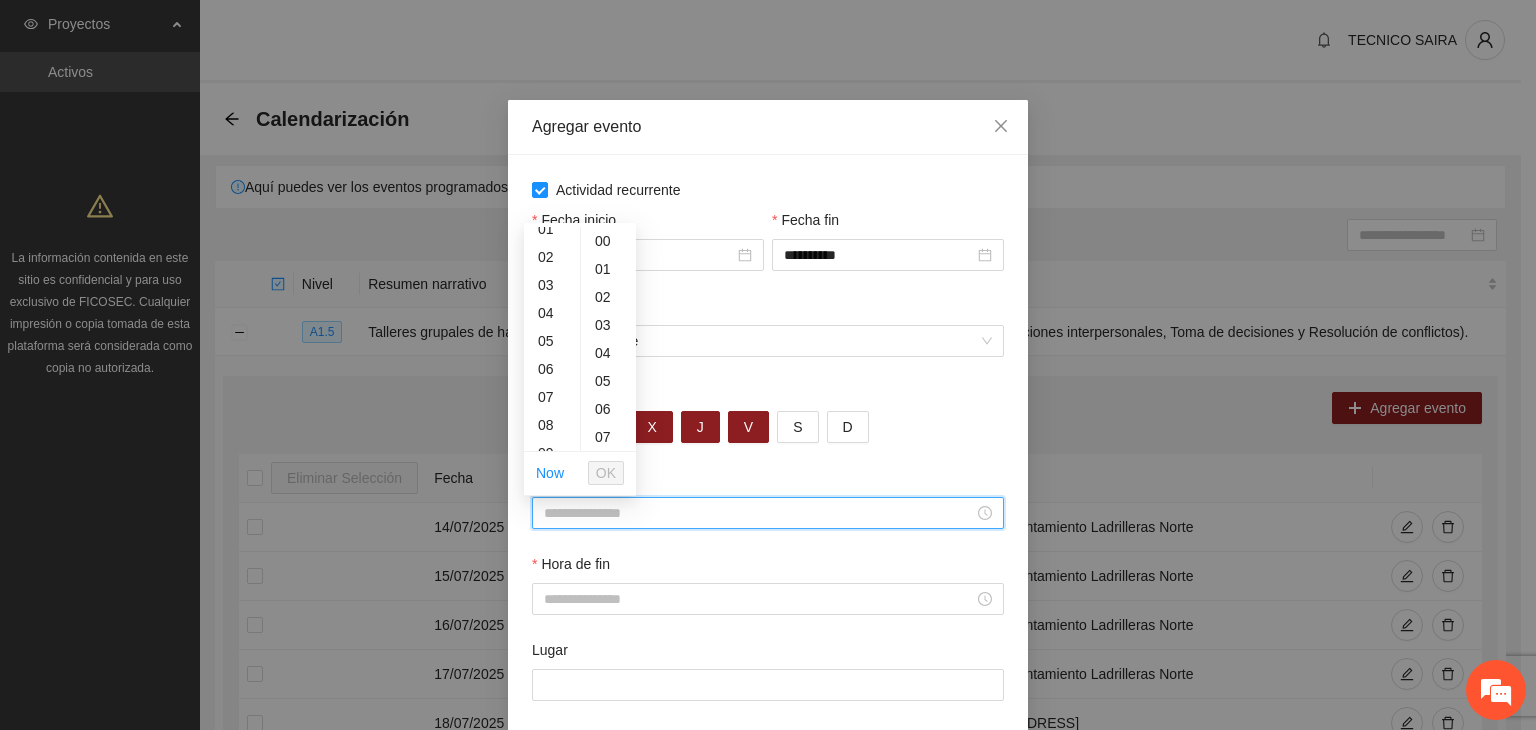 scroll, scrollTop: 80, scrollLeft: 0, axis: vertical 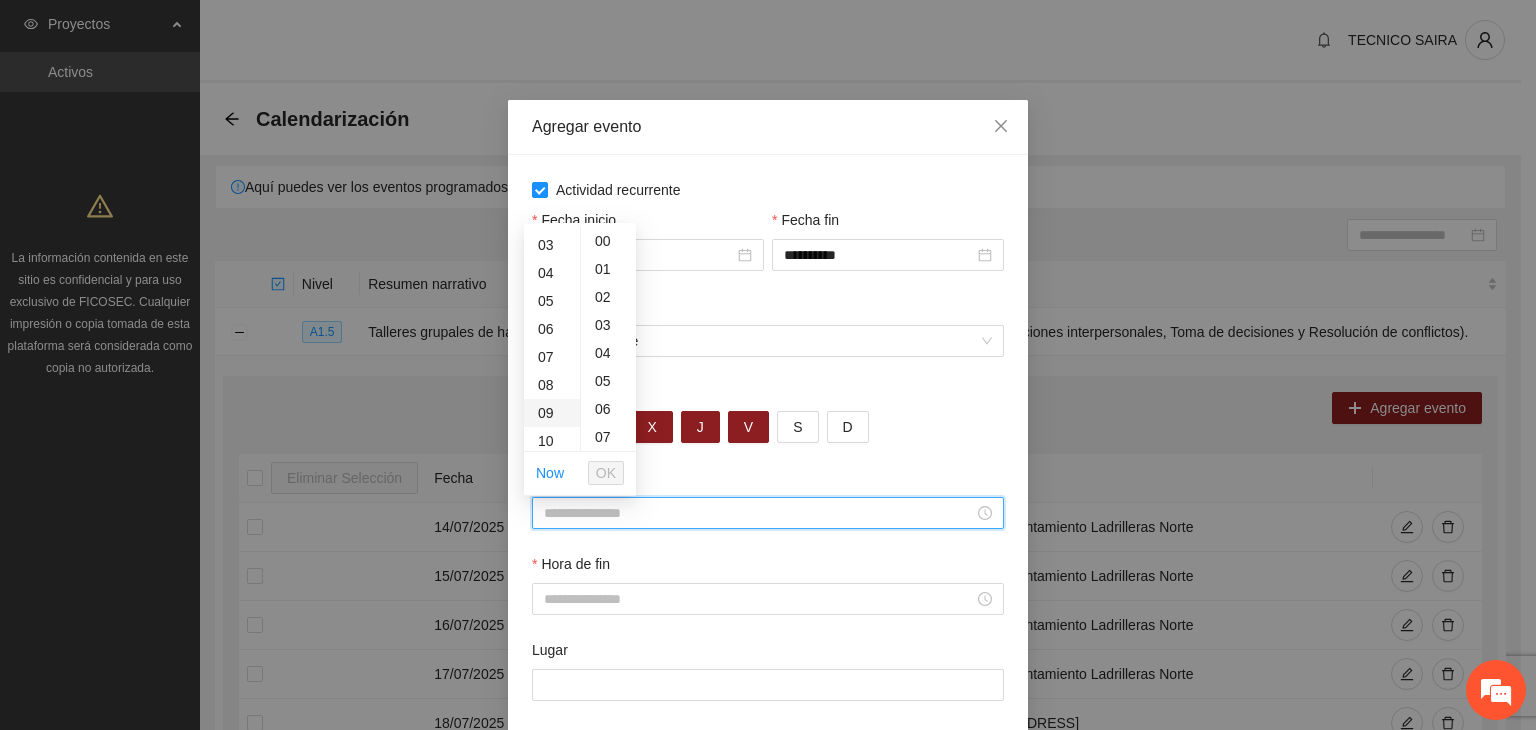 click on "09" at bounding box center (552, 413) 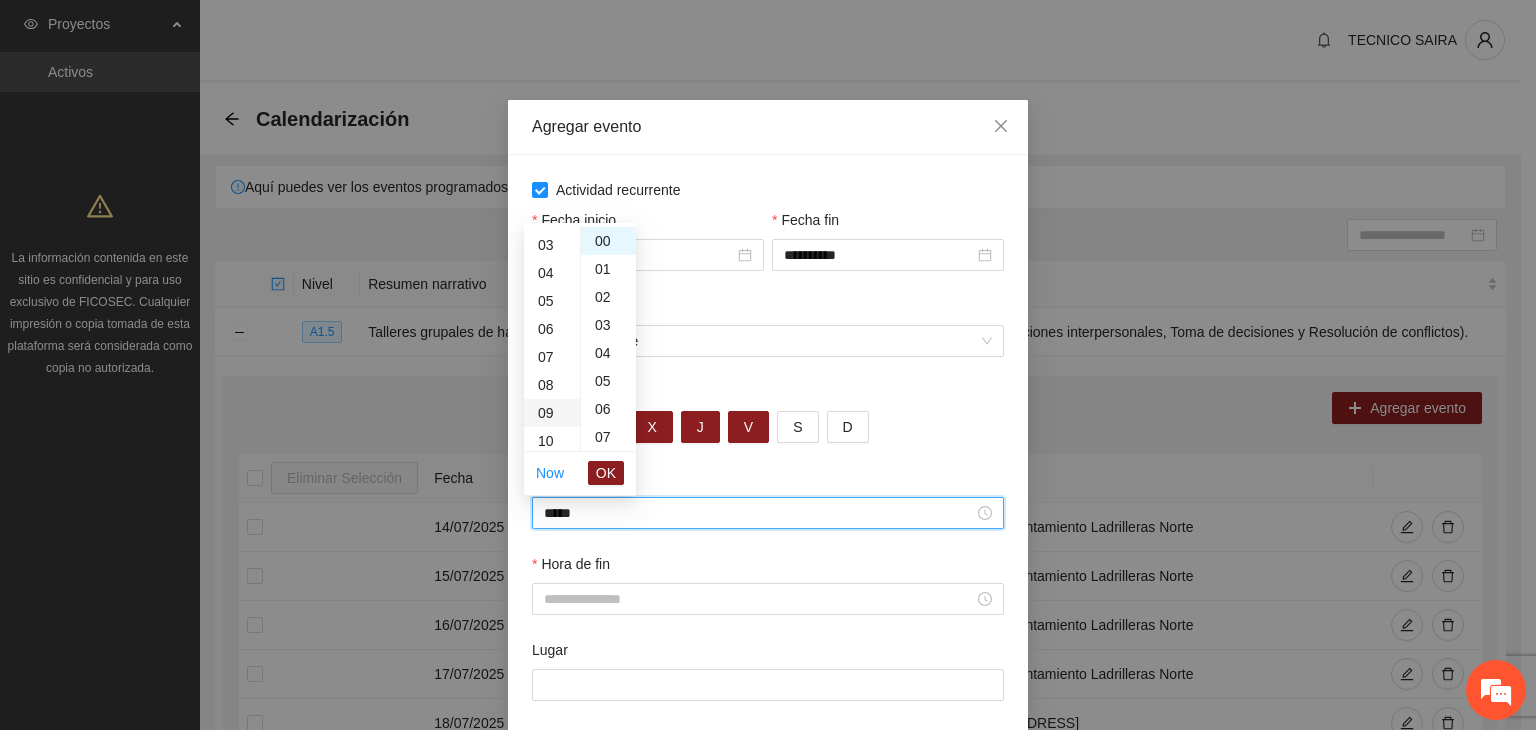 scroll, scrollTop: 252, scrollLeft: 0, axis: vertical 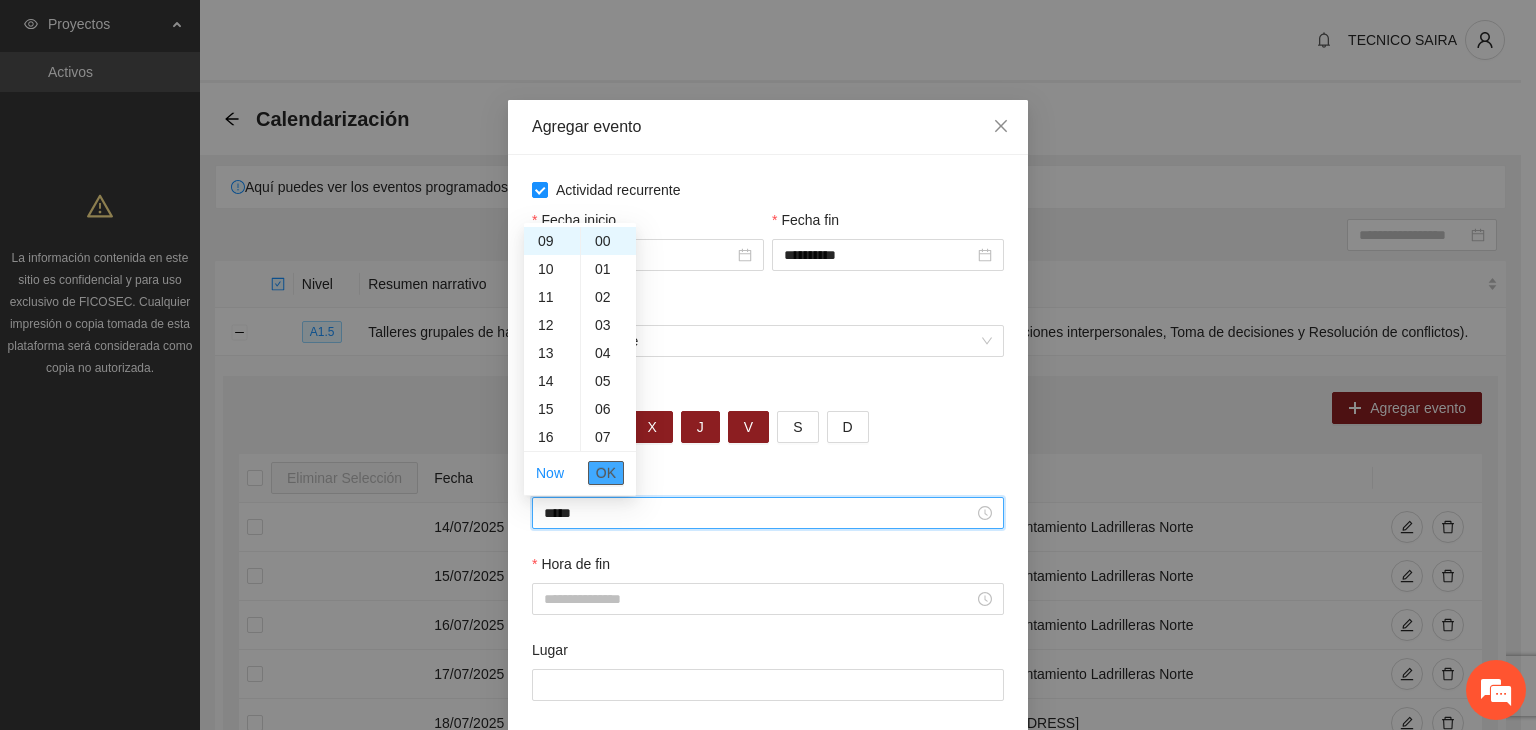 click on "OK" at bounding box center (606, 473) 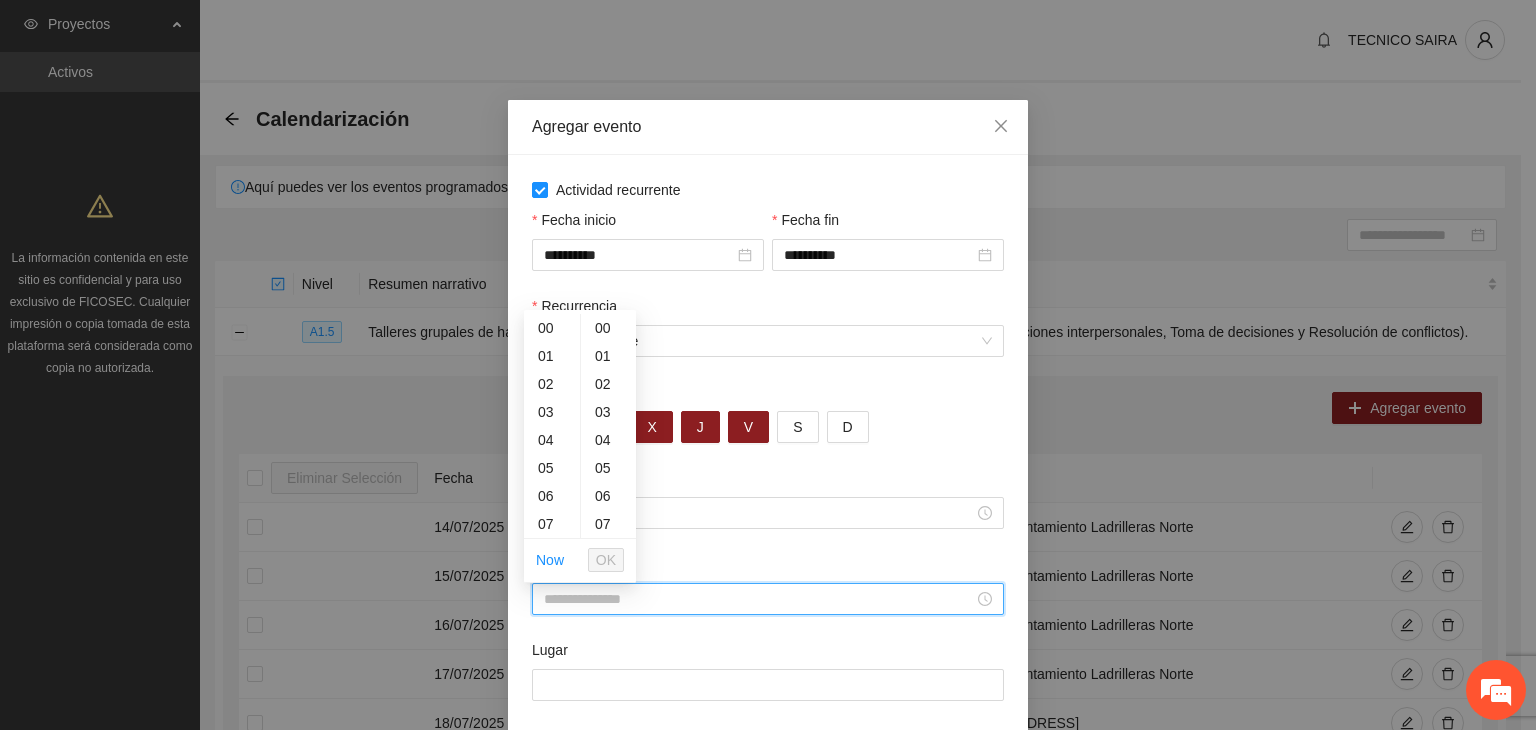 click on "Hora de fin" at bounding box center [759, 599] 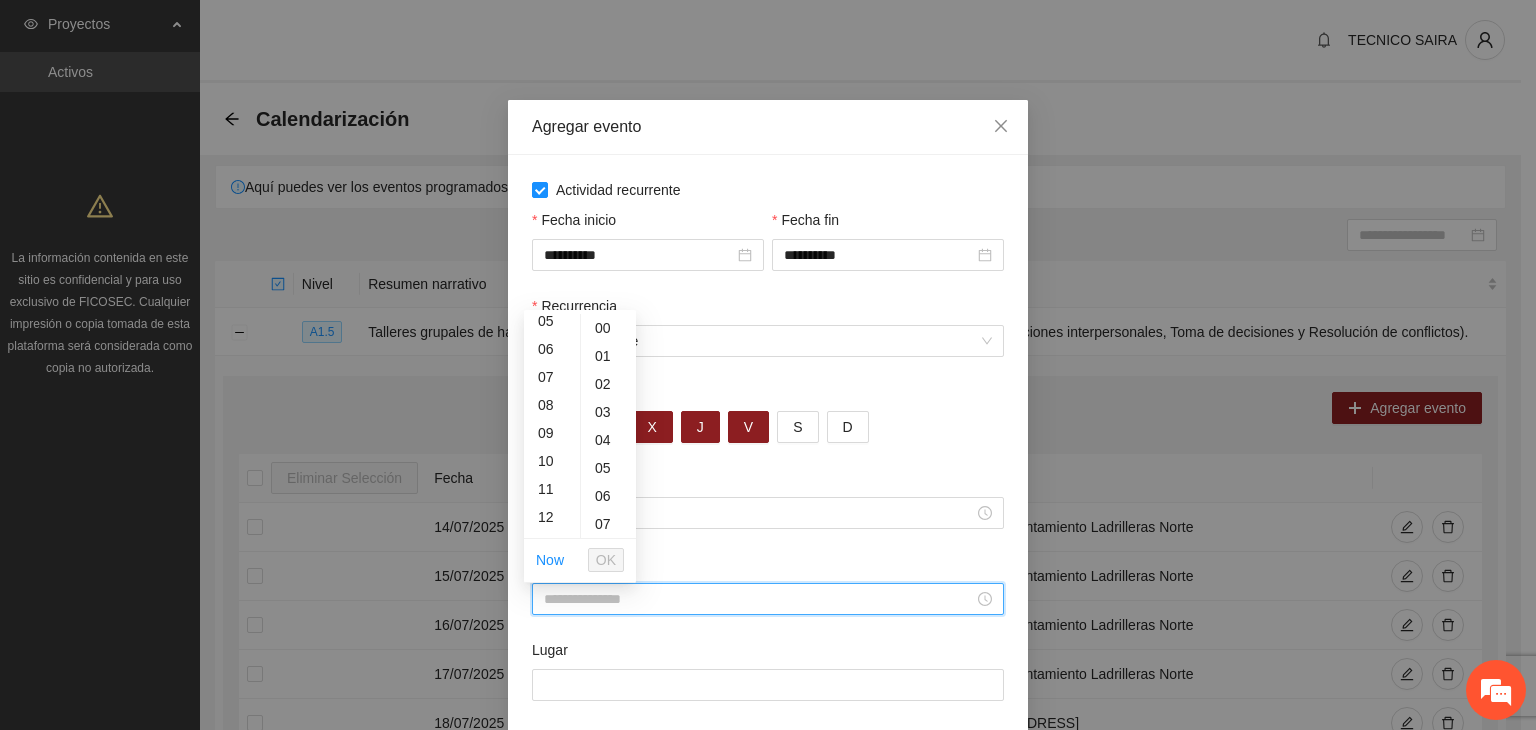scroll, scrollTop: 196, scrollLeft: 0, axis: vertical 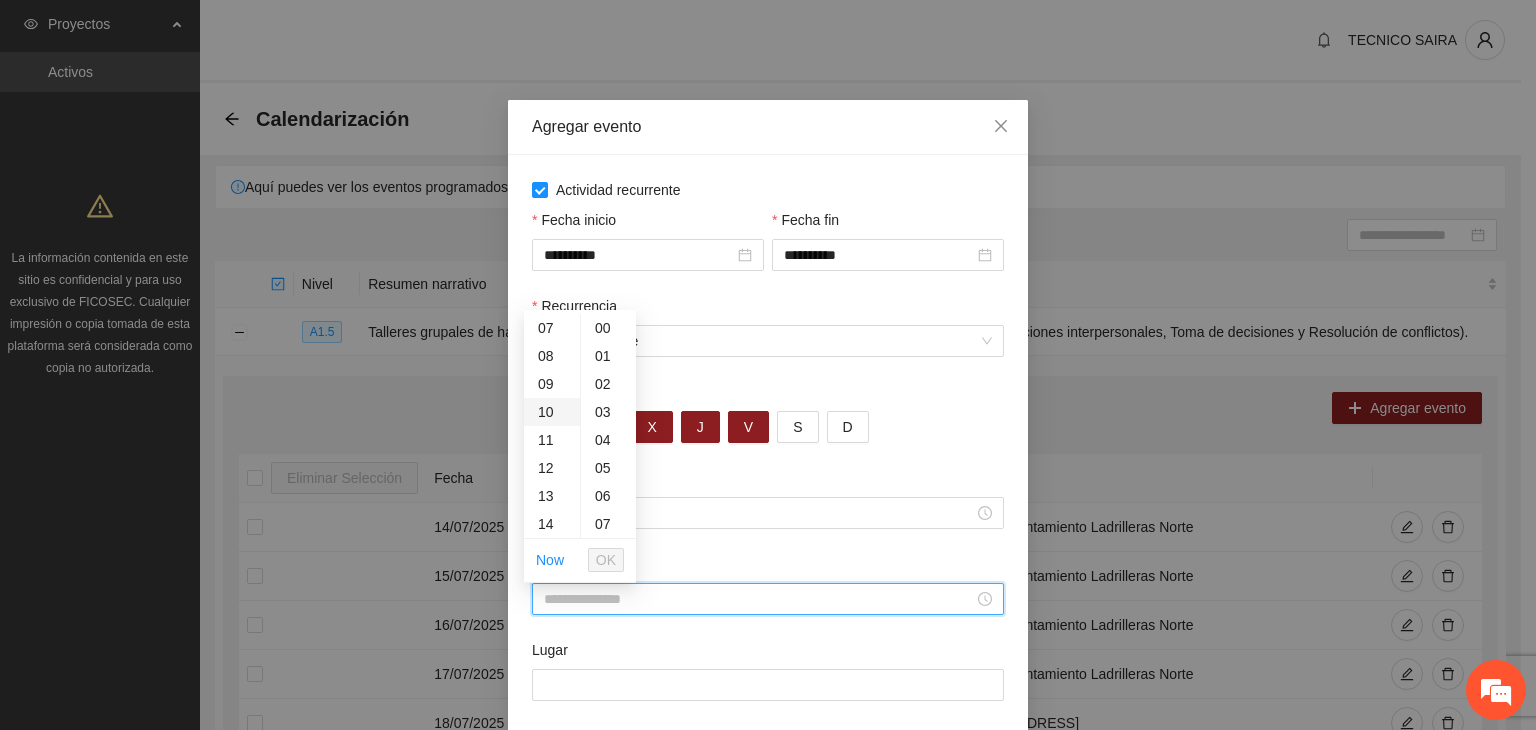 click on "10" at bounding box center [552, 412] 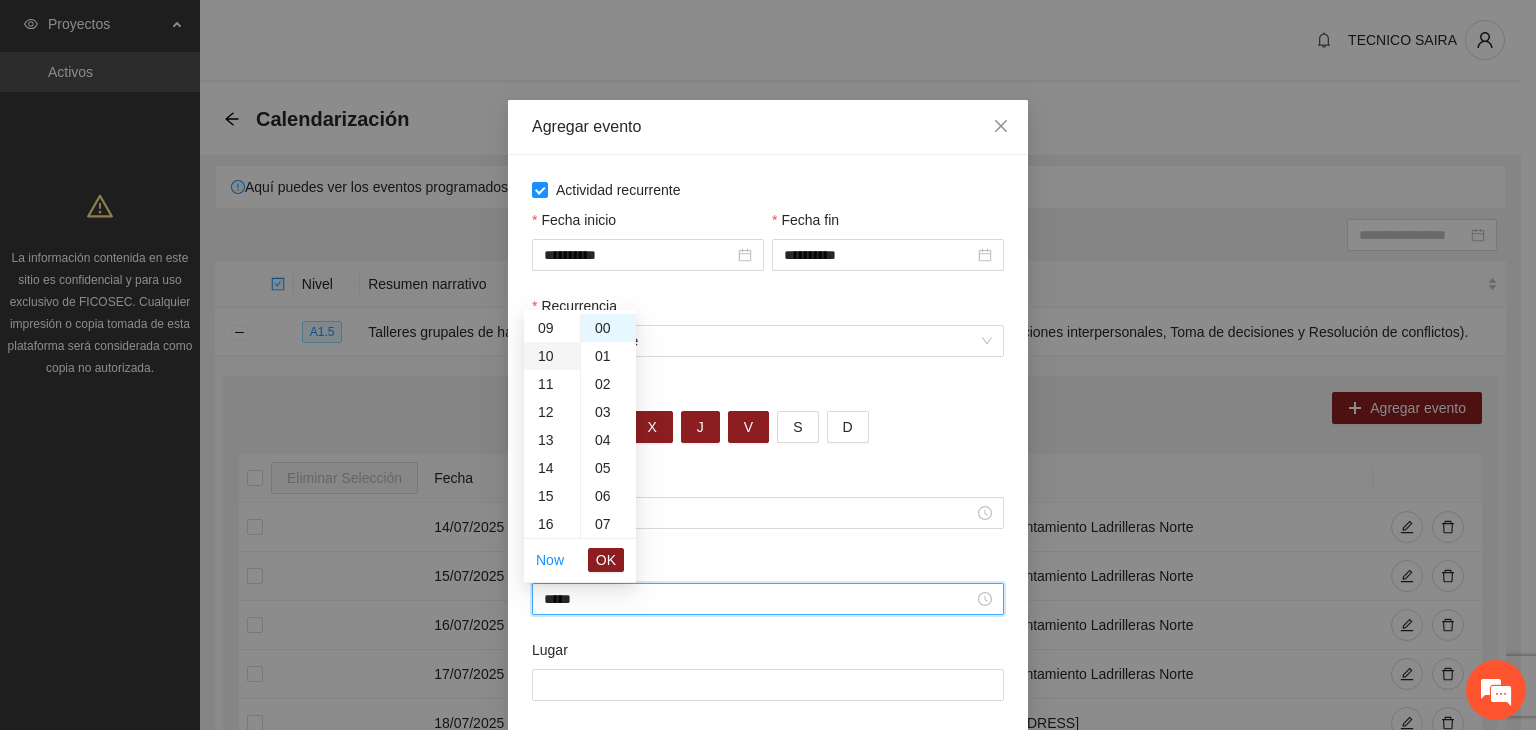 scroll, scrollTop: 280, scrollLeft: 0, axis: vertical 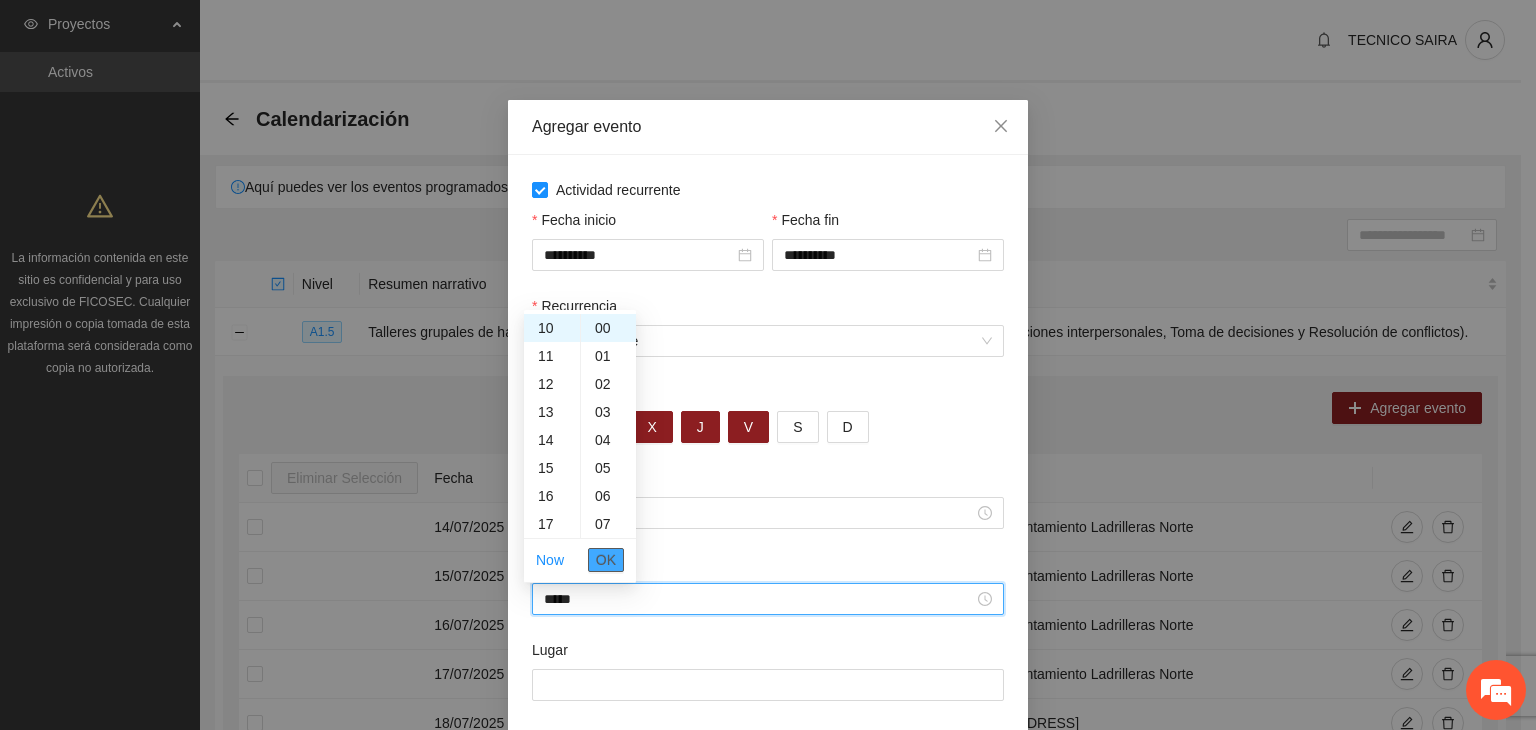 click on "OK" at bounding box center [606, 560] 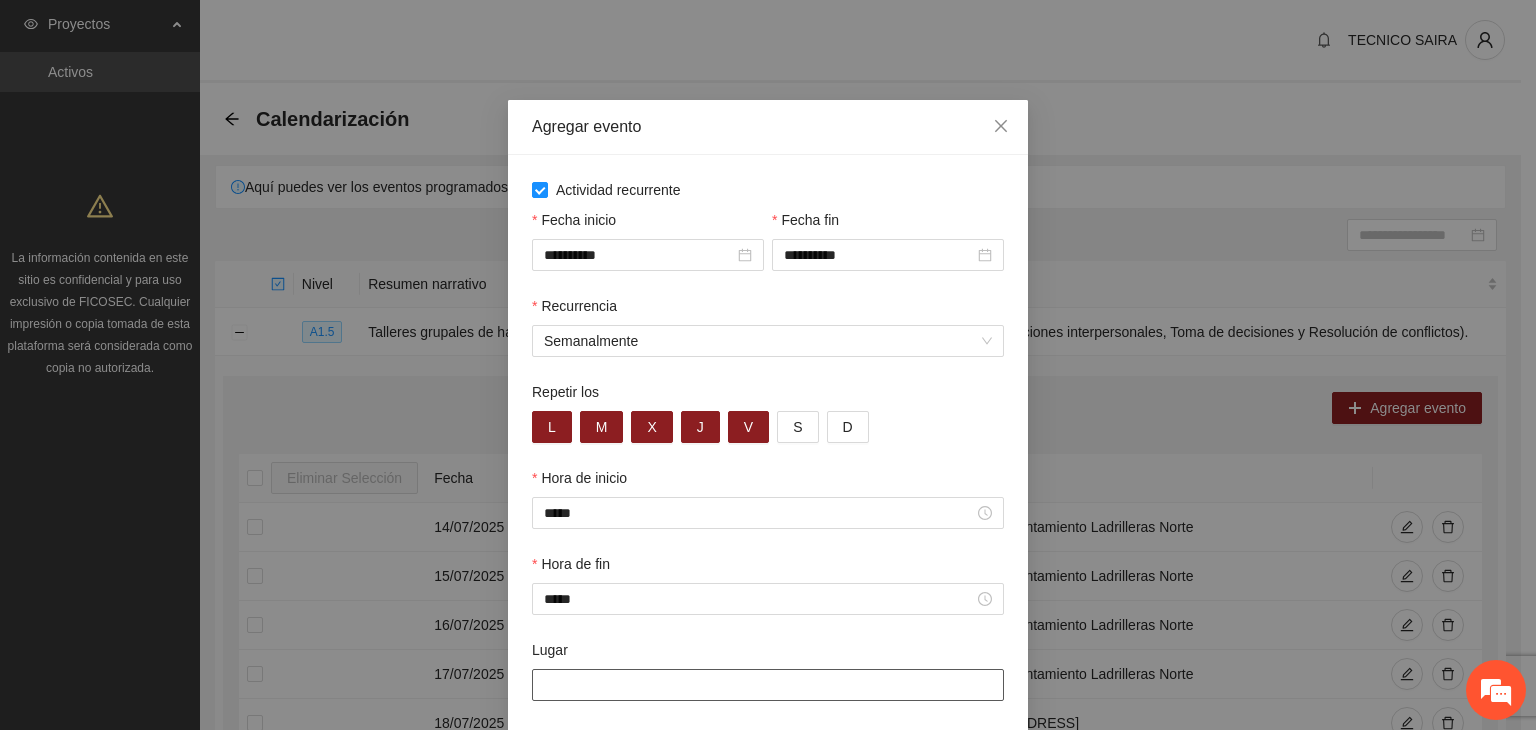 click on "Lugar" at bounding box center (768, 685) 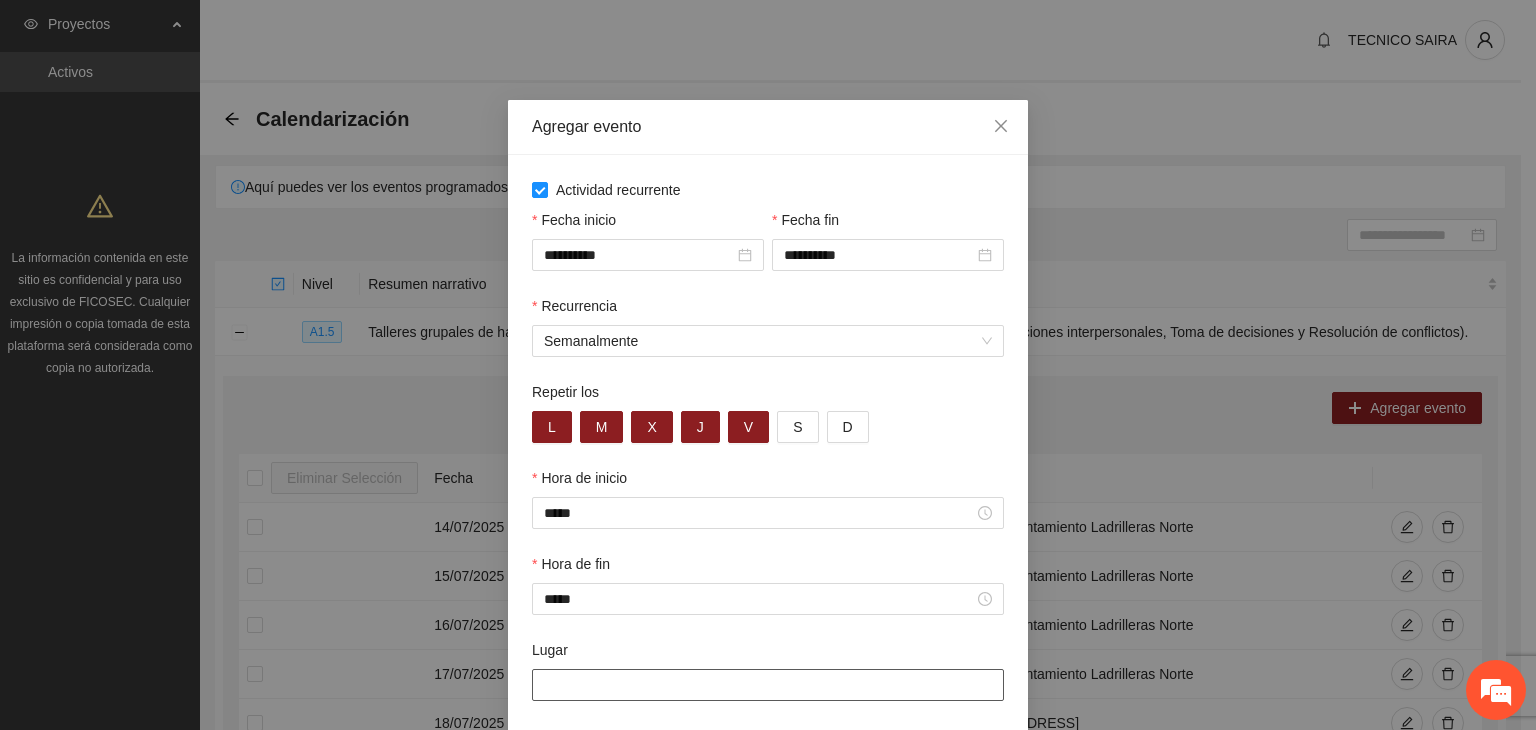 type on "**********" 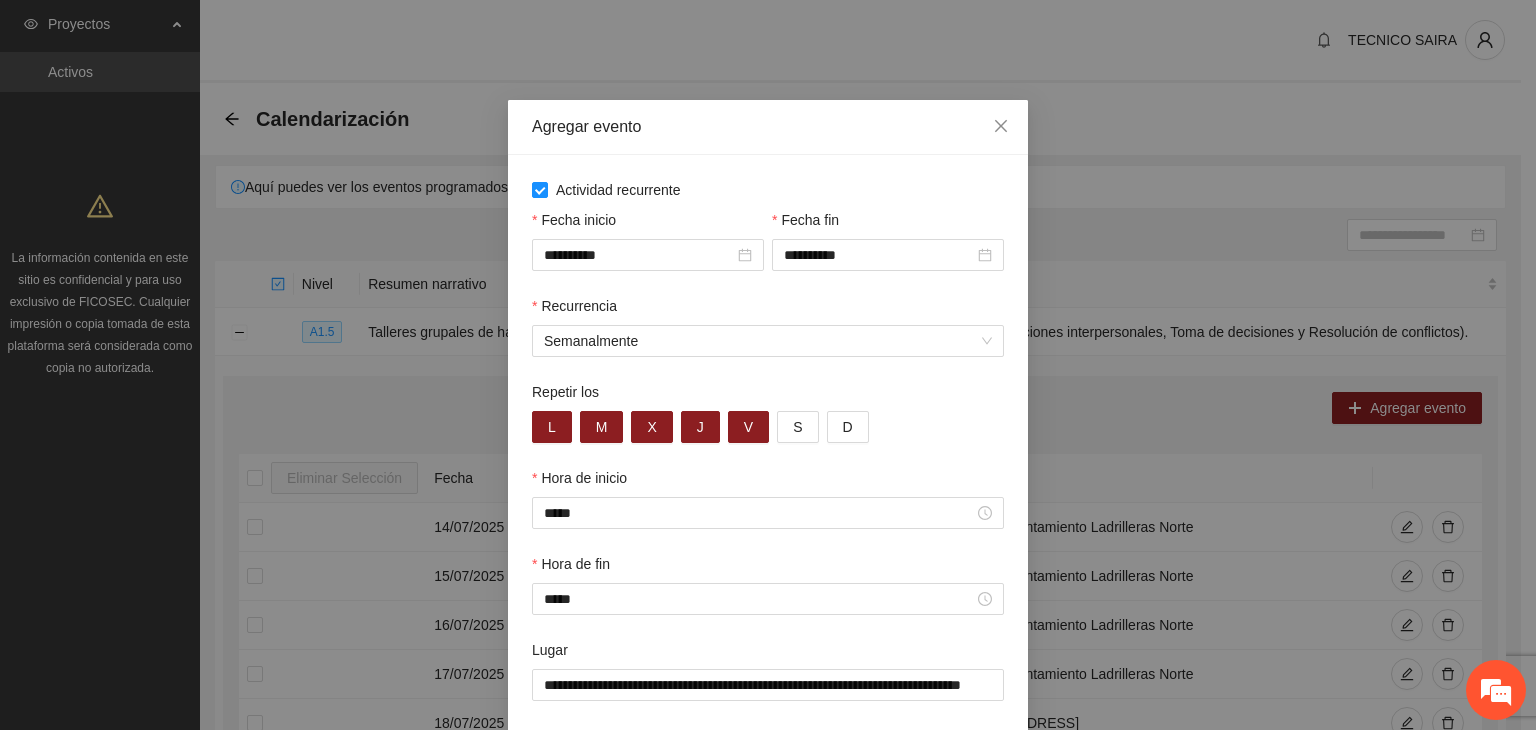 scroll, scrollTop: 99, scrollLeft: 0, axis: vertical 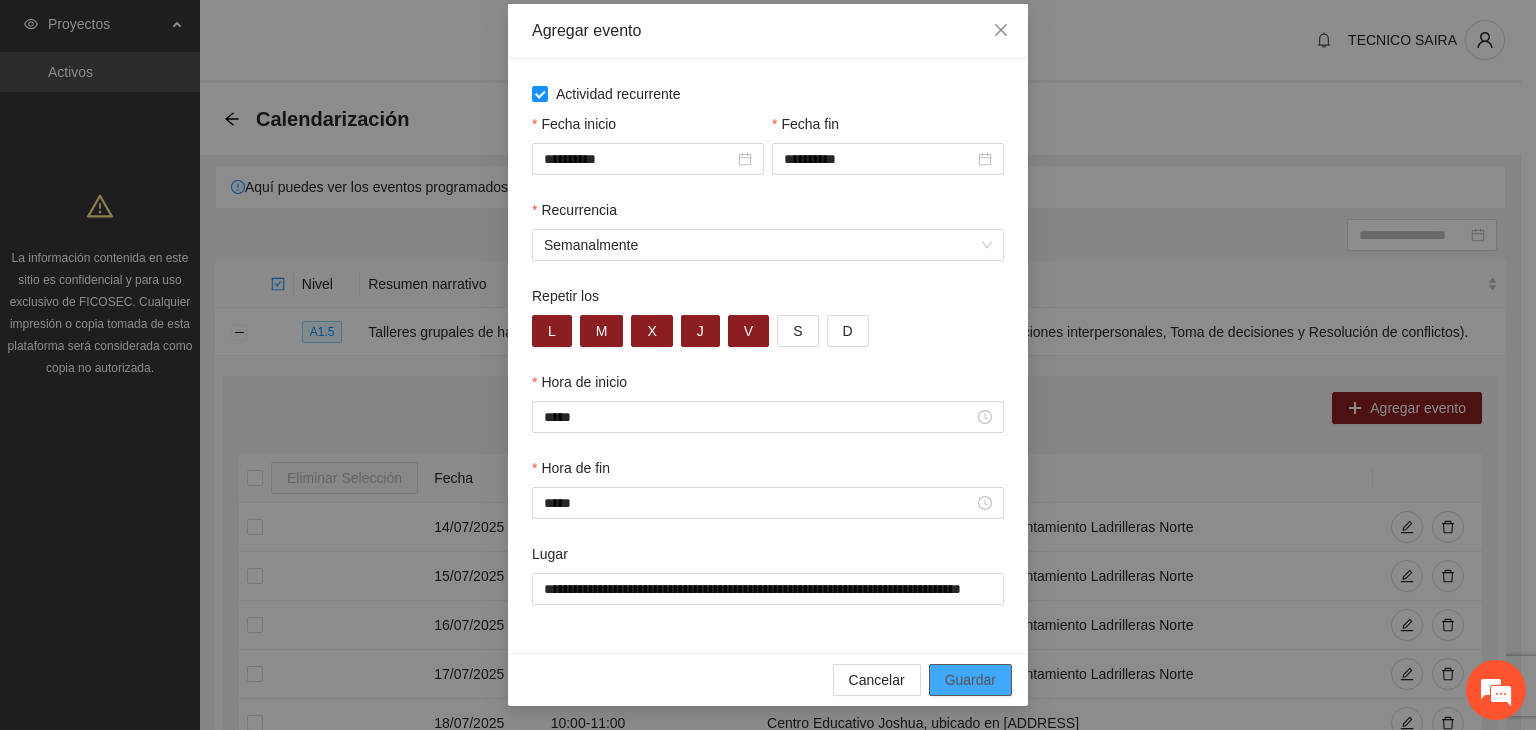 click on "Guardar" at bounding box center (970, 680) 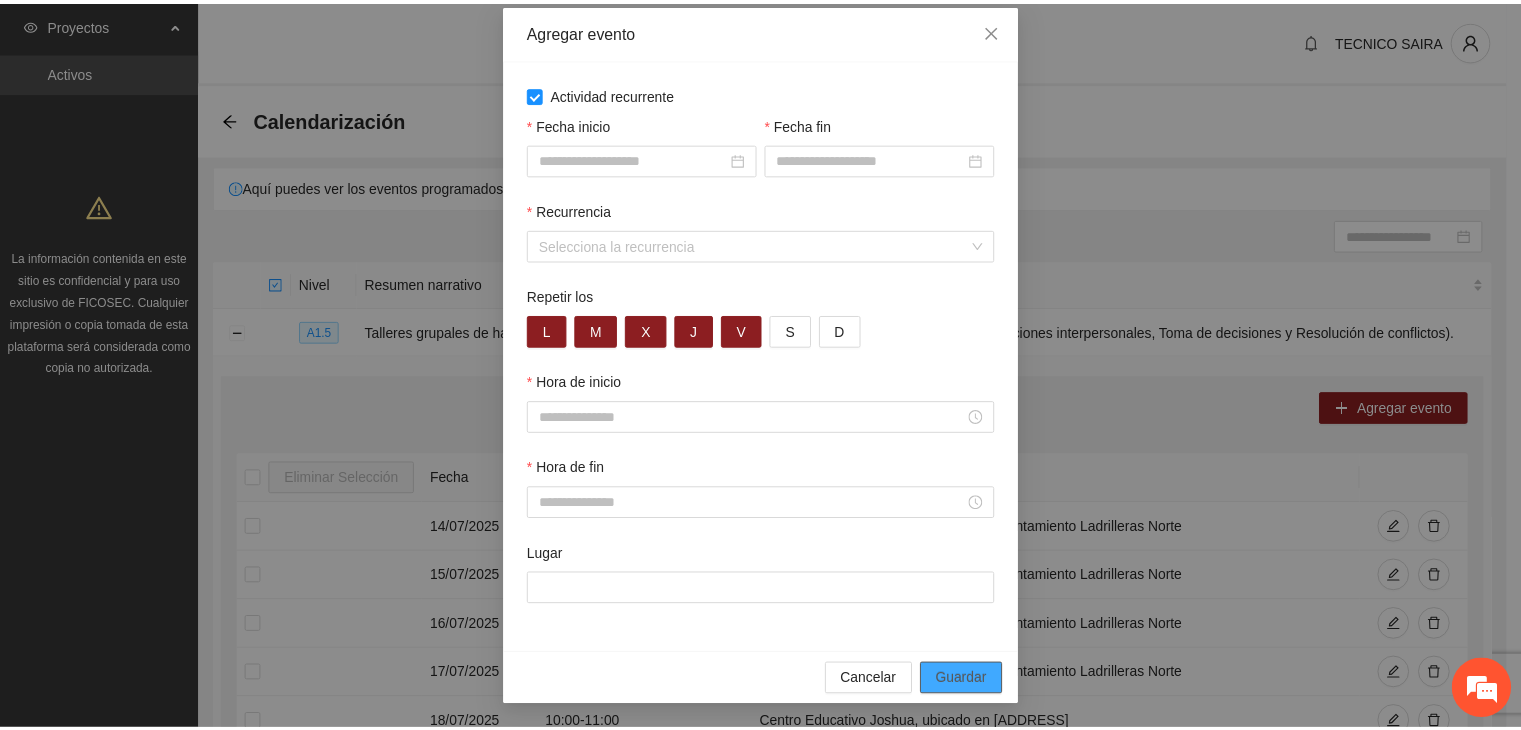 scroll, scrollTop: 0, scrollLeft: 0, axis: both 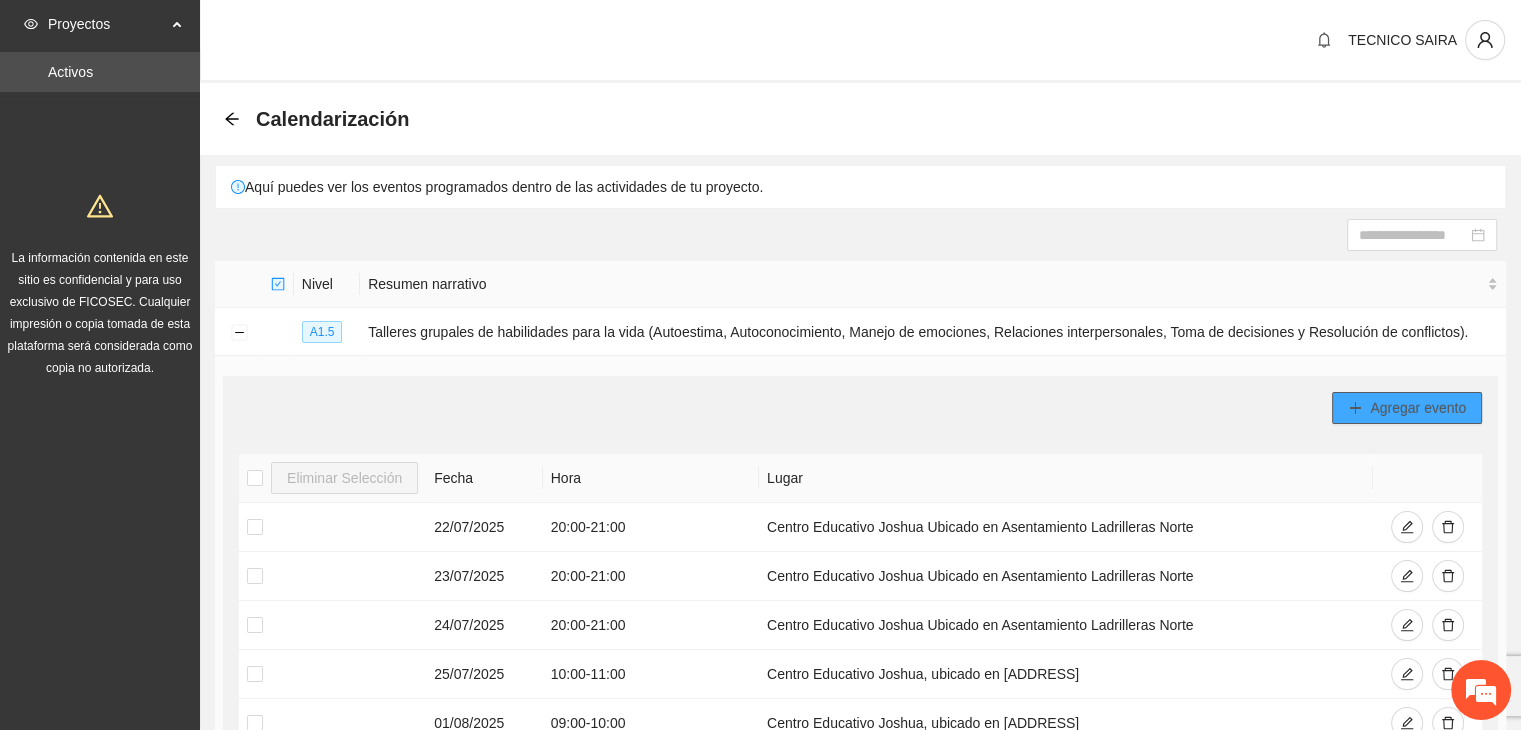 click on "Agregar evento" at bounding box center [1418, 408] 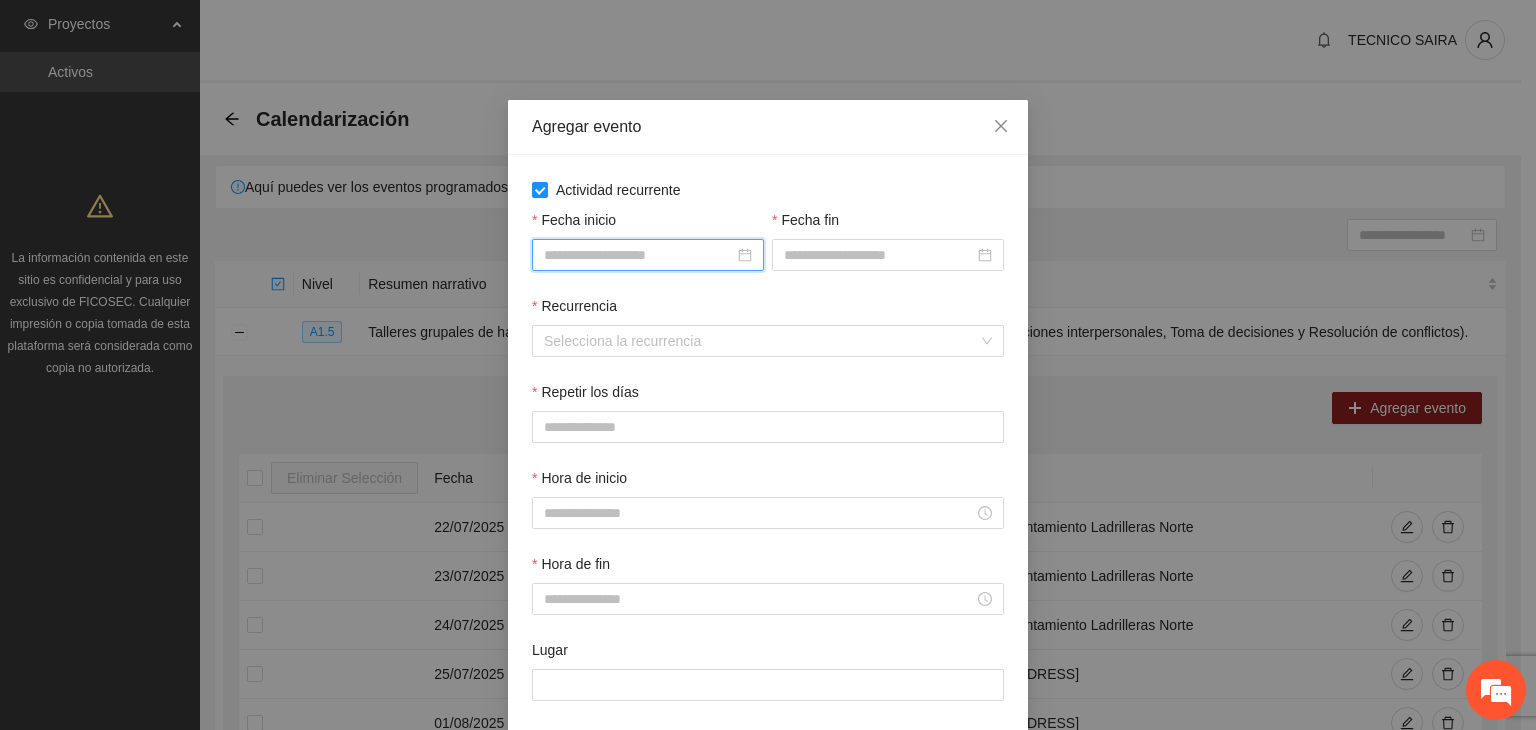 click on "Fecha inicio" at bounding box center (639, 255) 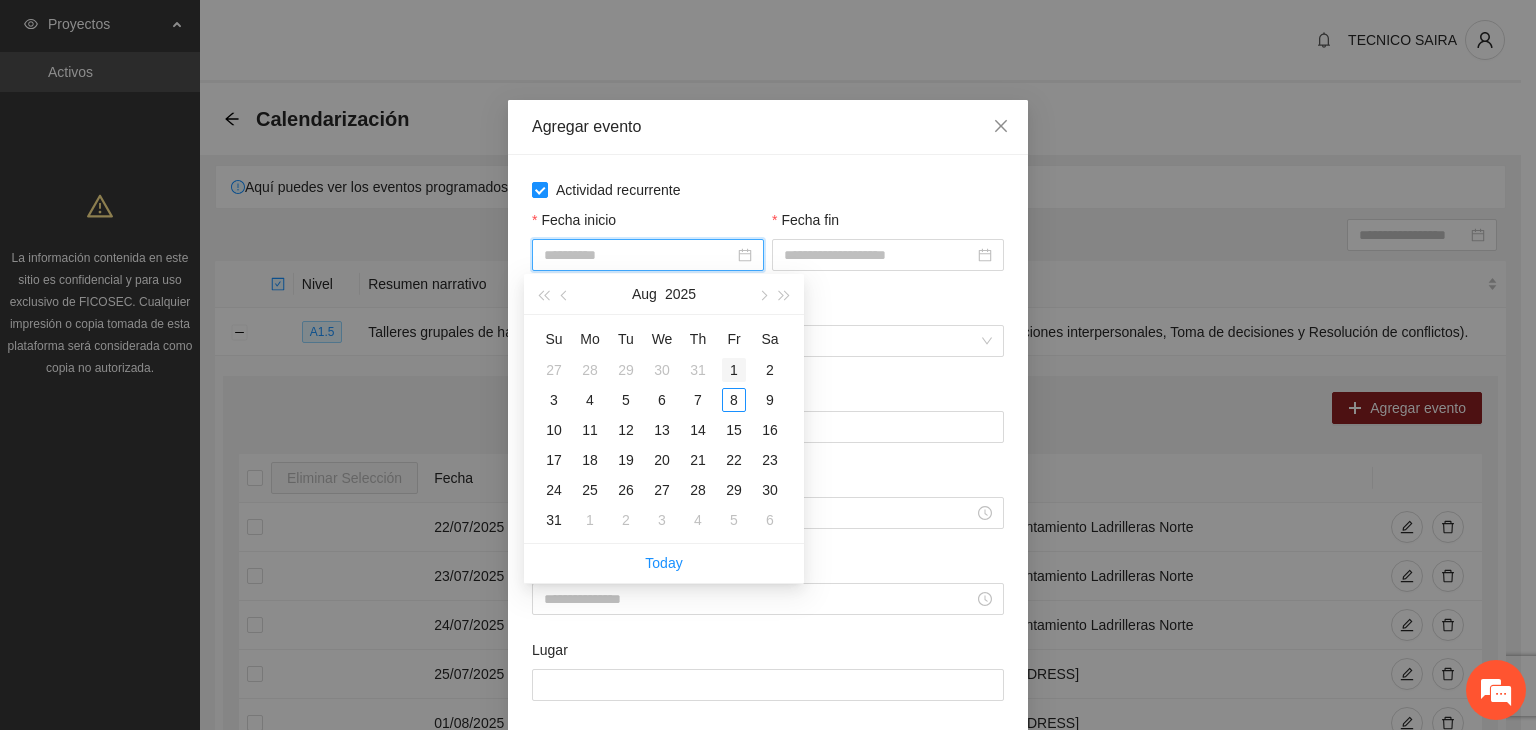 type on "**********" 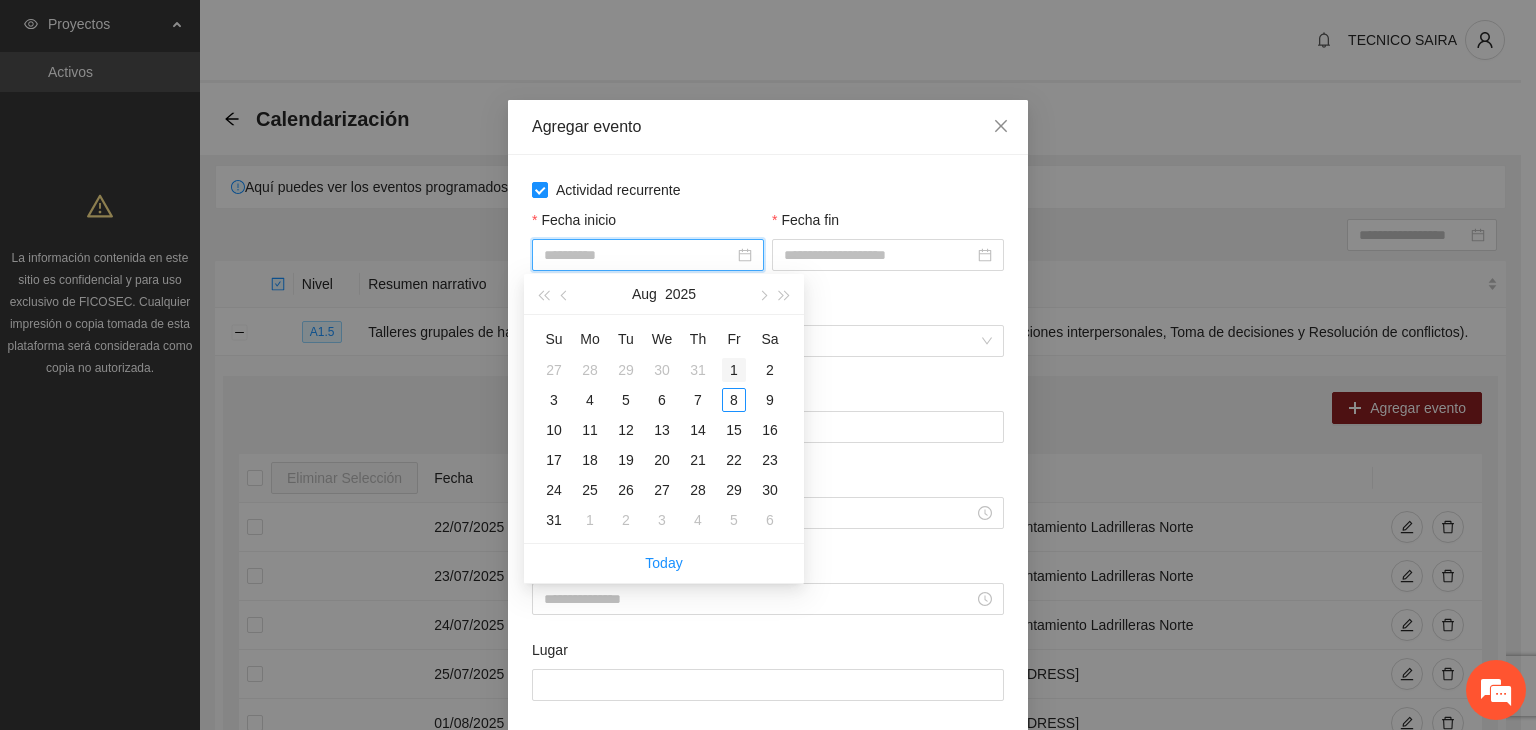 click on "1" at bounding box center (734, 370) 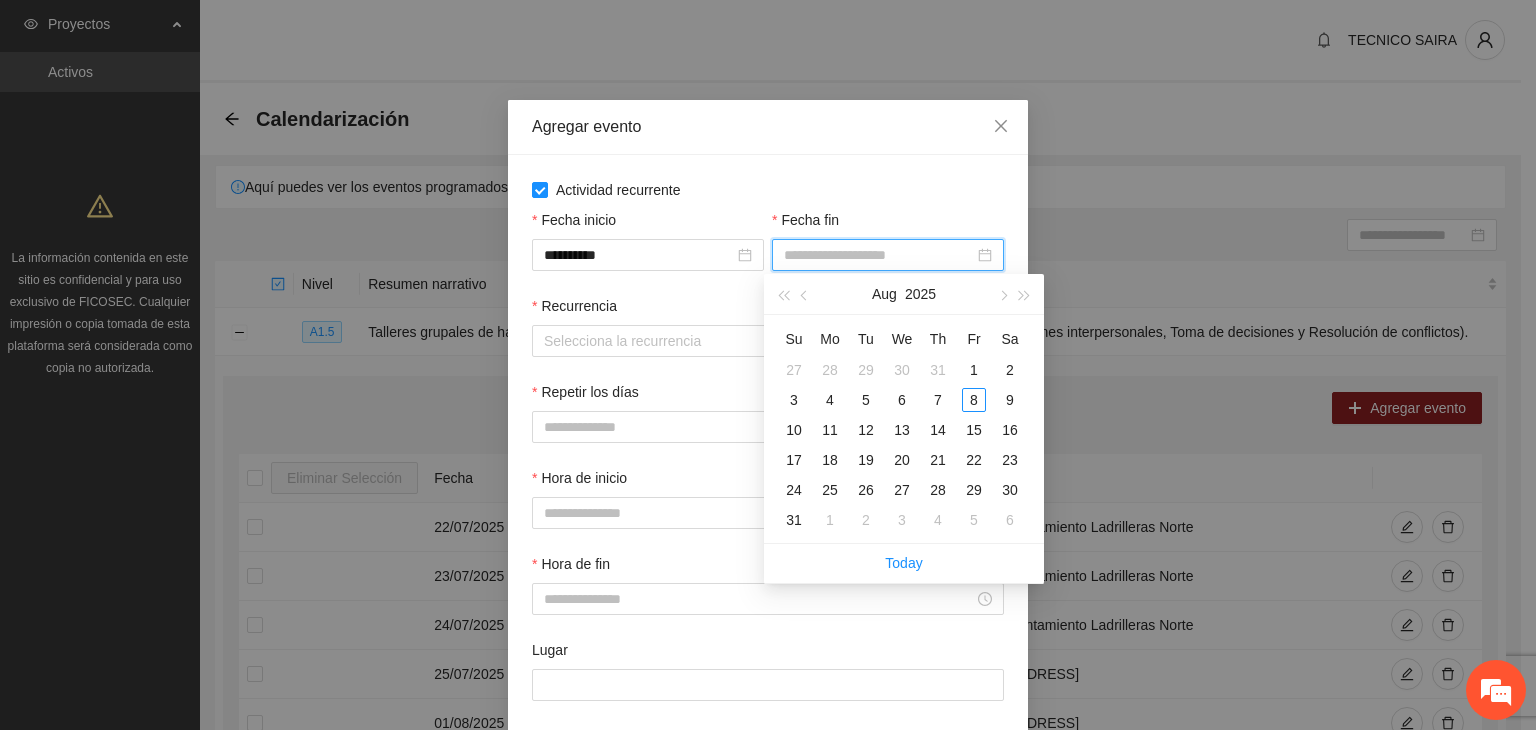 click on "Fecha fin" at bounding box center [879, 255] 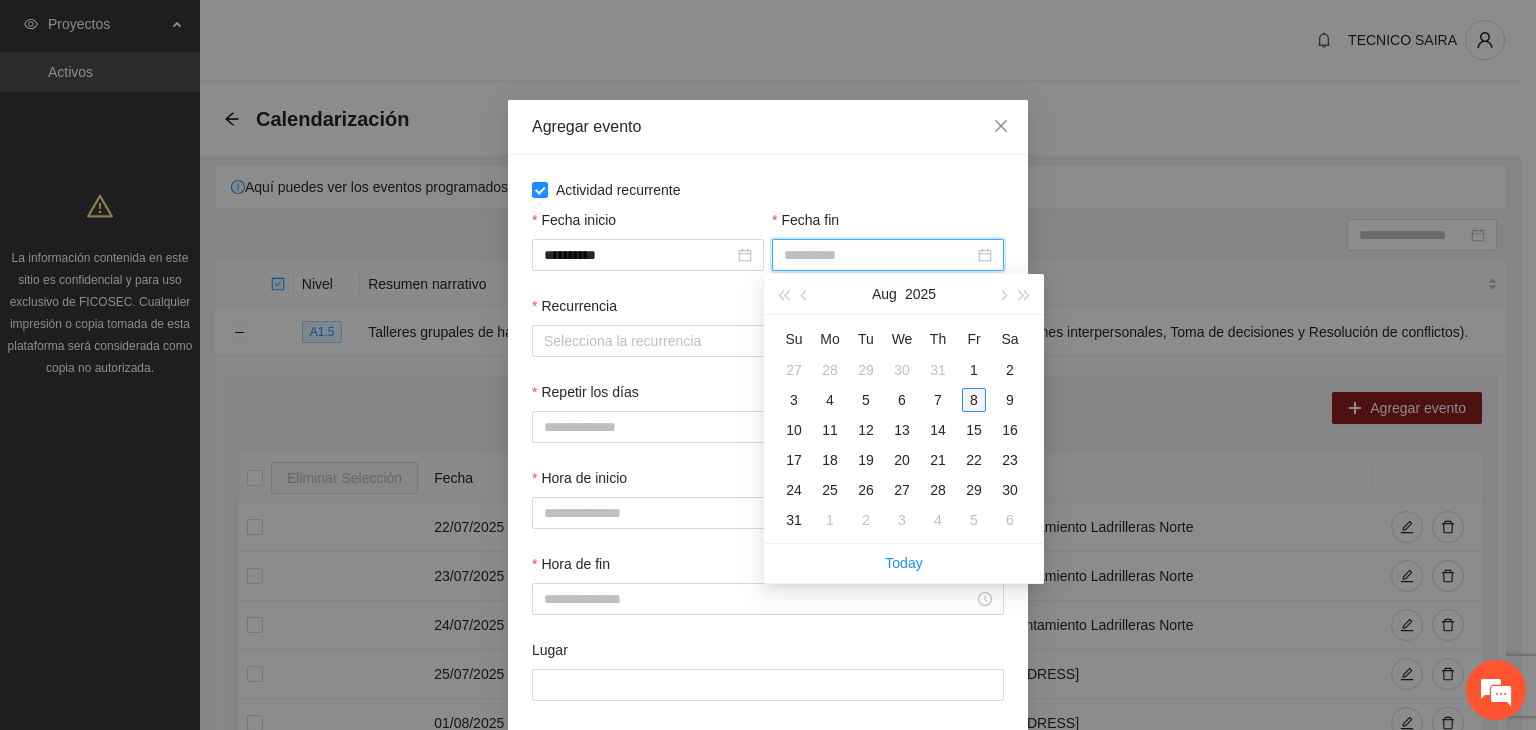 type on "**********" 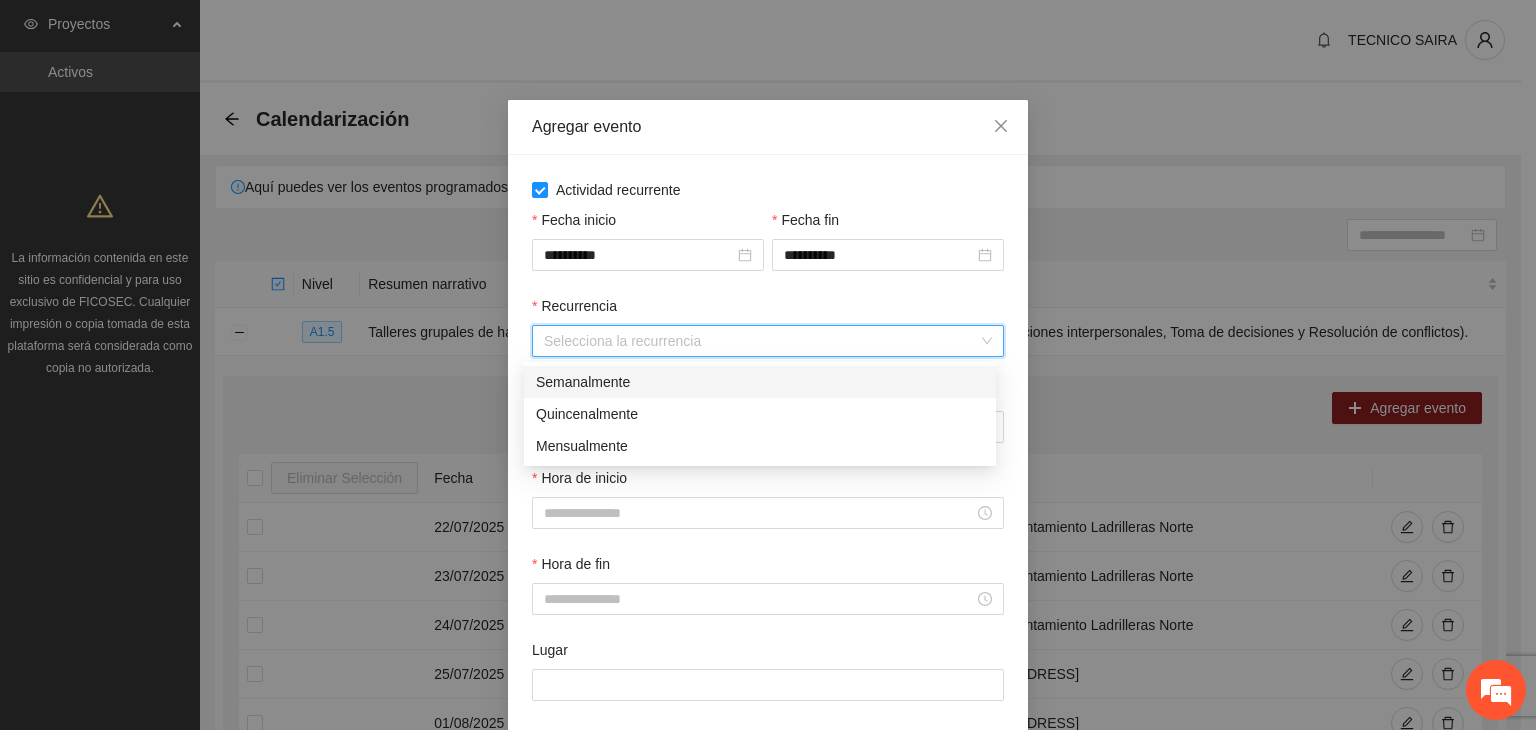 click on "Recurrencia" at bounding box center [761, 341] 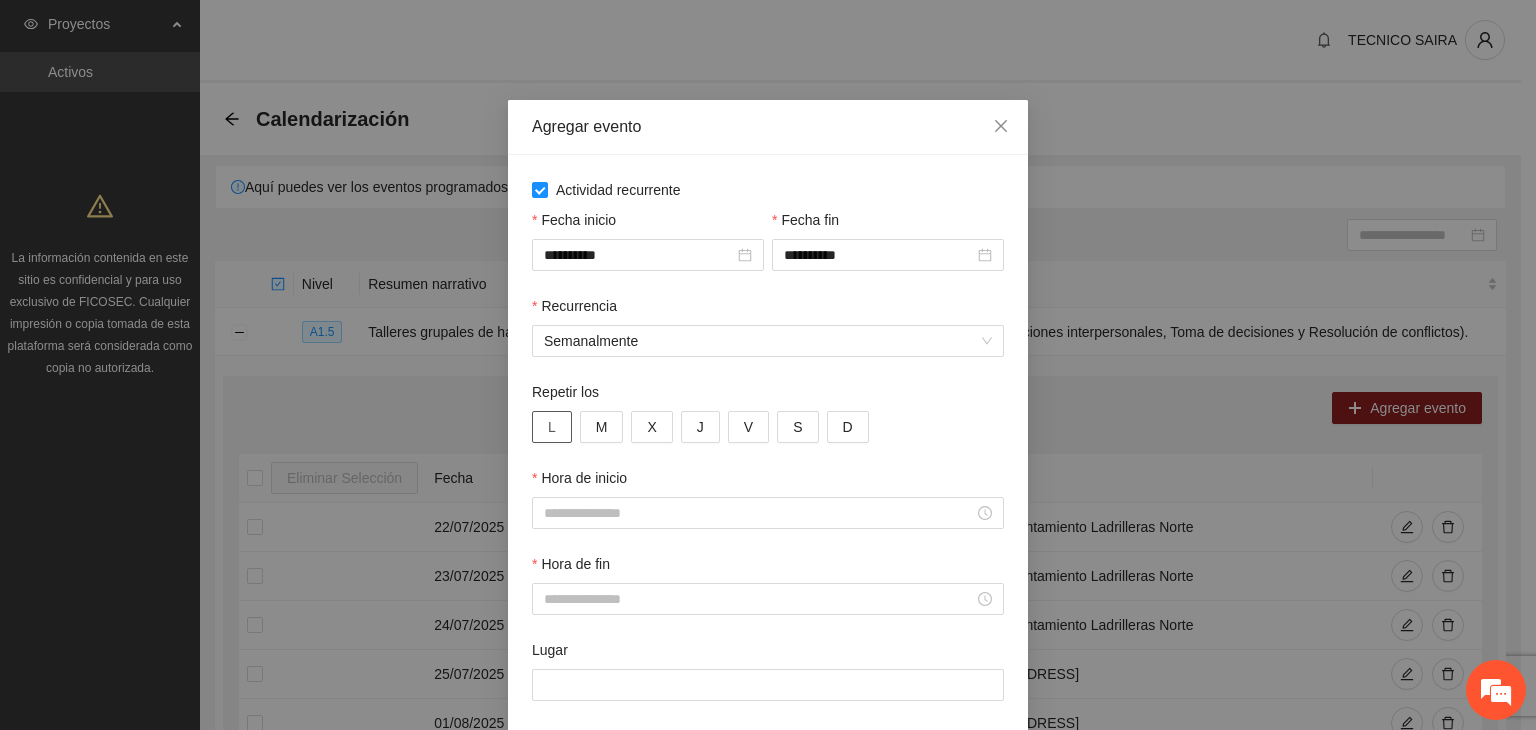 click on "L" at bounding box center (552, 427) 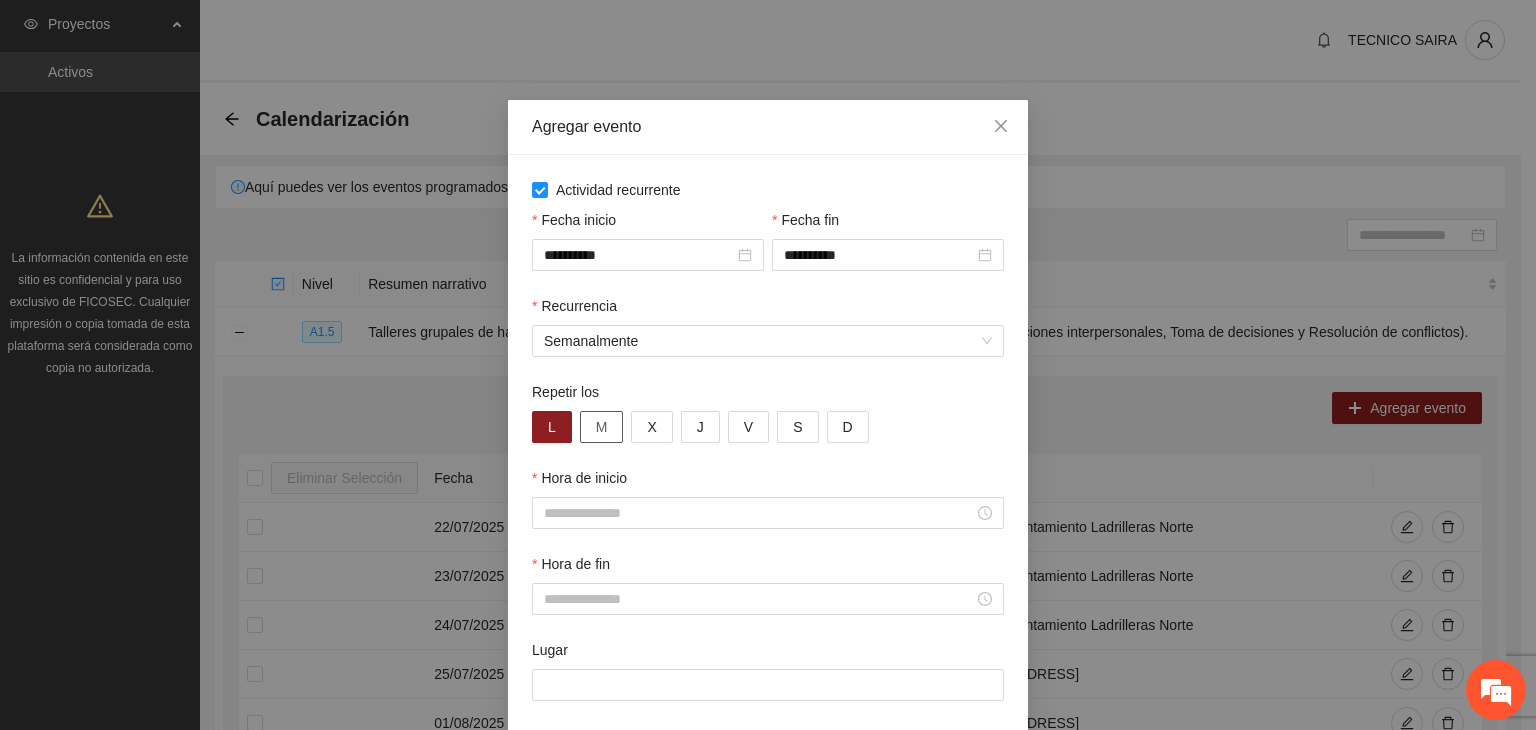 click on "M" at bounding box center (602, 427) 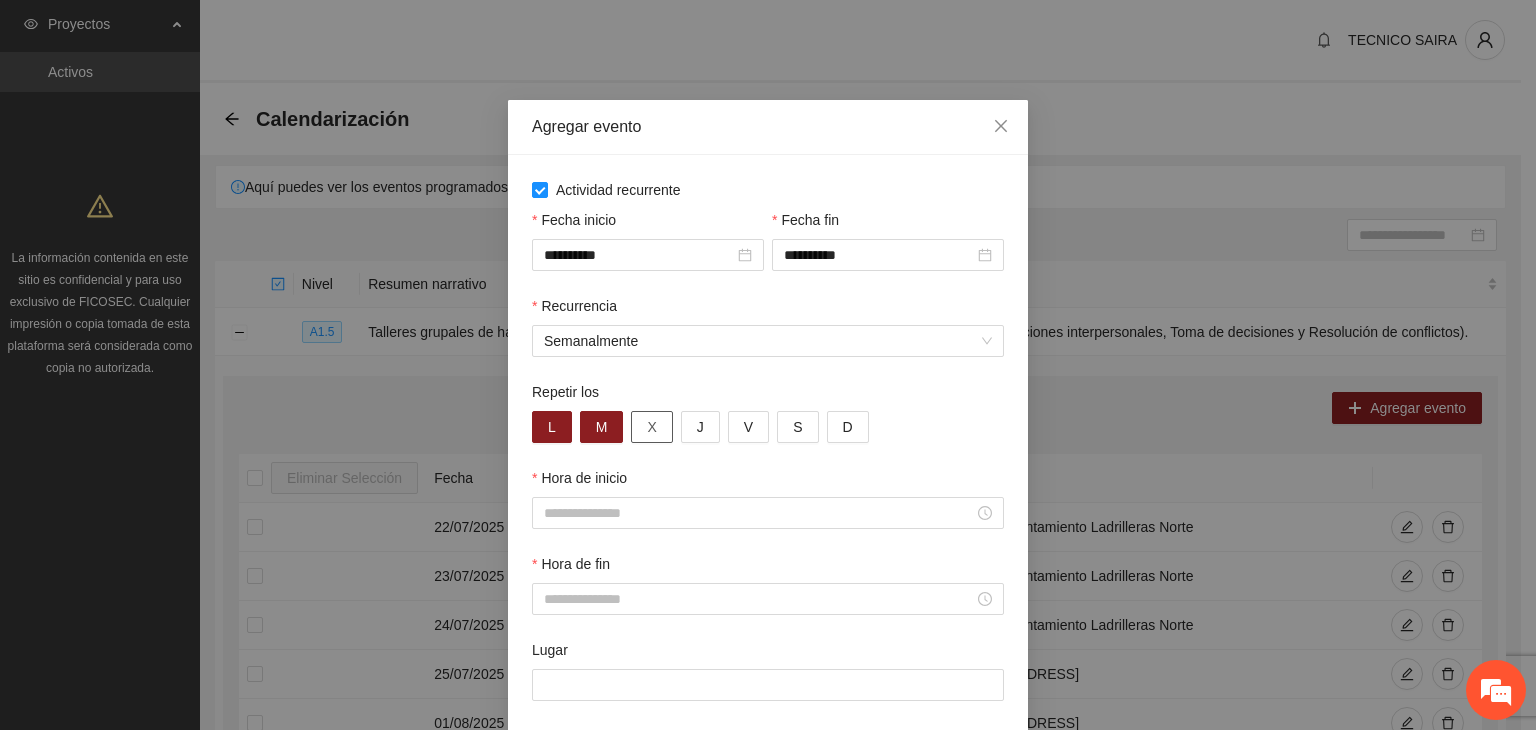click on "X" at bounding box center [651, 427] 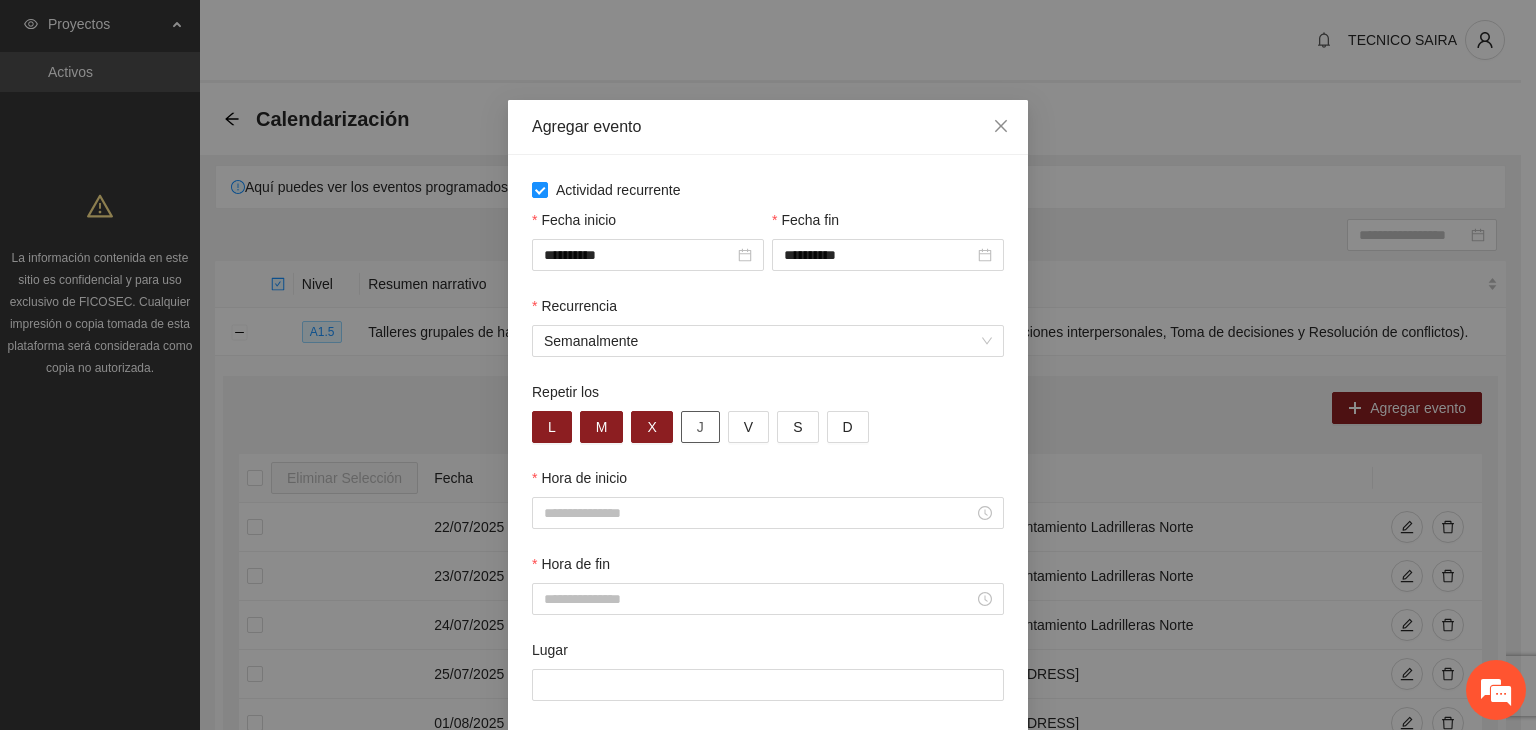 click on "J" at bounding box center (700, 427) 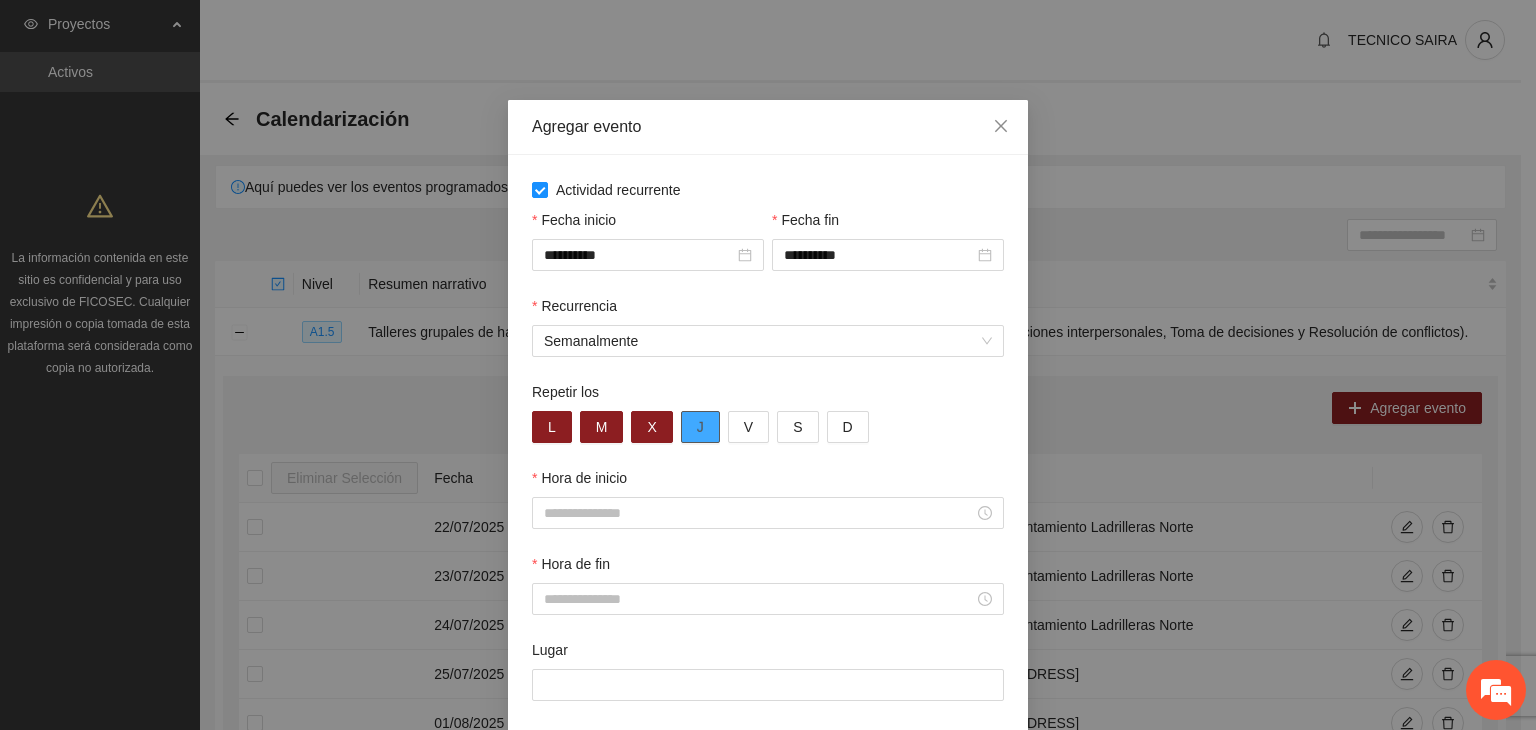 click on "J" at bounding box center (700, 427) 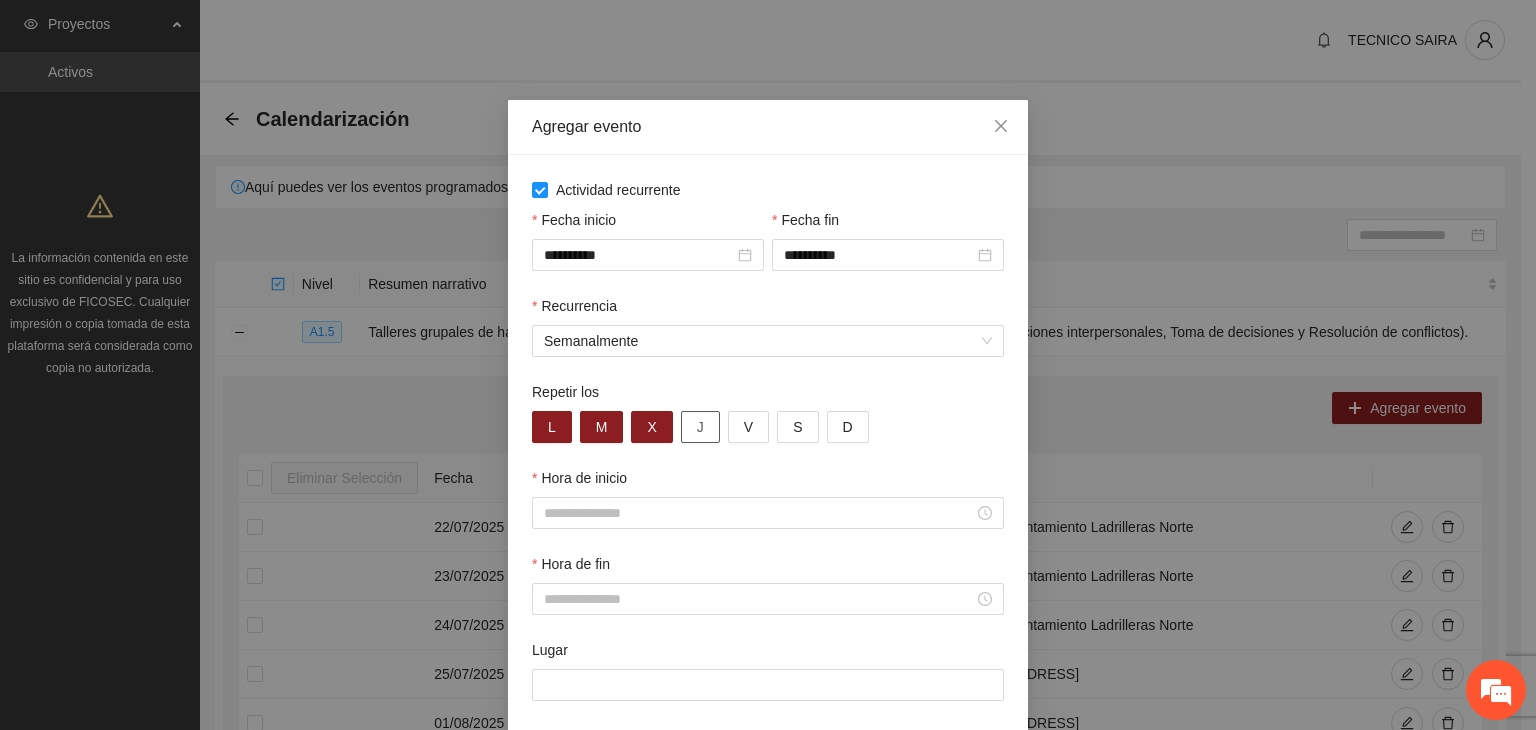click on "J" at bounding box center [700, 427] 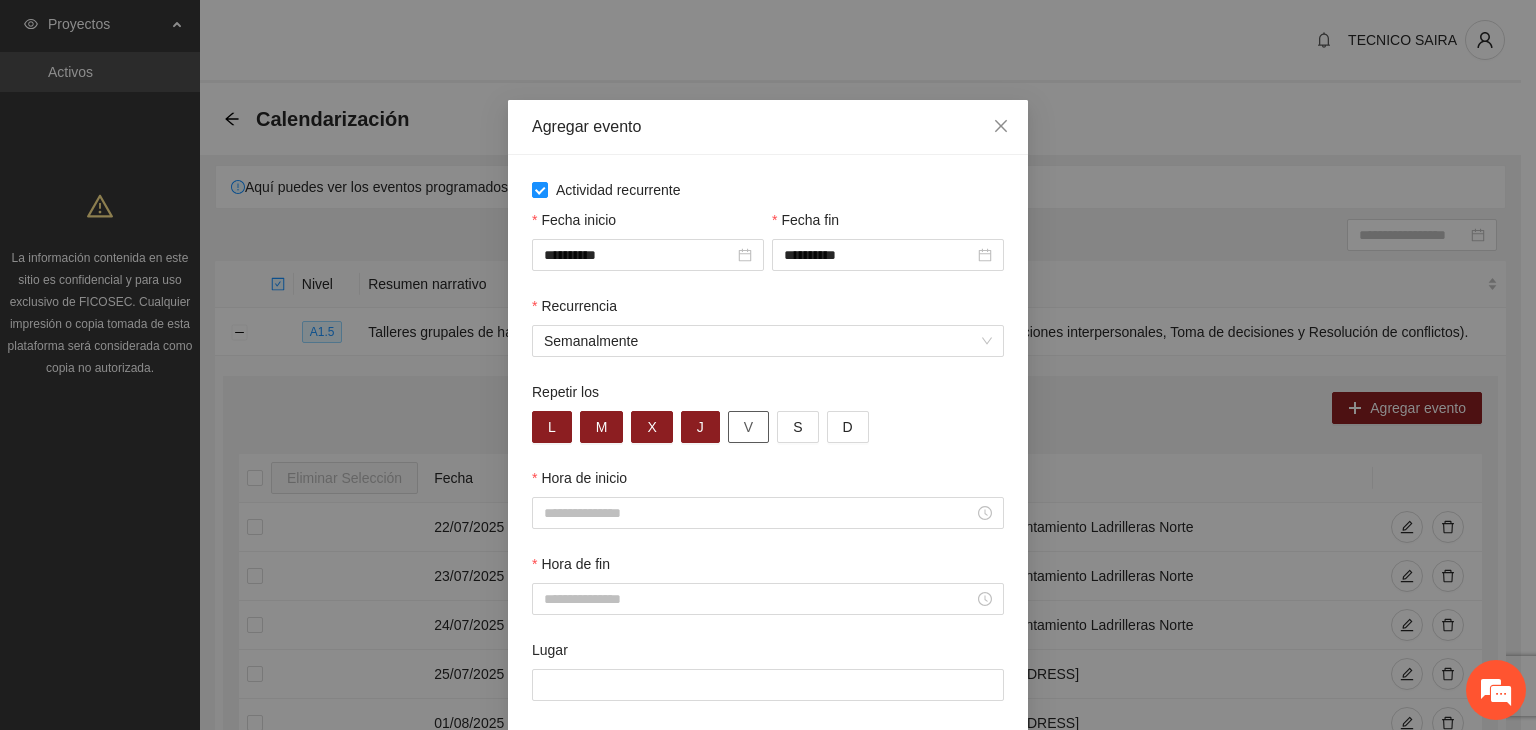 click on "V" at bounding box center (748, 427) 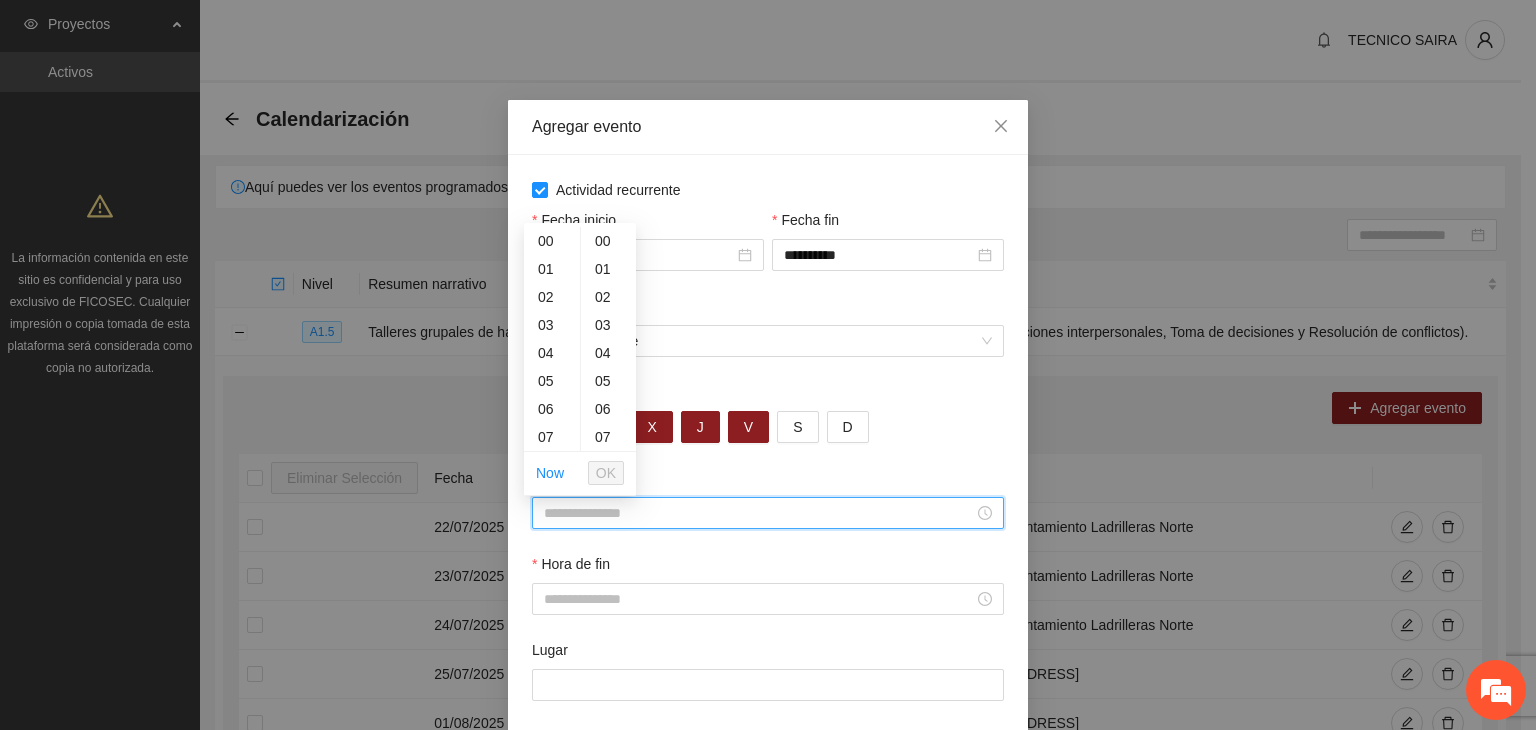 click on "Hora de inicio" at bounding box center (759, 513) 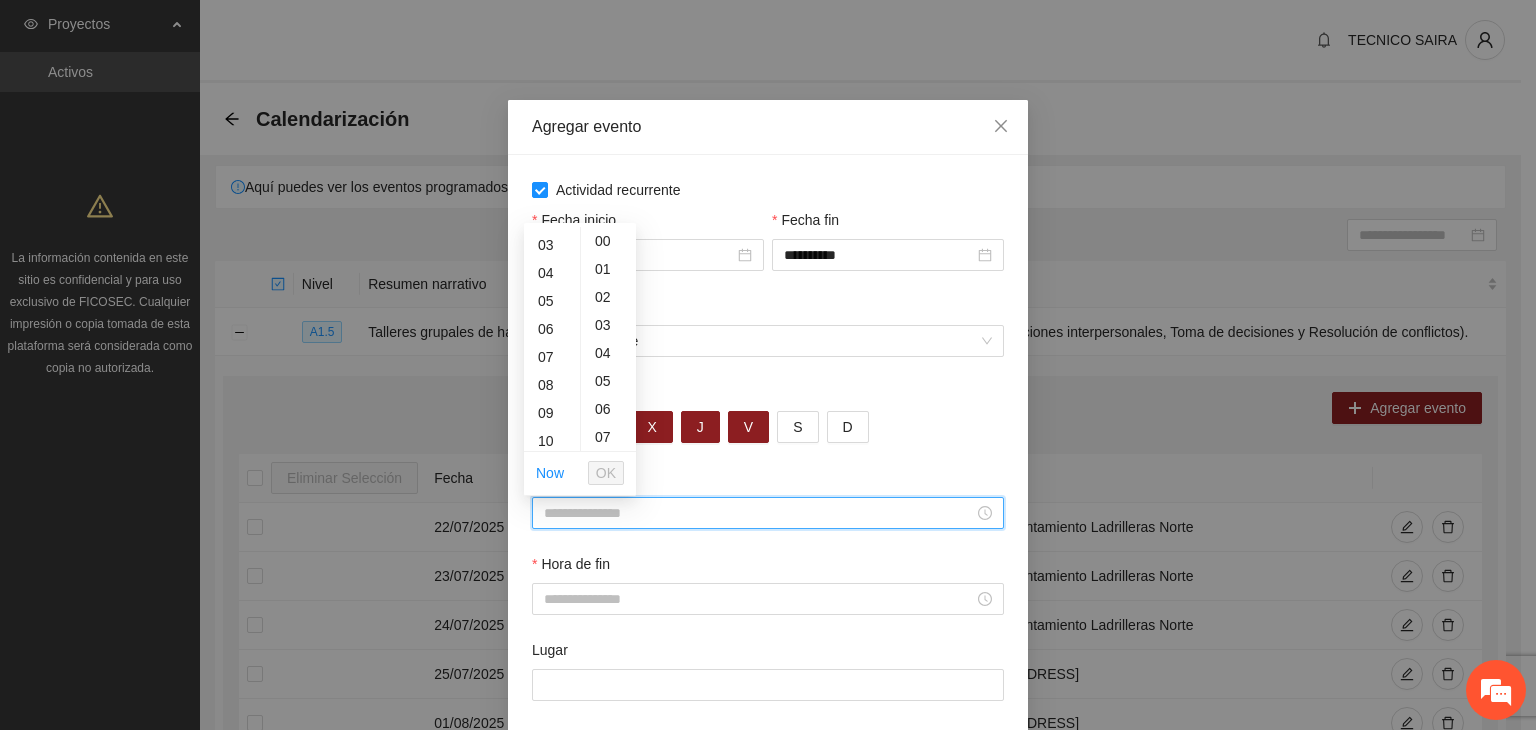 scroll, scrollTop: 120, scrollLeft: 0, axis: vertical 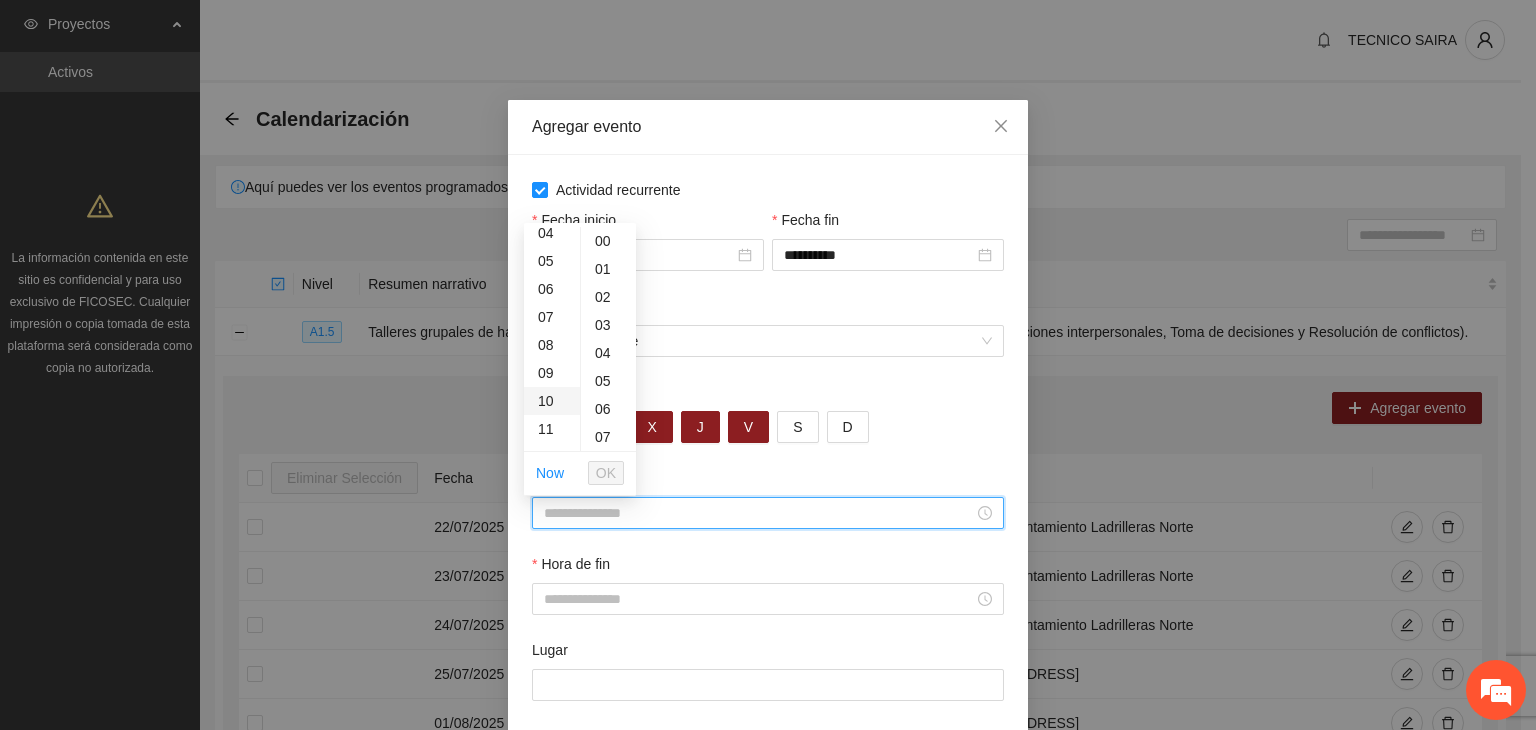click on "10" at bounding box center (552, 401) 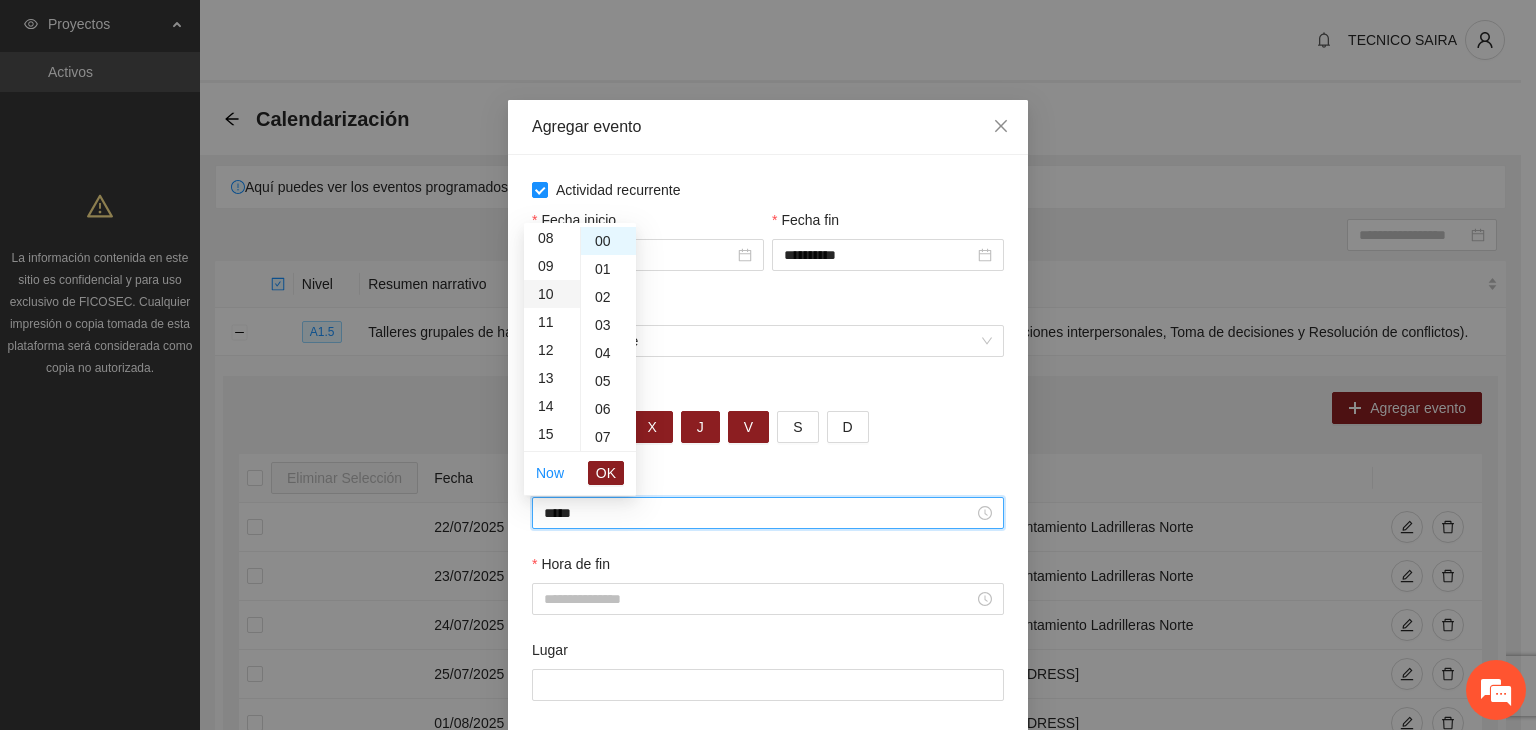scroll, scrollTop: 280, scrollLeft: 0, axis: vertical 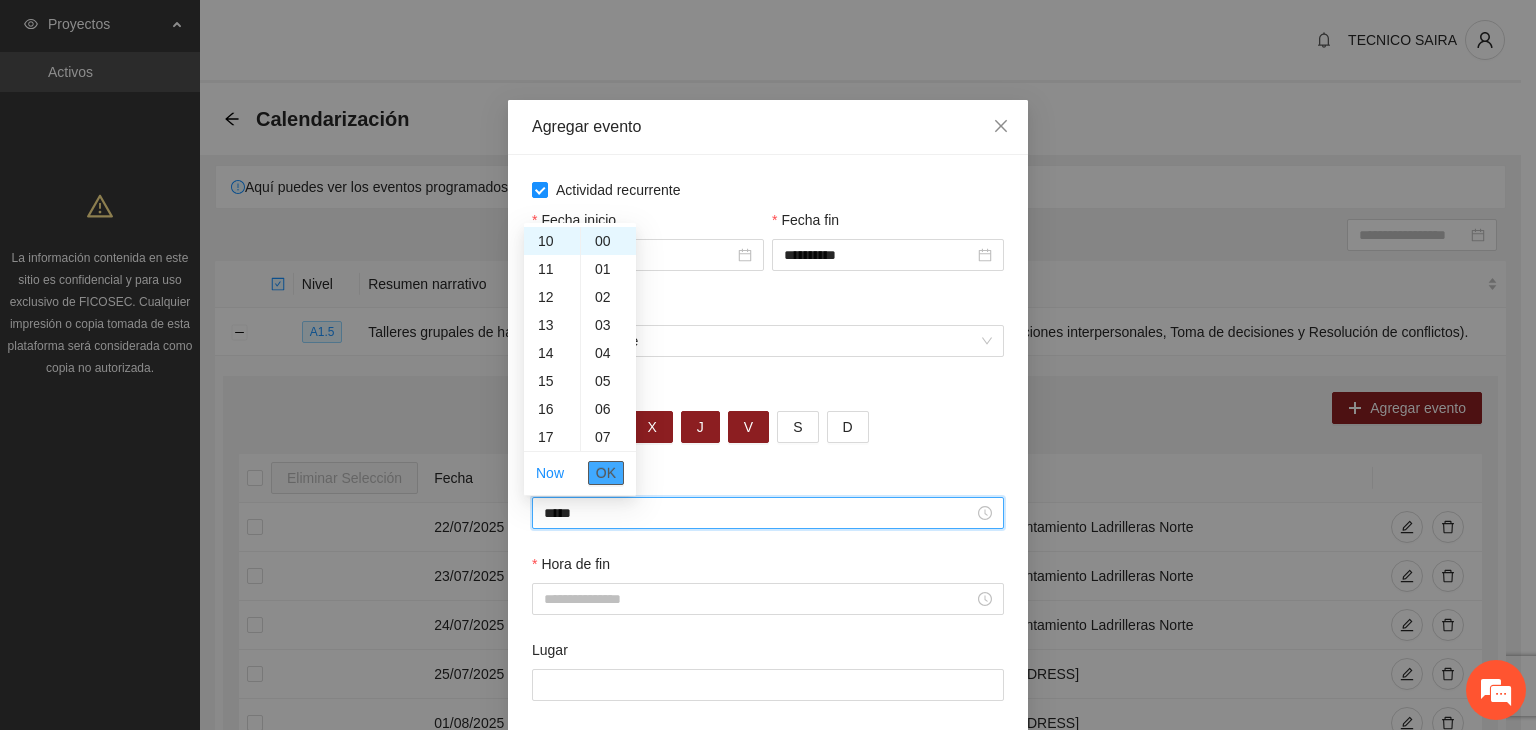 click on "OK" at bounding box center [606, 473] 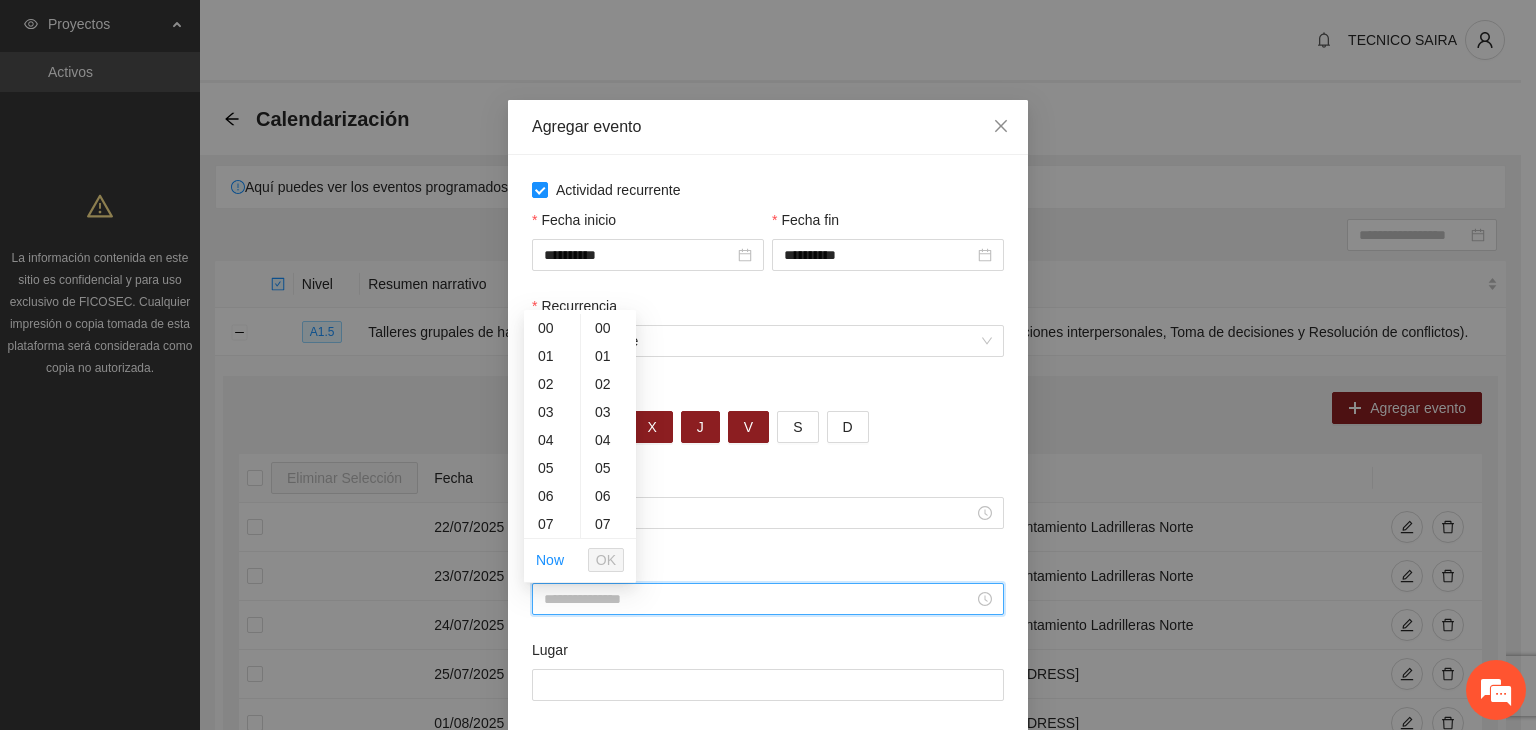 click on "Hora de fin" at bounding box center (759, 599) 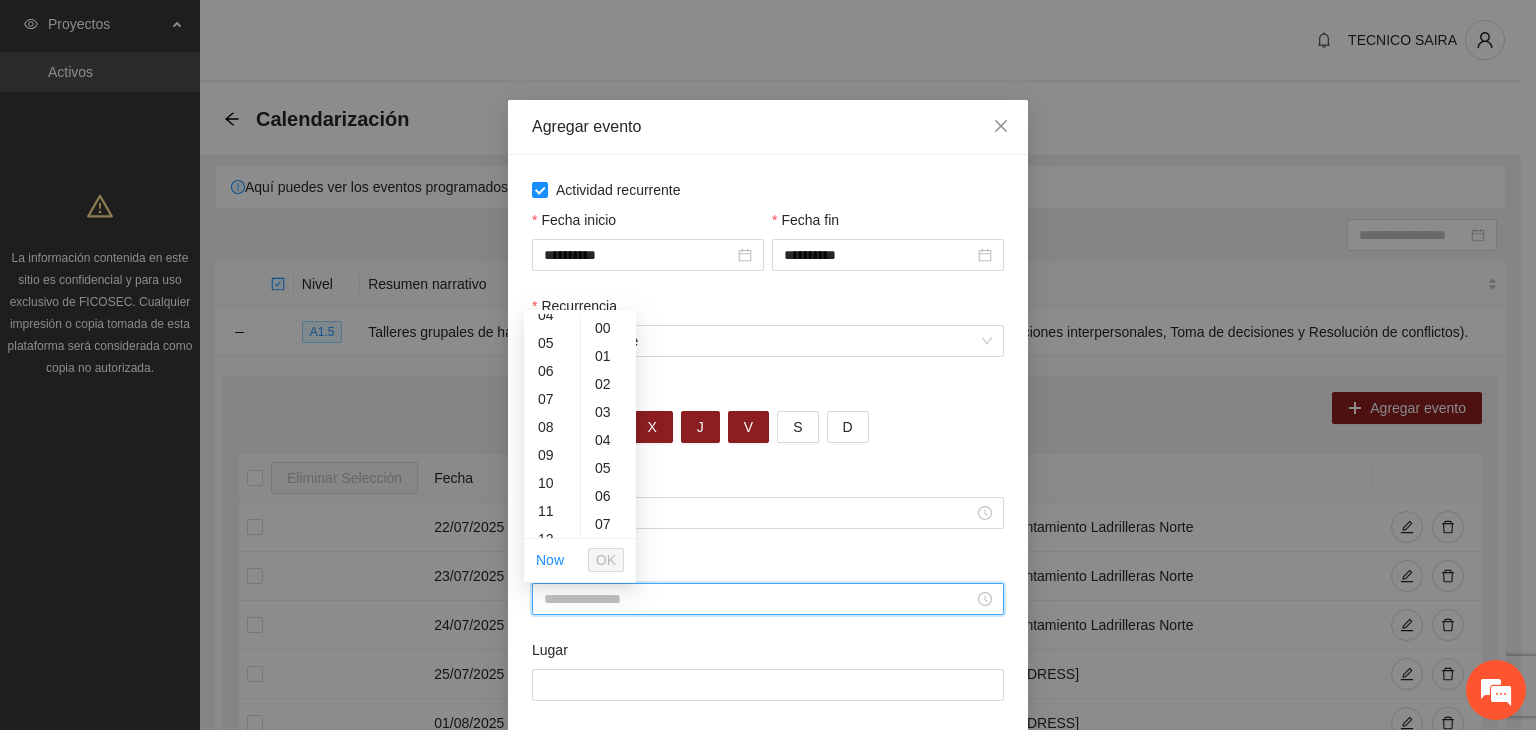 scroll, scrollTop: 160, scrollLeft: 0, axis: vertical 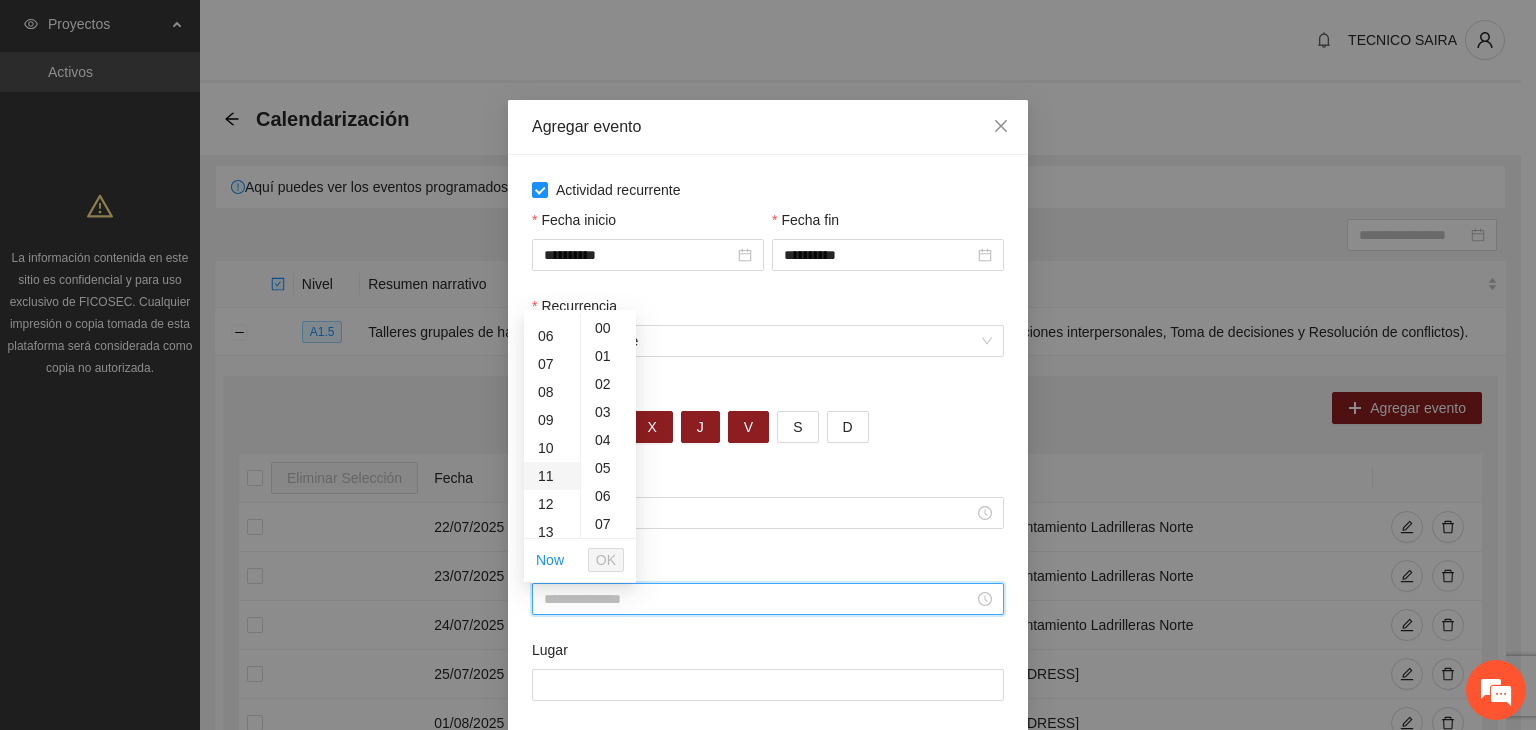 click on "11" at bounding box center [552, 476] 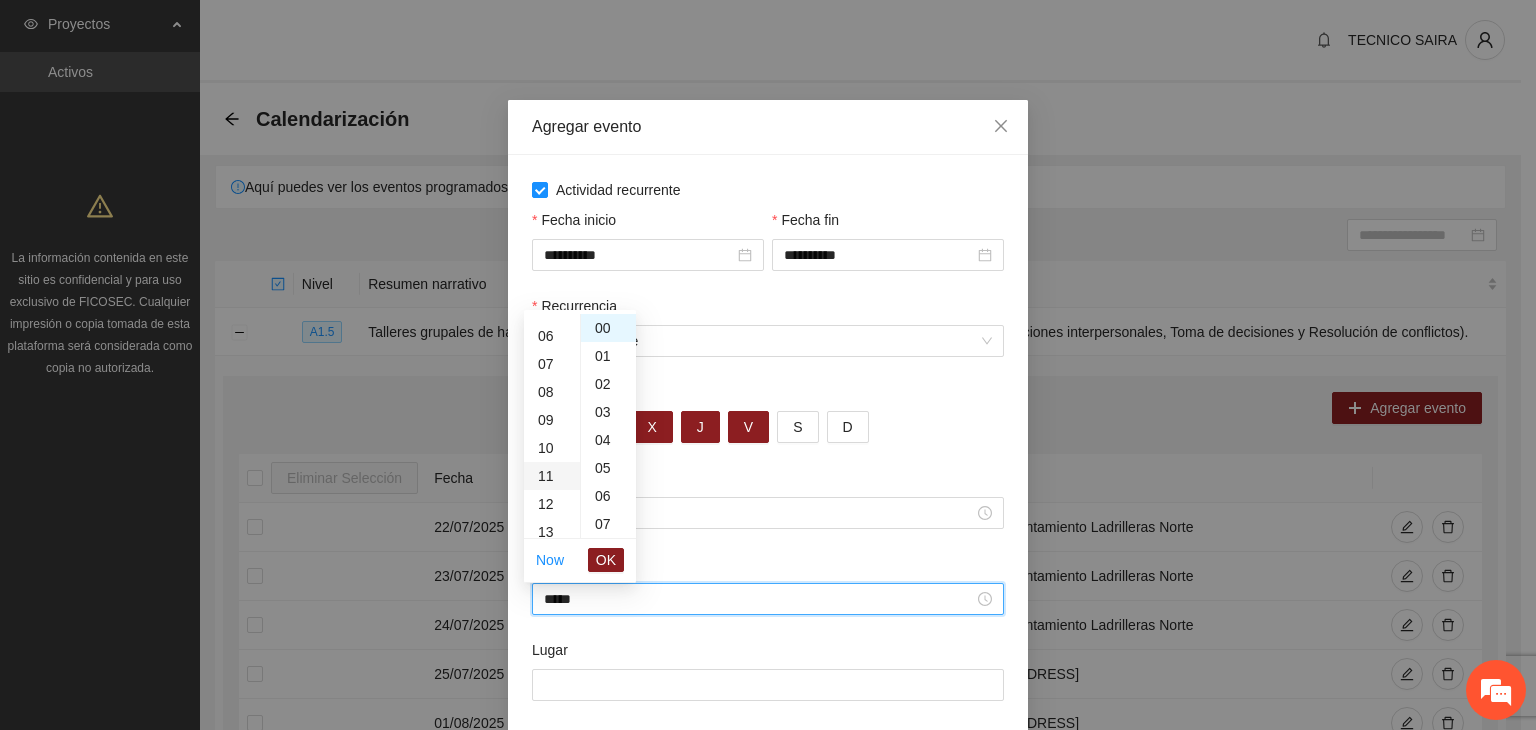scroll, scrollTop: 308, scrollLeft: 0, axis: vertical 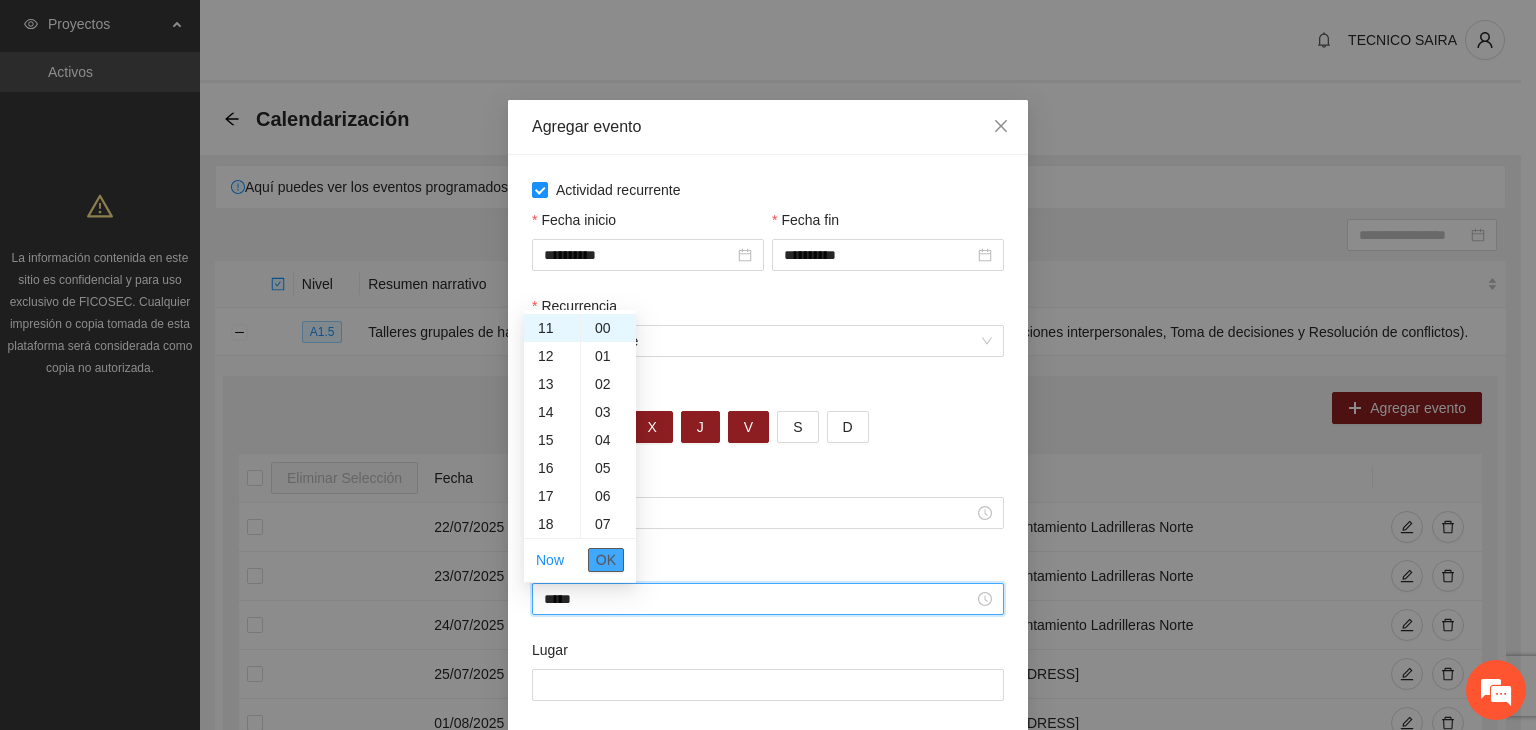 click on "OK" at bounding box center [606, 560] 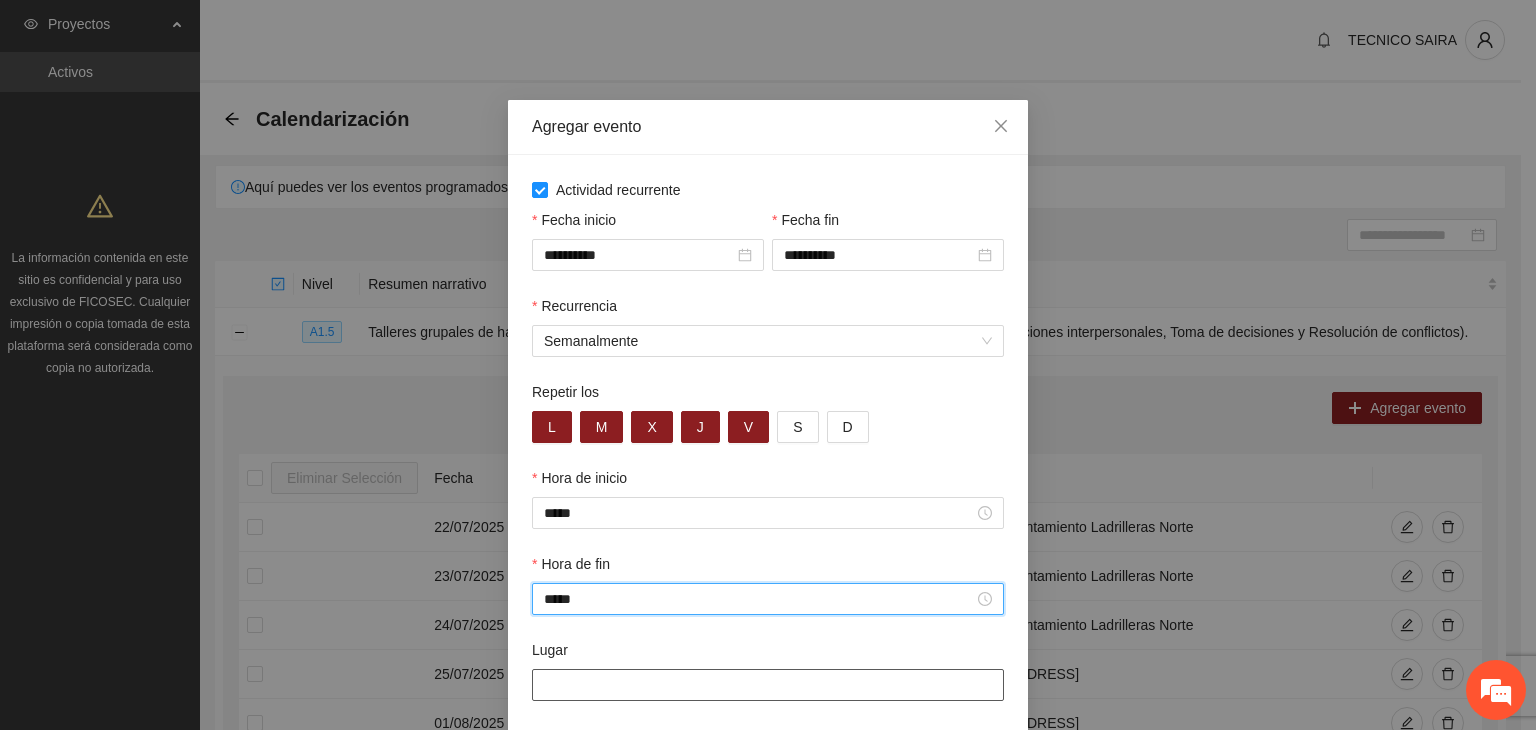 click on "Lugar" at bounding box center [768, 685] 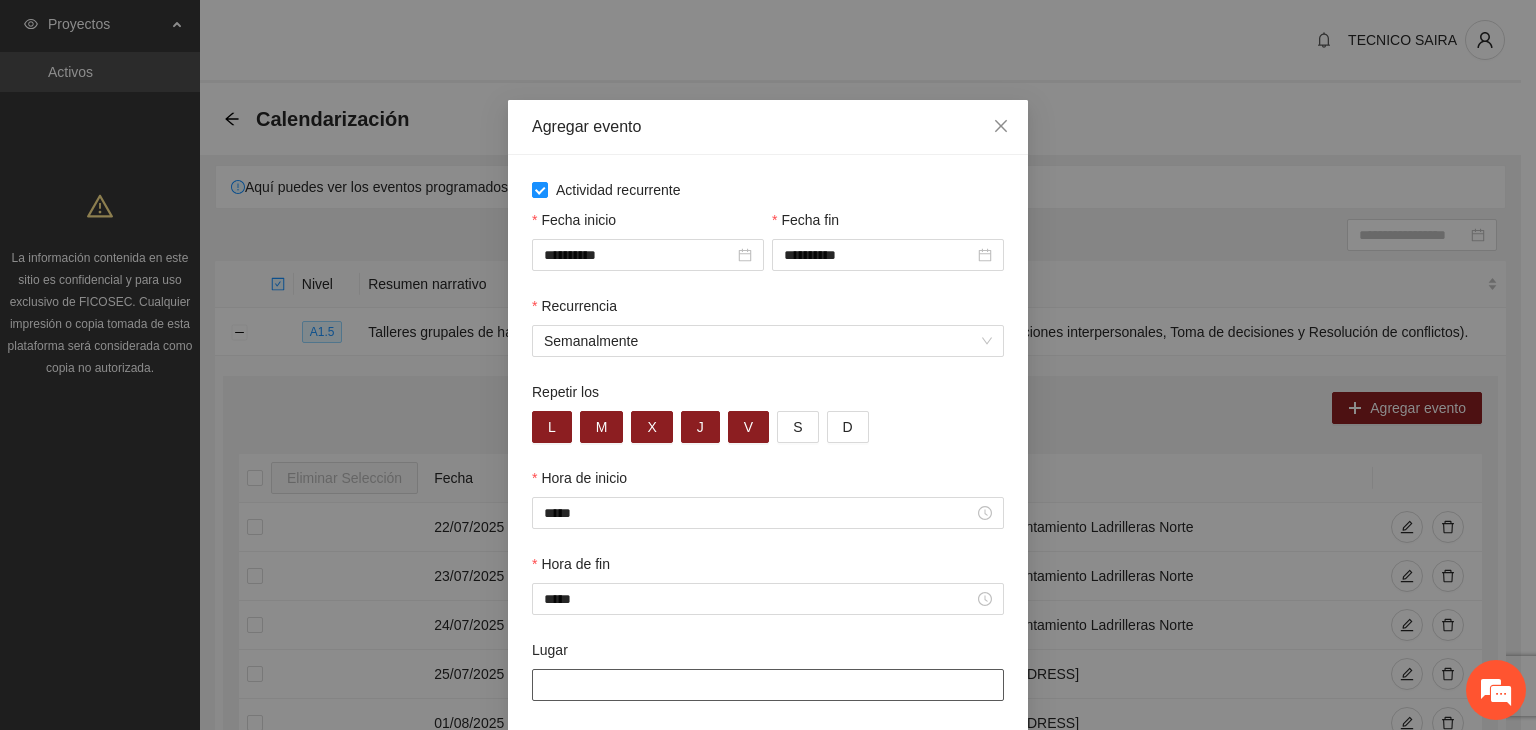 type on "**********" 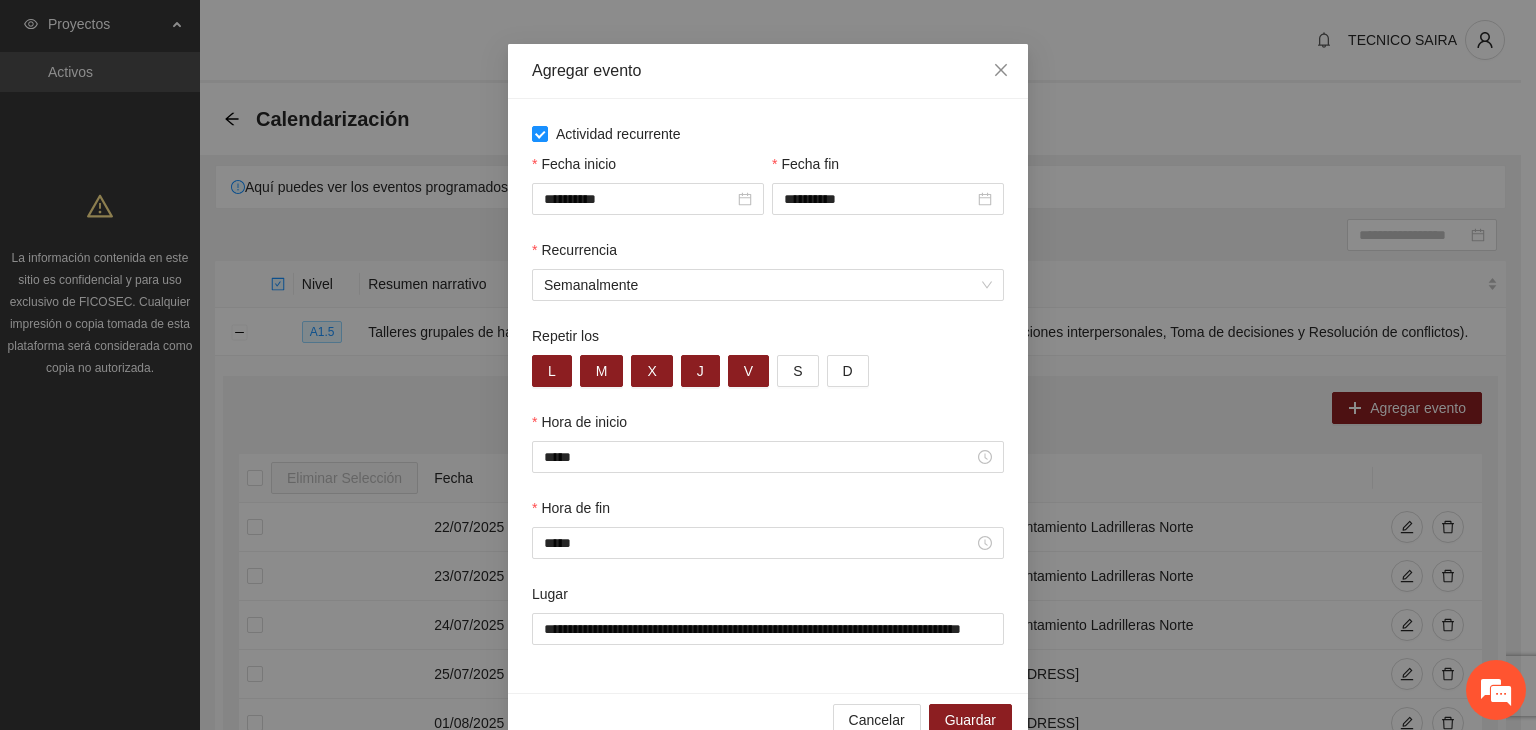 scroll, scrollTop: 99, scrollLeft: 0, axis: vertical 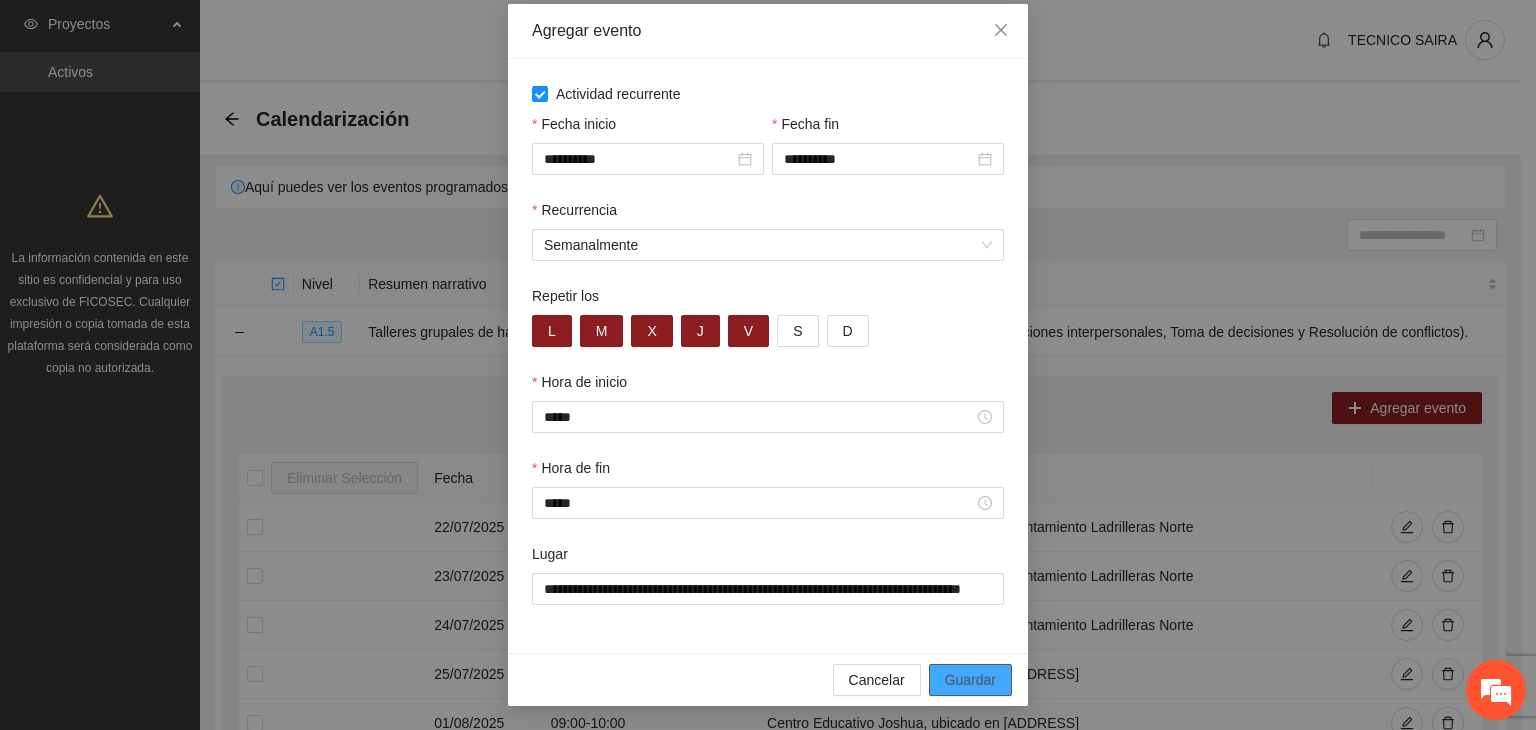 click on "Guardar" at bounding box center [970, 680] 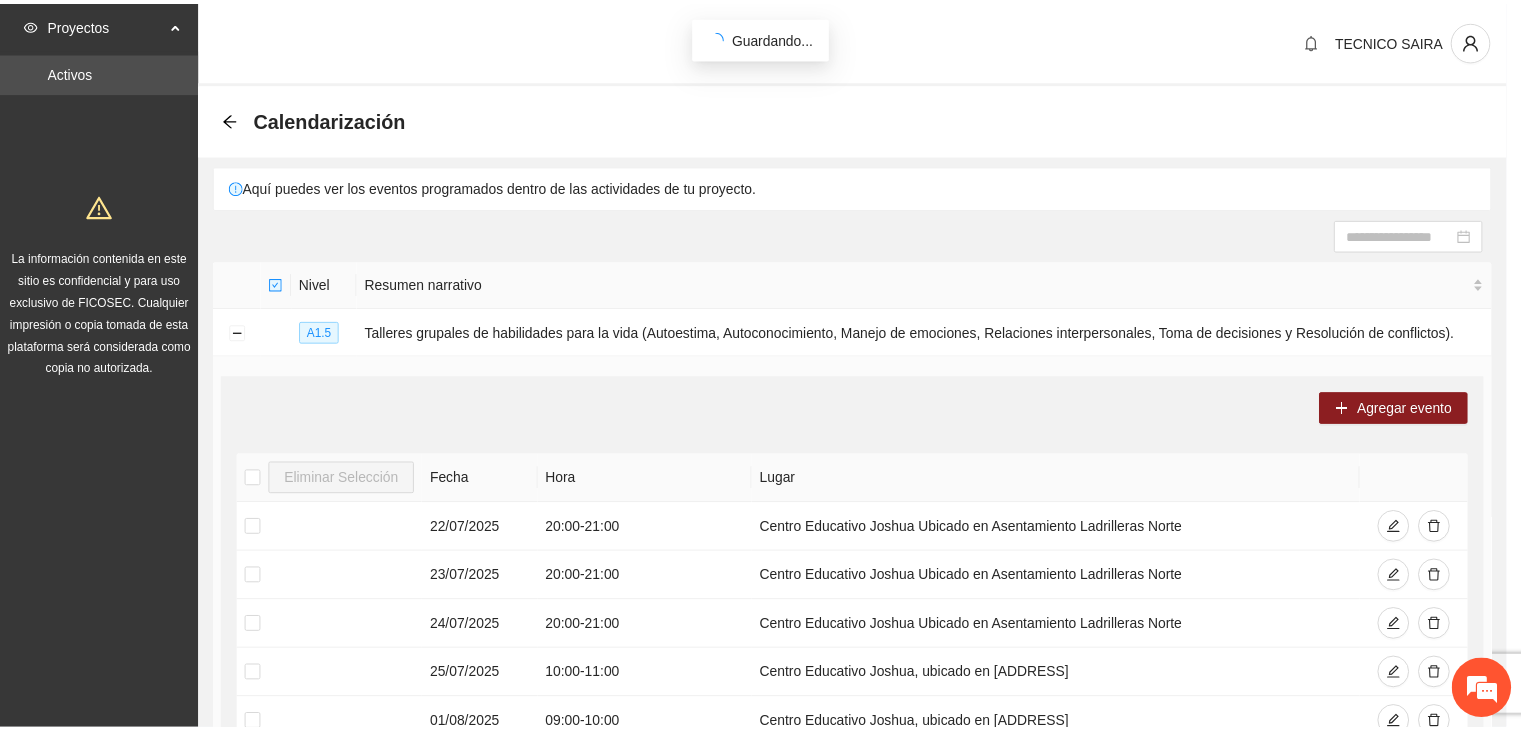 scroll, scrollTop: 0, scrollLeft: 0, axis: both 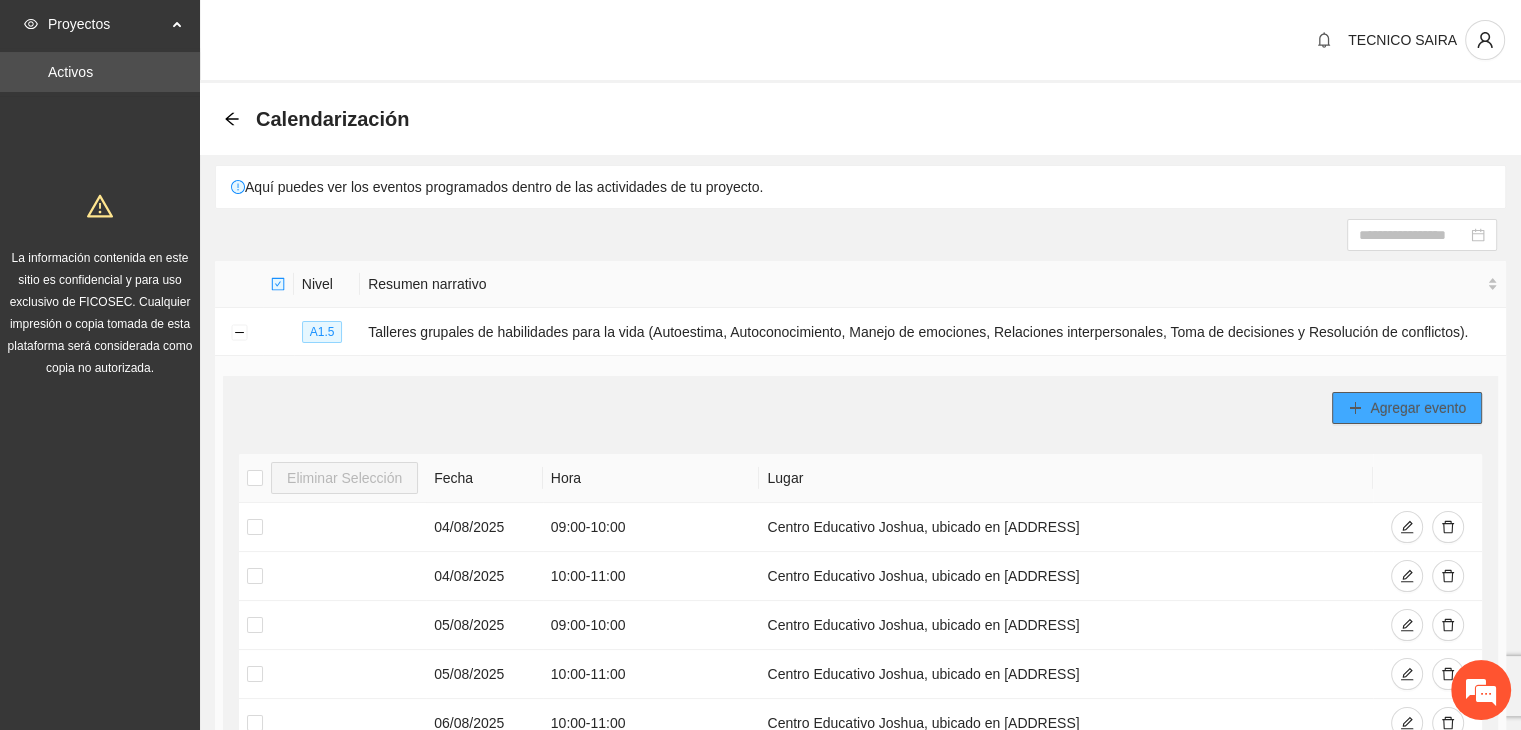 type 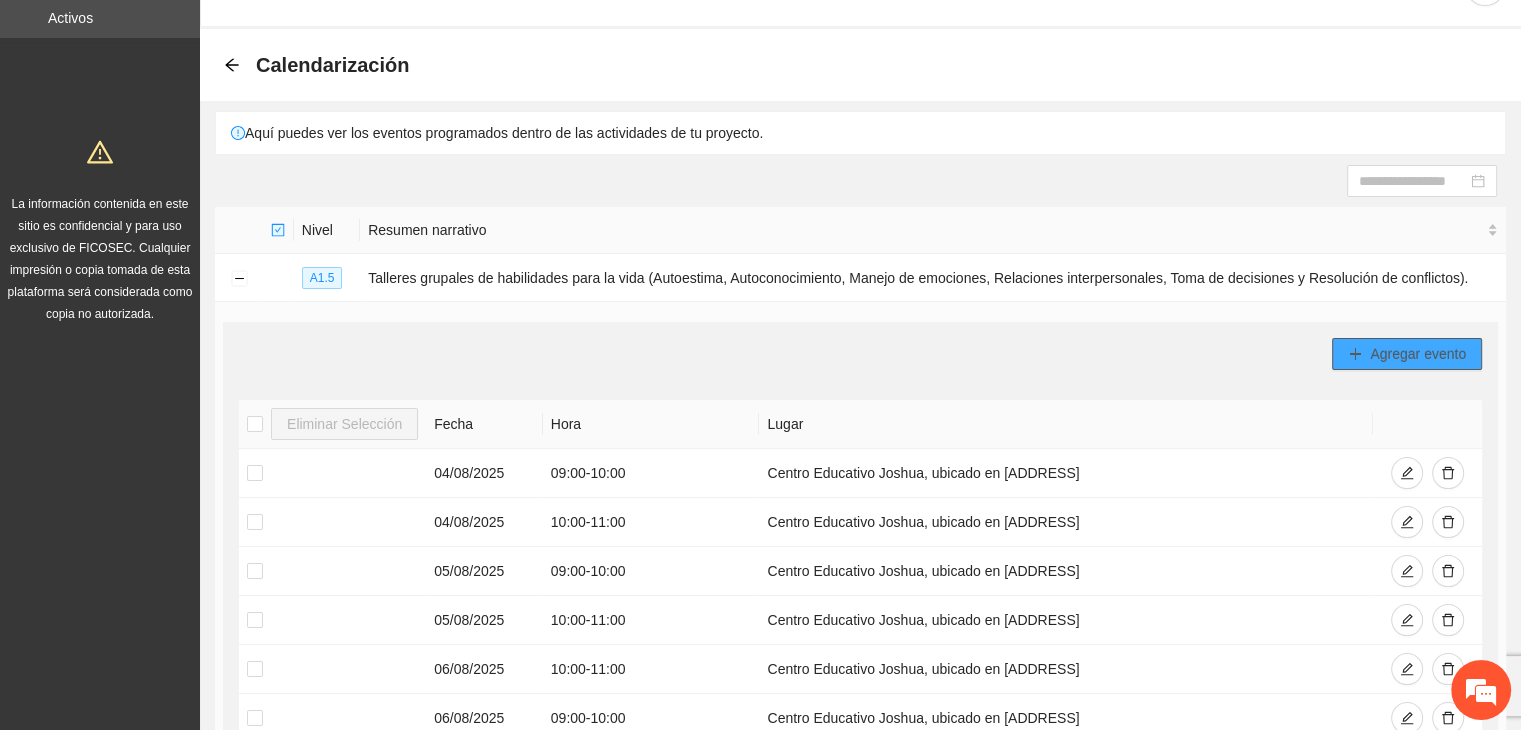 scroll, scrollTop: 0, scrollLeft: 0, axis: both 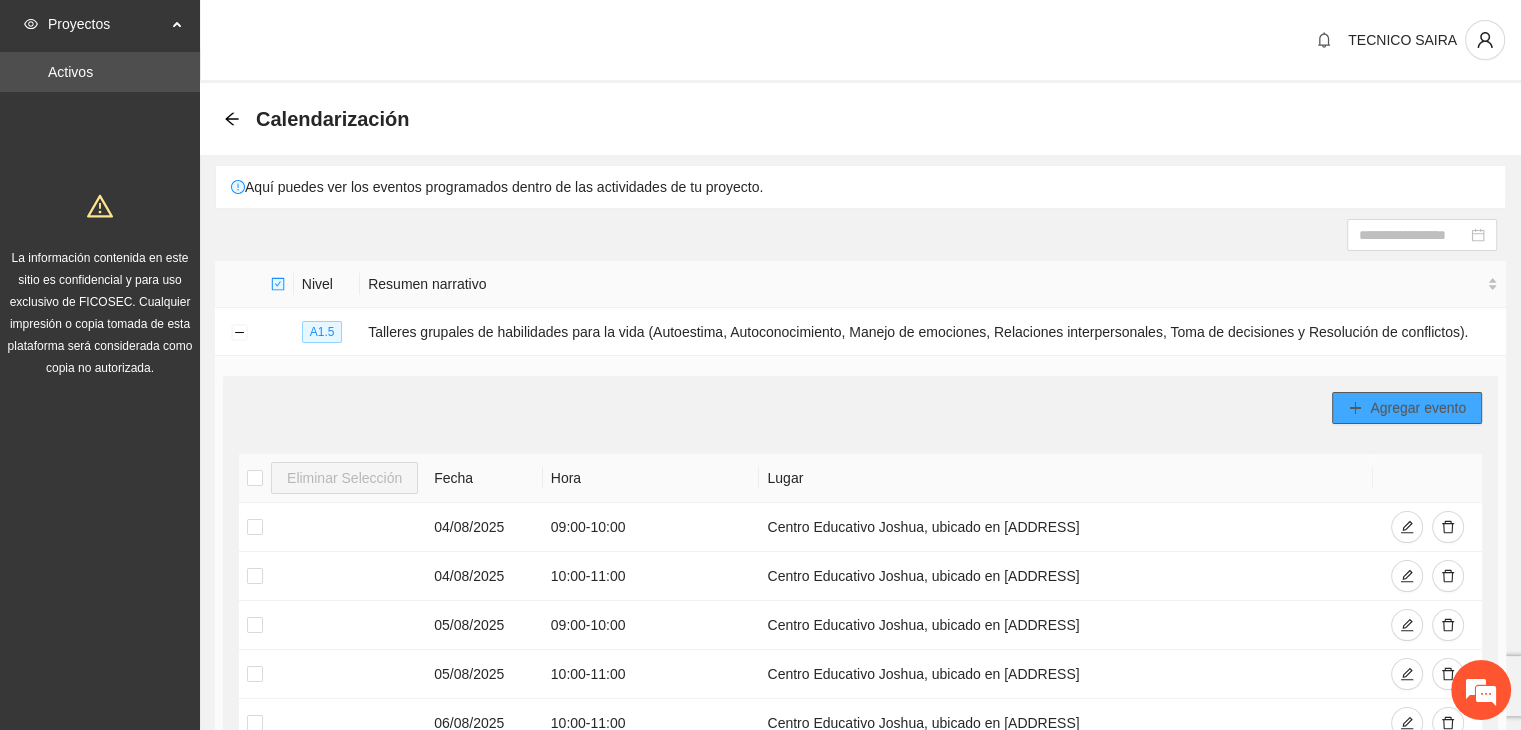click on "Agregar evento" at bounding box center (1418, 408) 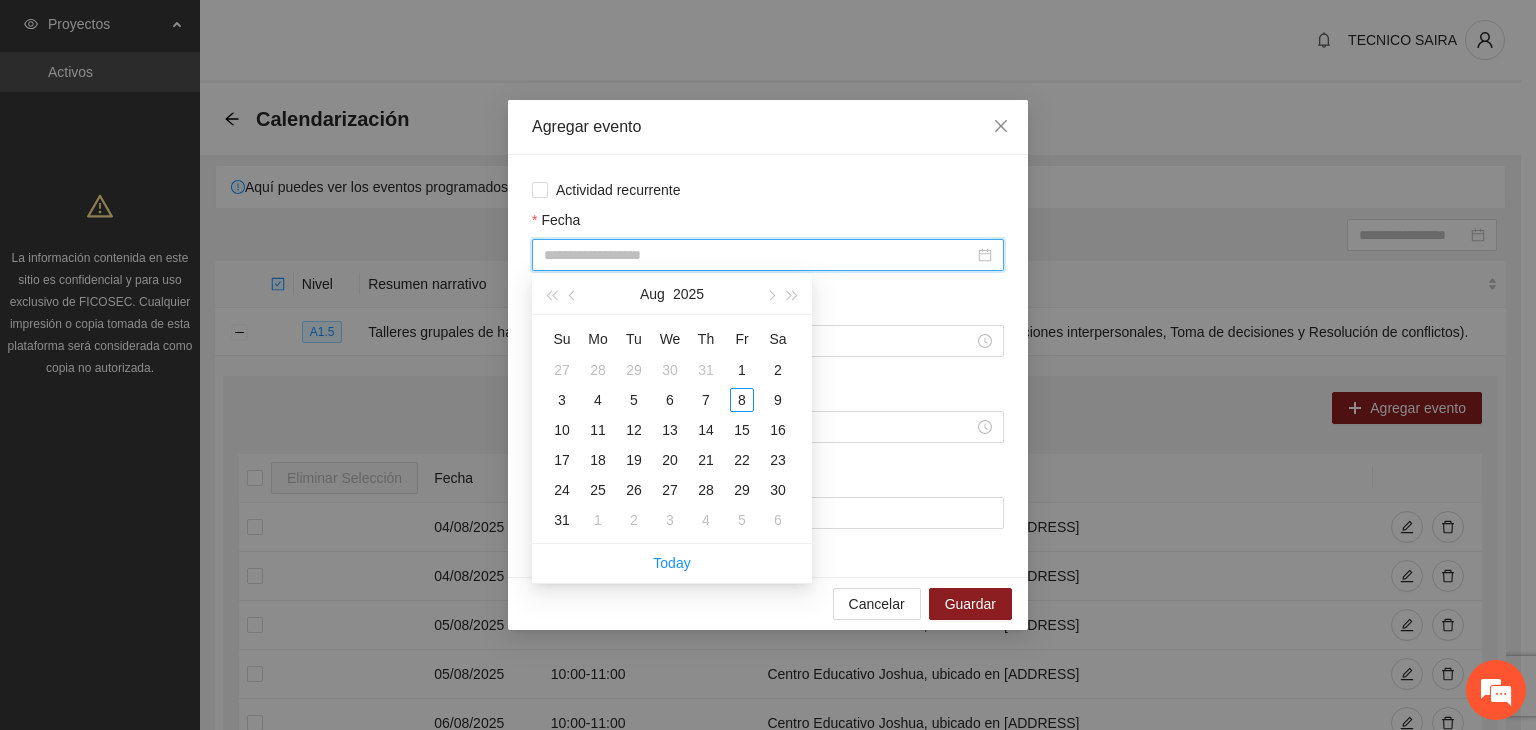 click on "Fecha" at bounding box center [759, 255] 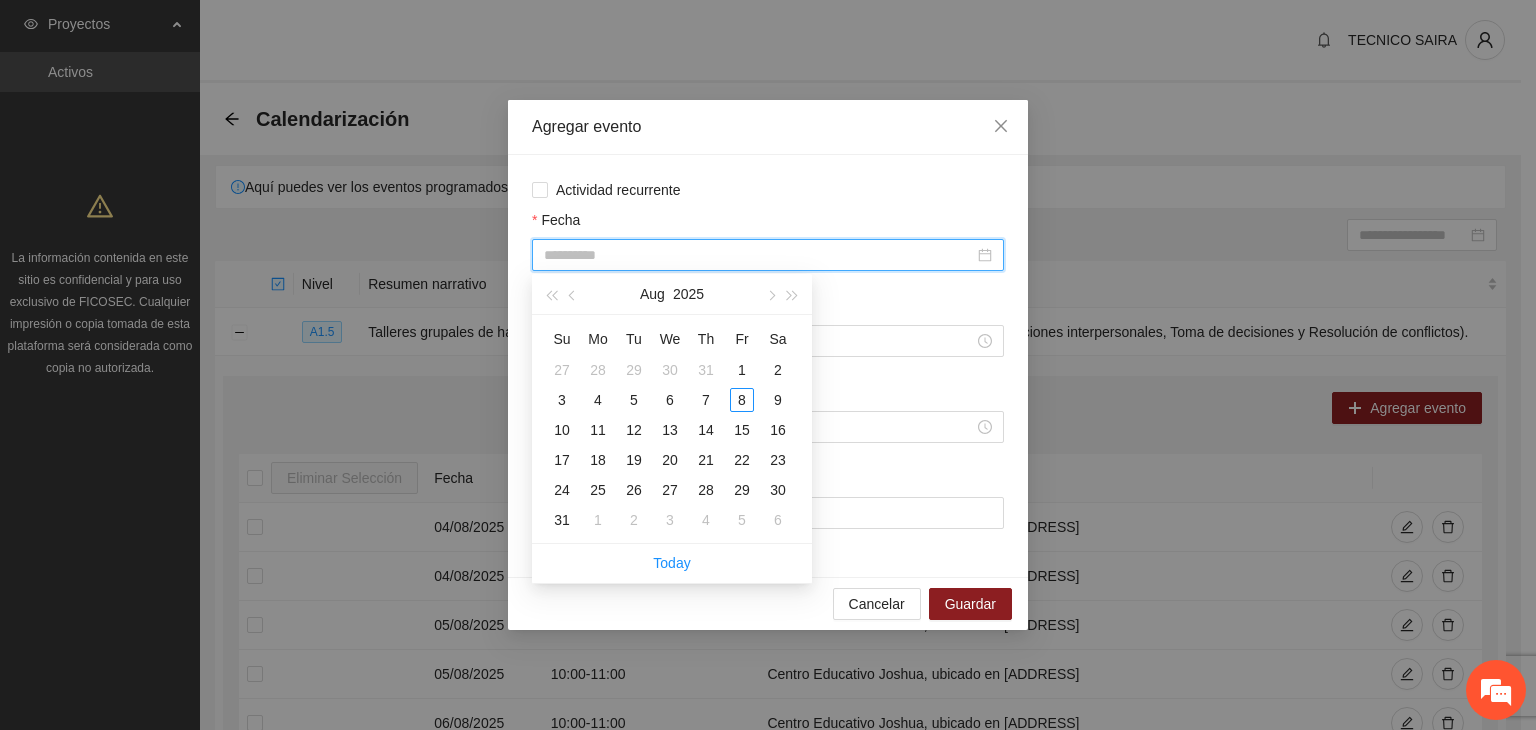 type on "**********" 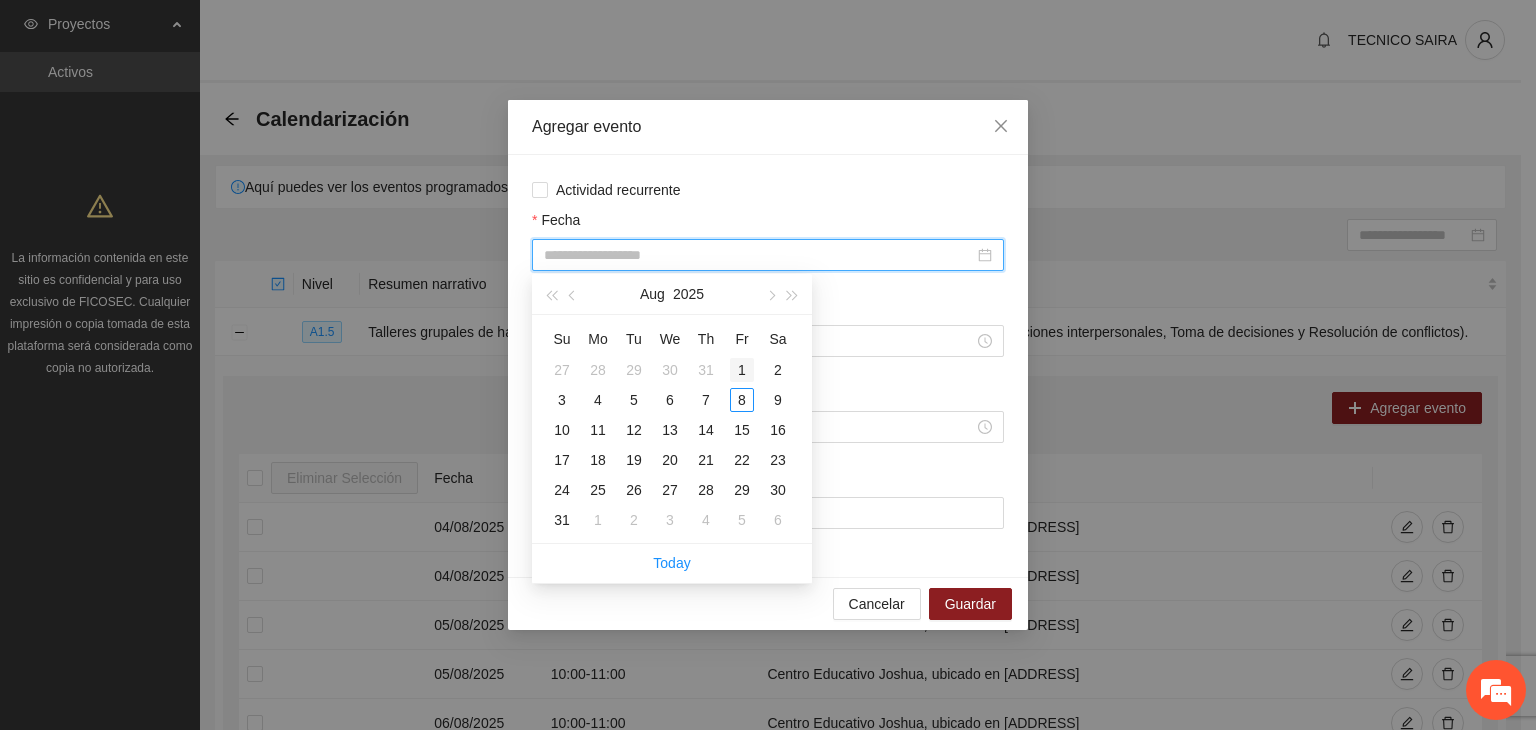 type on "**********" 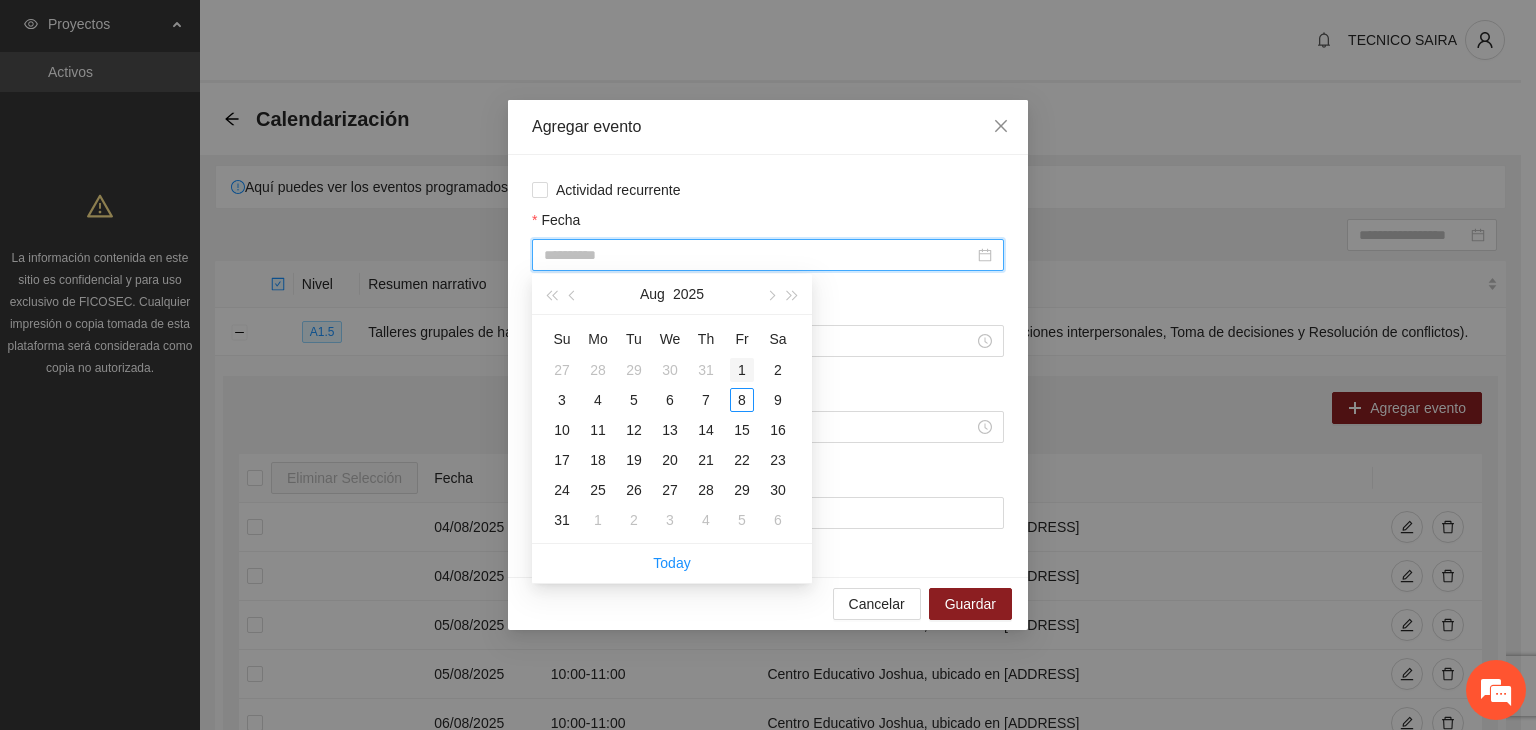 click on "1" at bounding box center (742, 370) 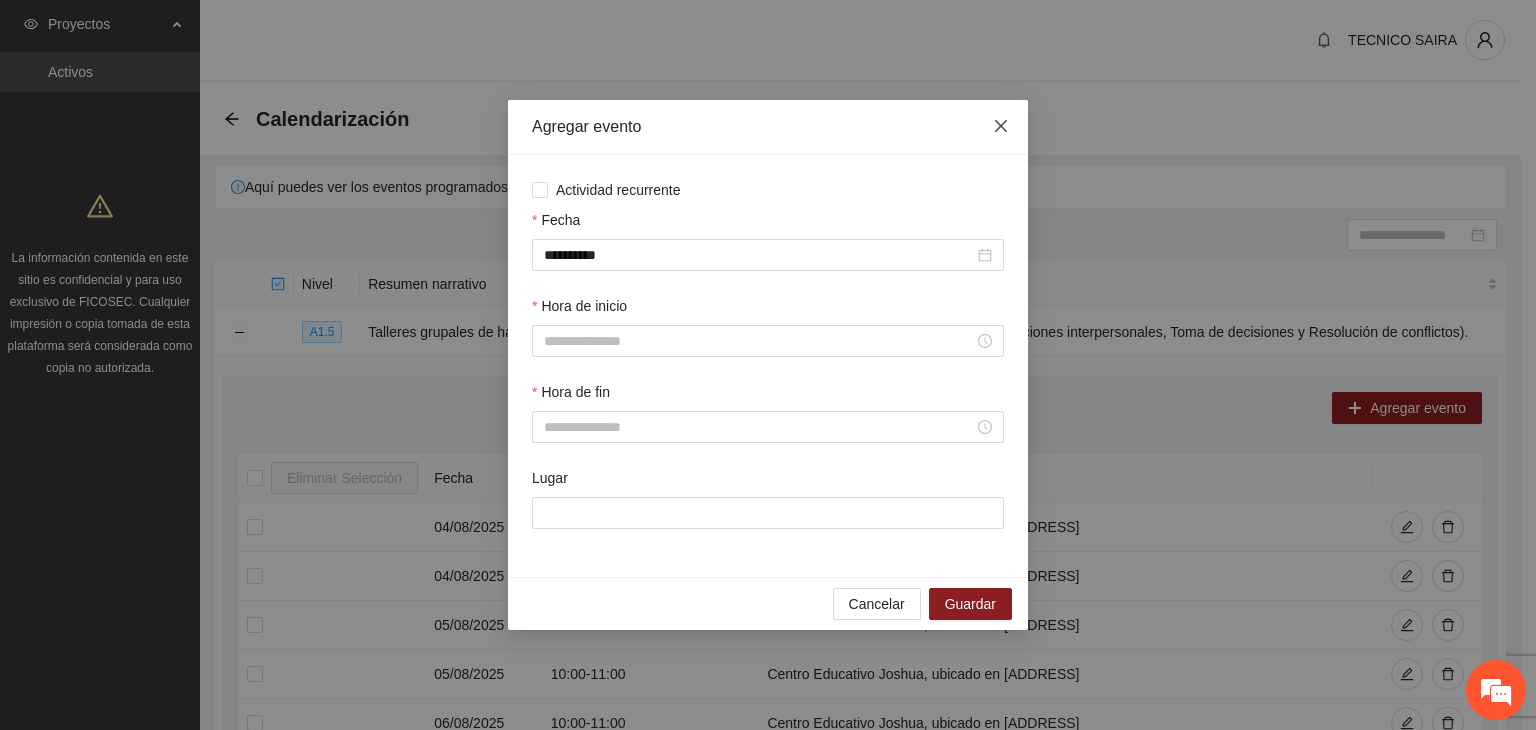 click 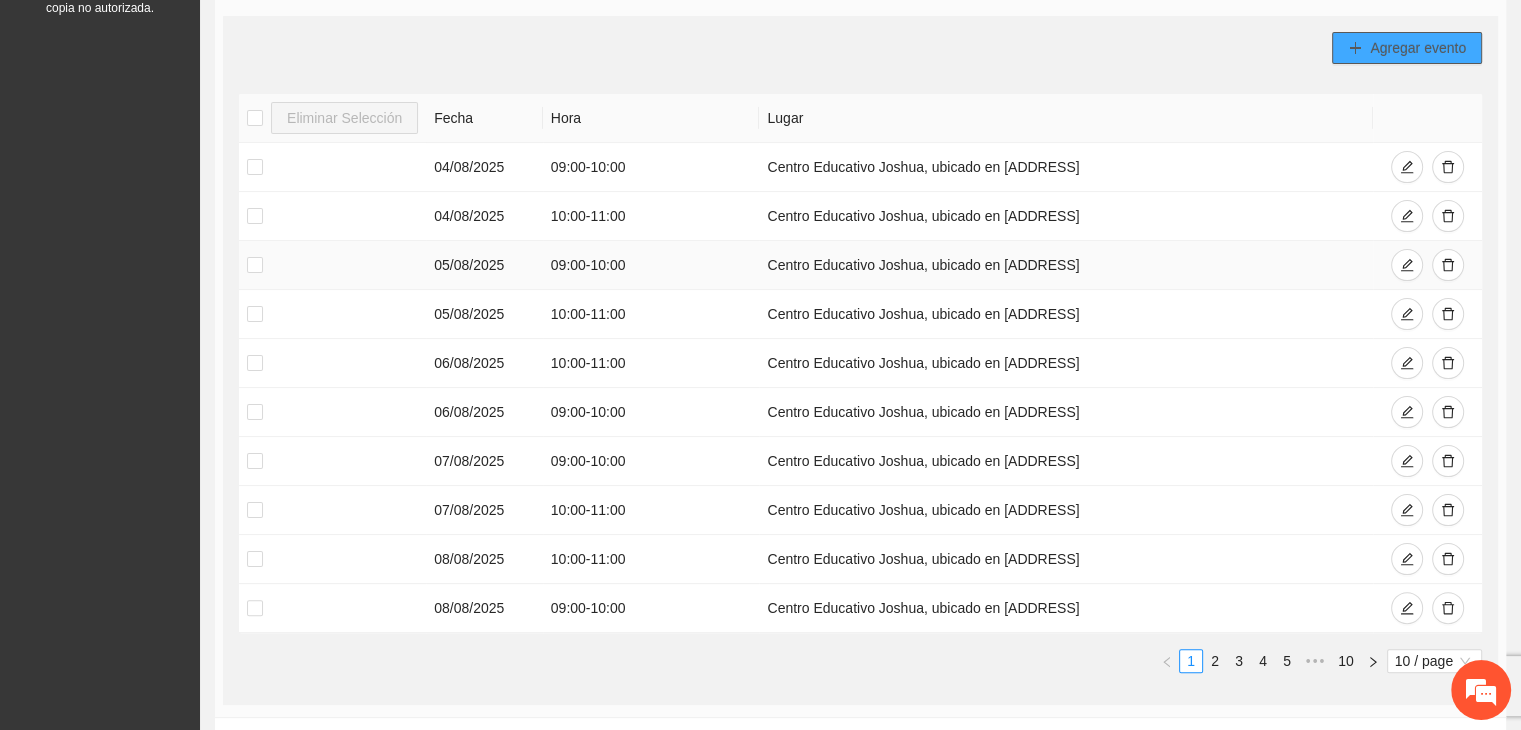 scroll, scrollTop: 400, scrollLeft: 0, axis: vertical 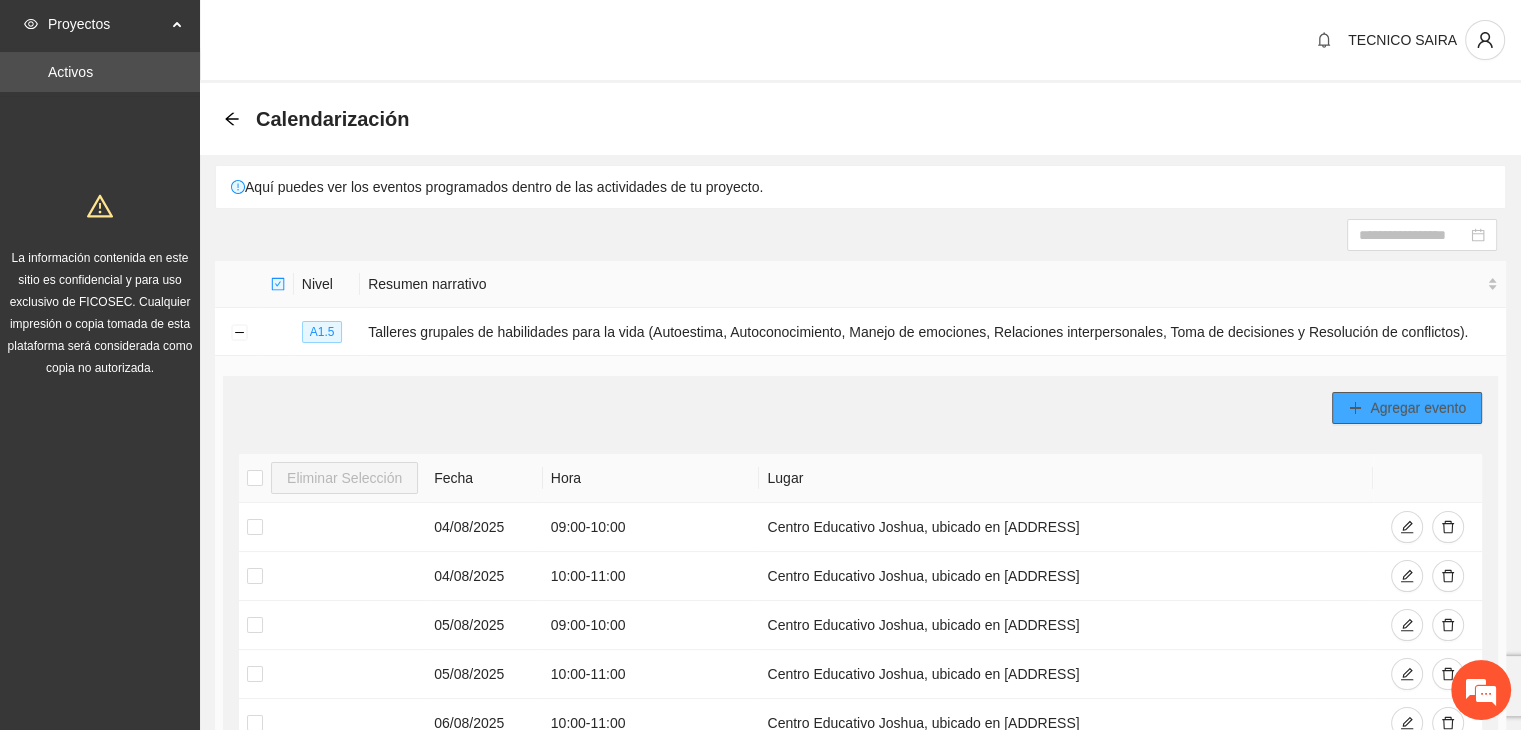 click on "Agregar evento" at bounding box center (1418, 408) 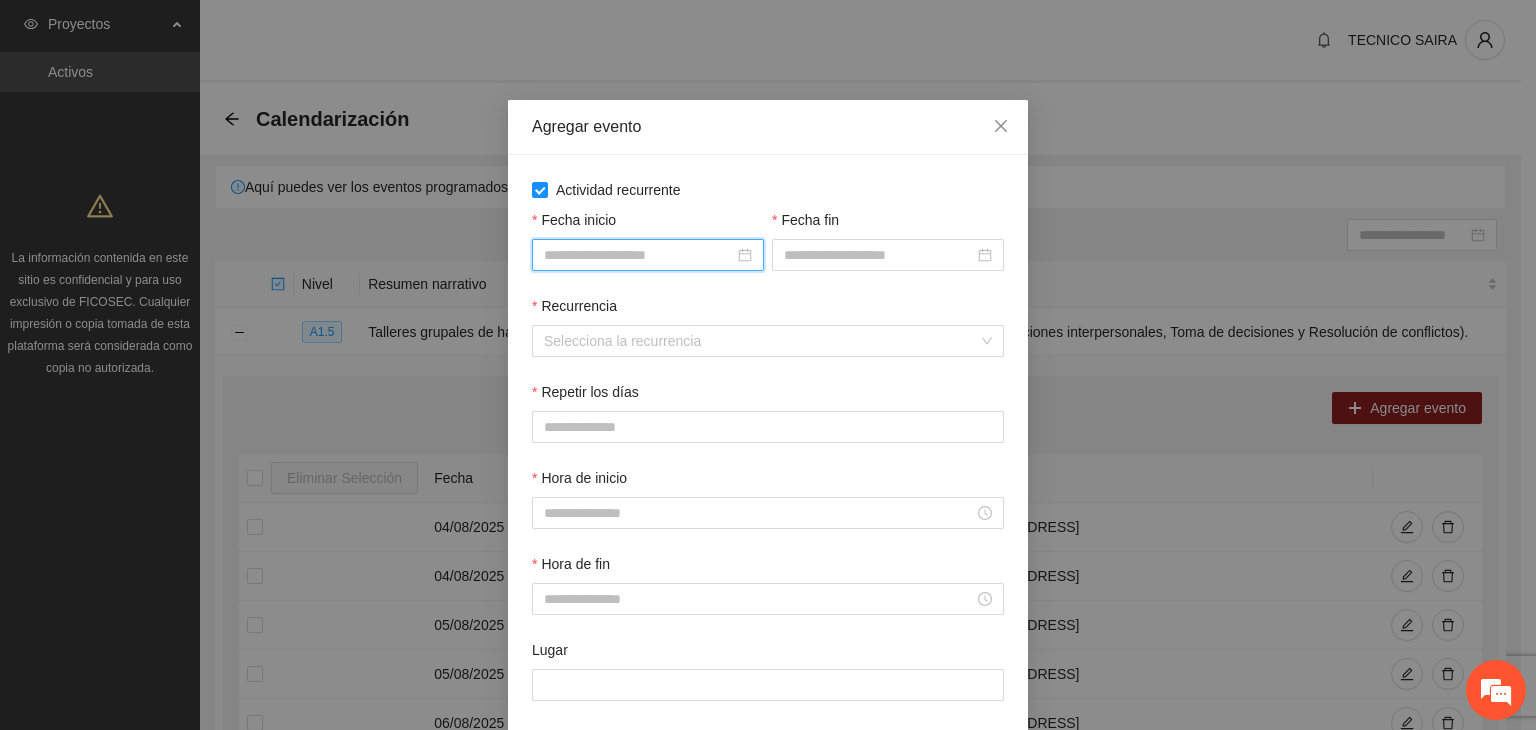 click on "Fecha inicio" at bounding box center (639, 255) 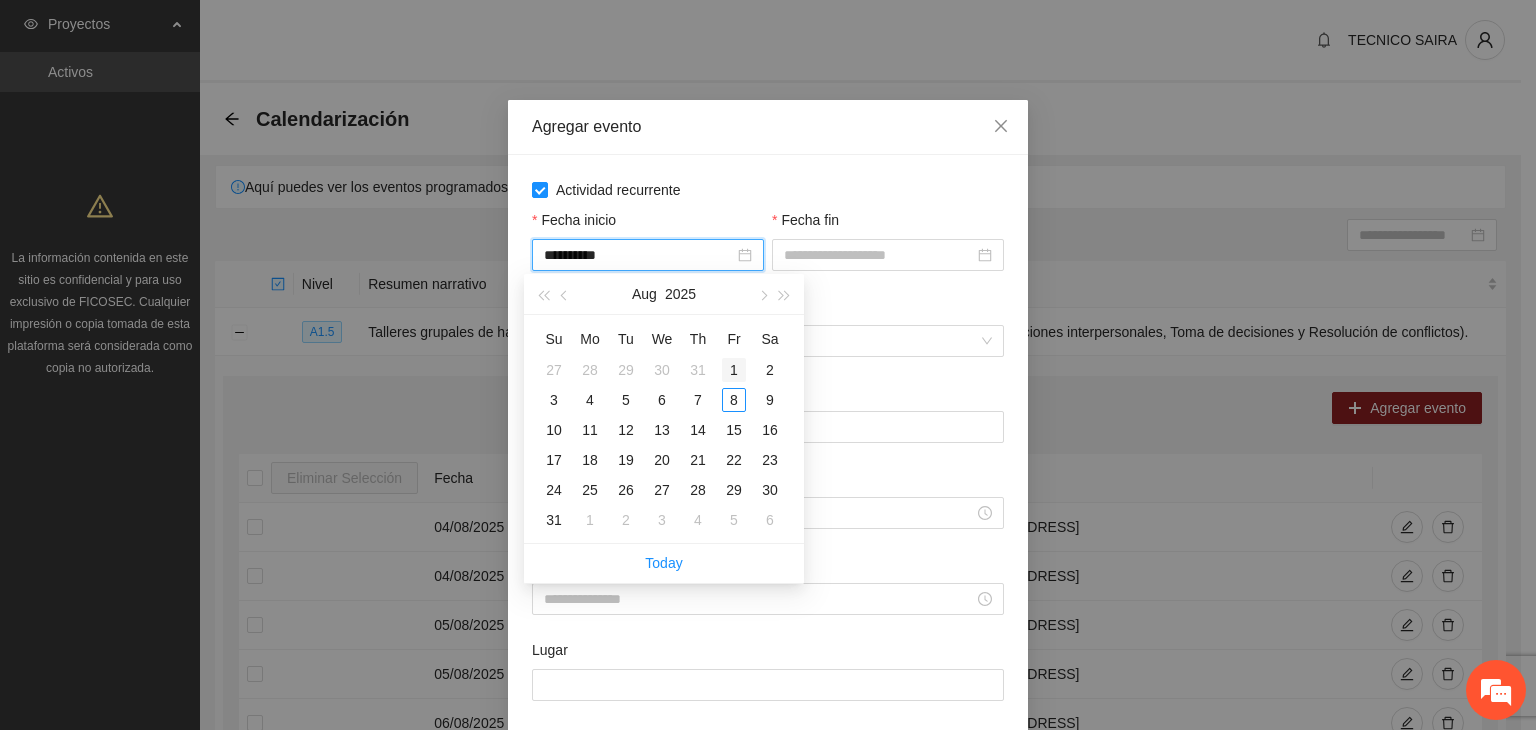 type on "**********" 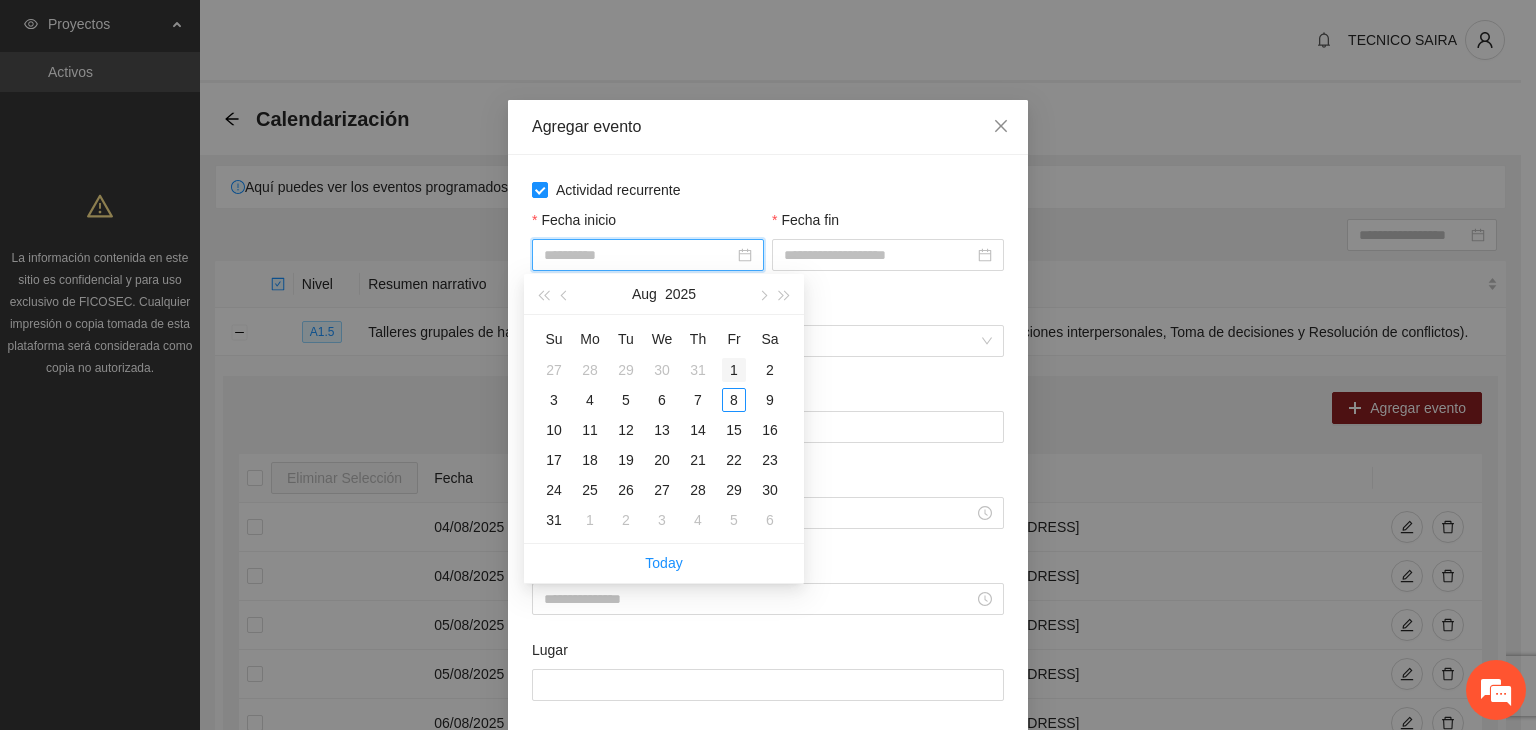 click on "1" at bounding box center (734, 370) 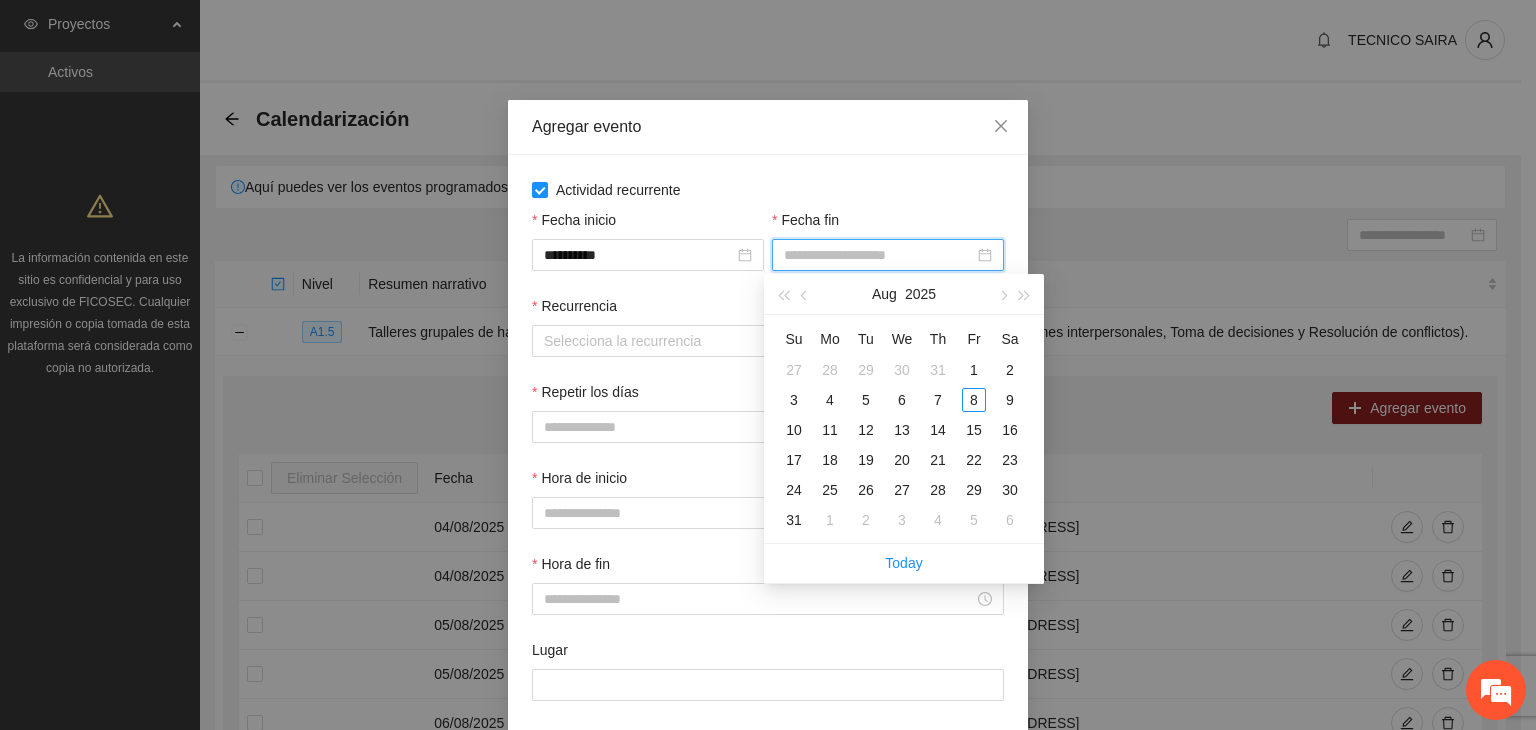 click on "Fecha fin" at bounding box center (879, 255) 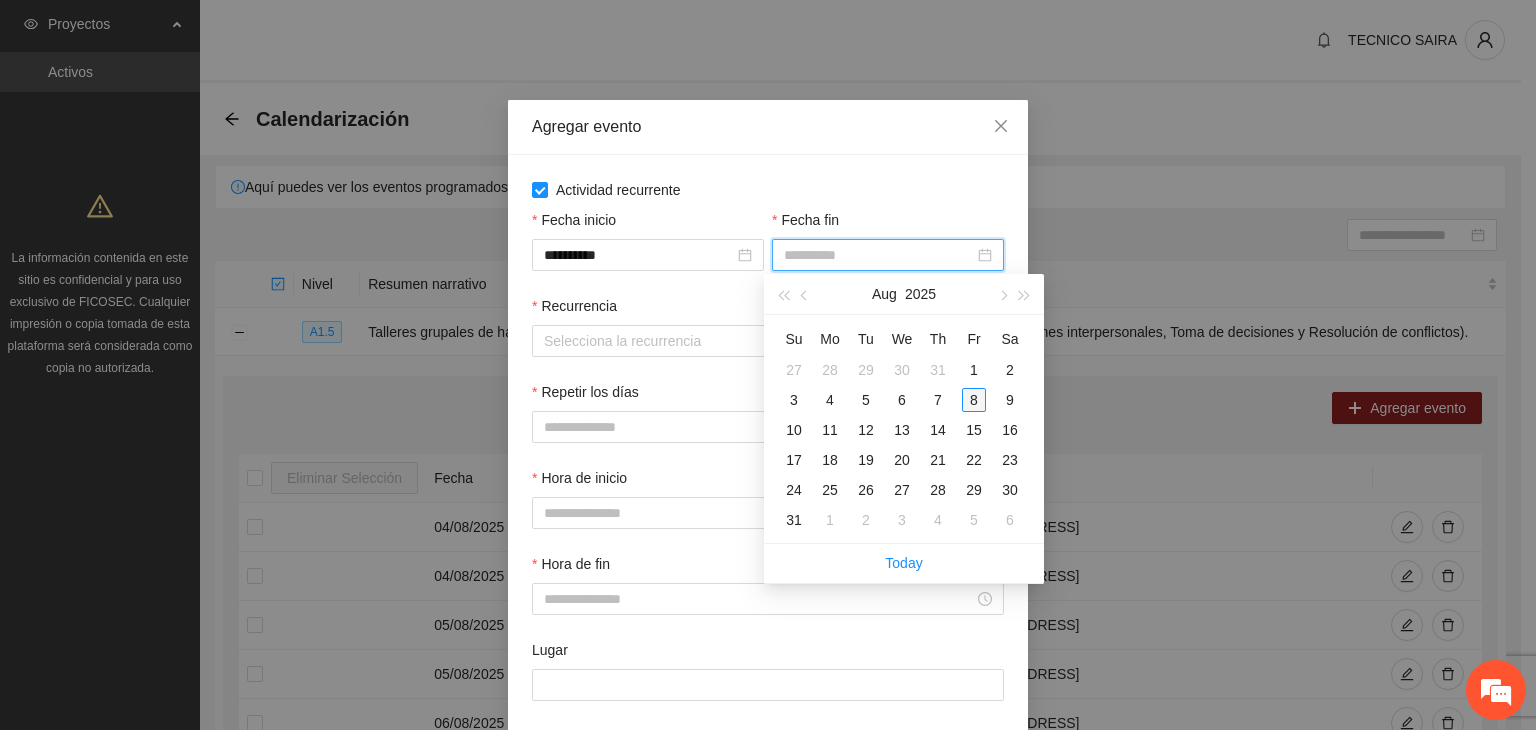 type on "**********" 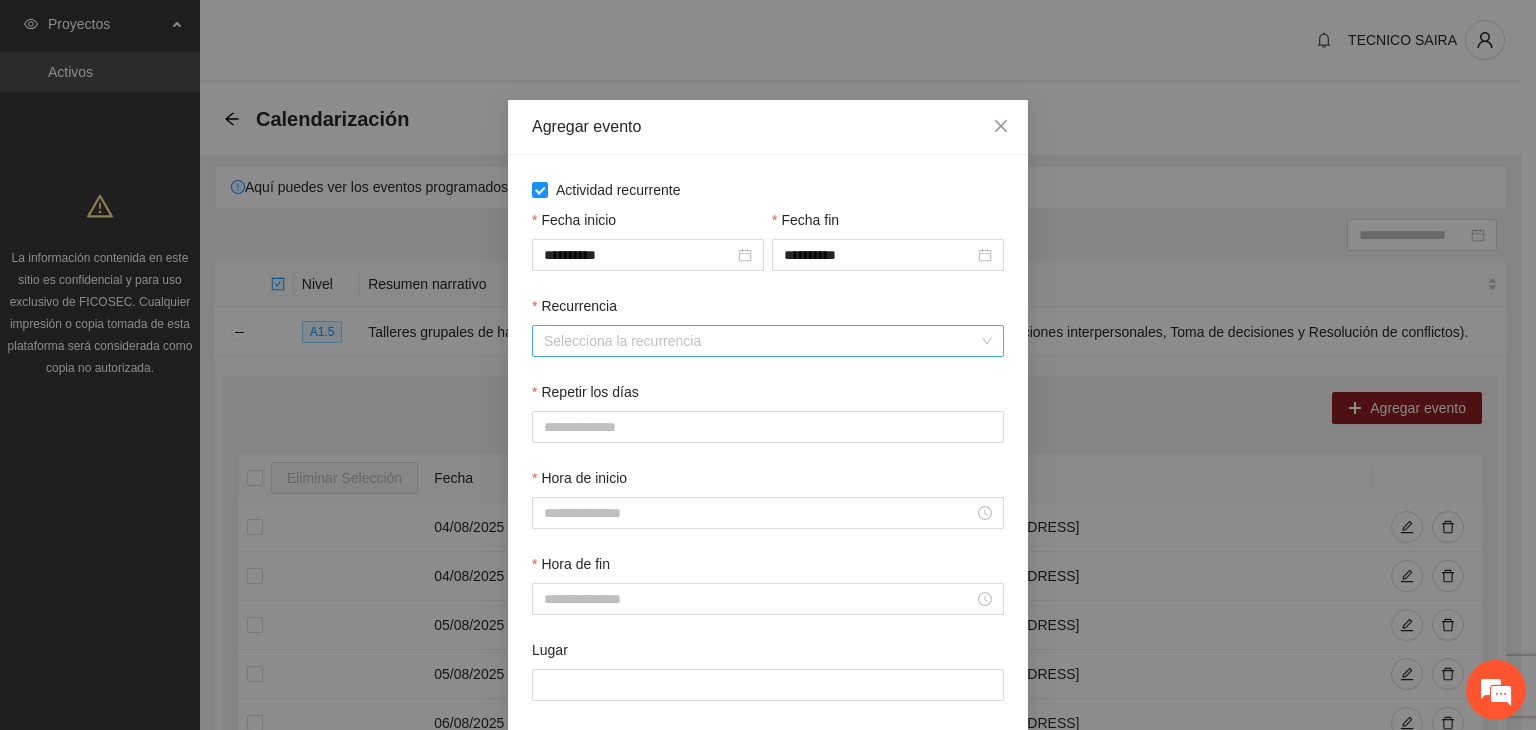 click on "Recurrencia" at bounding box center [761, 341] 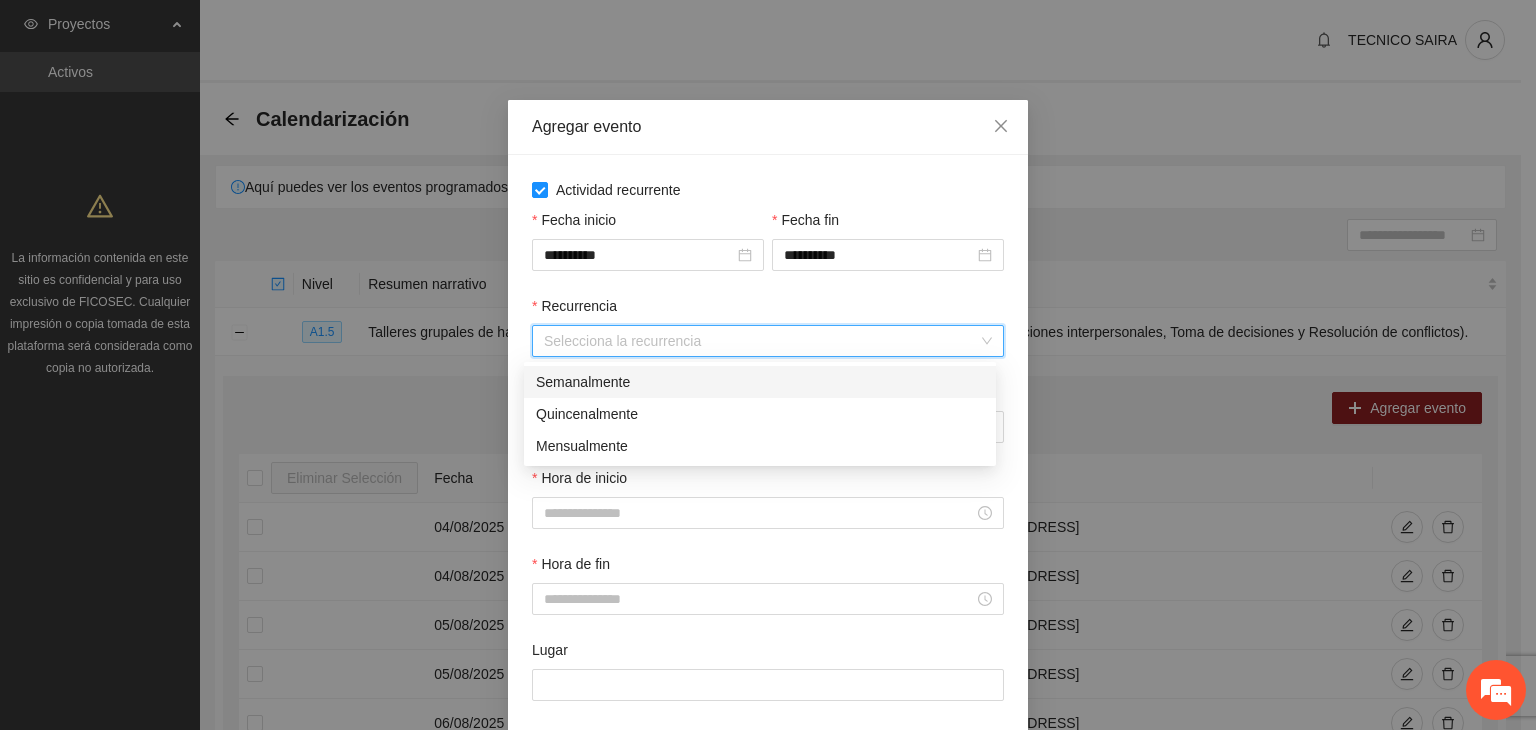 click on "Semanalmente" at bounding box center (760, 382) 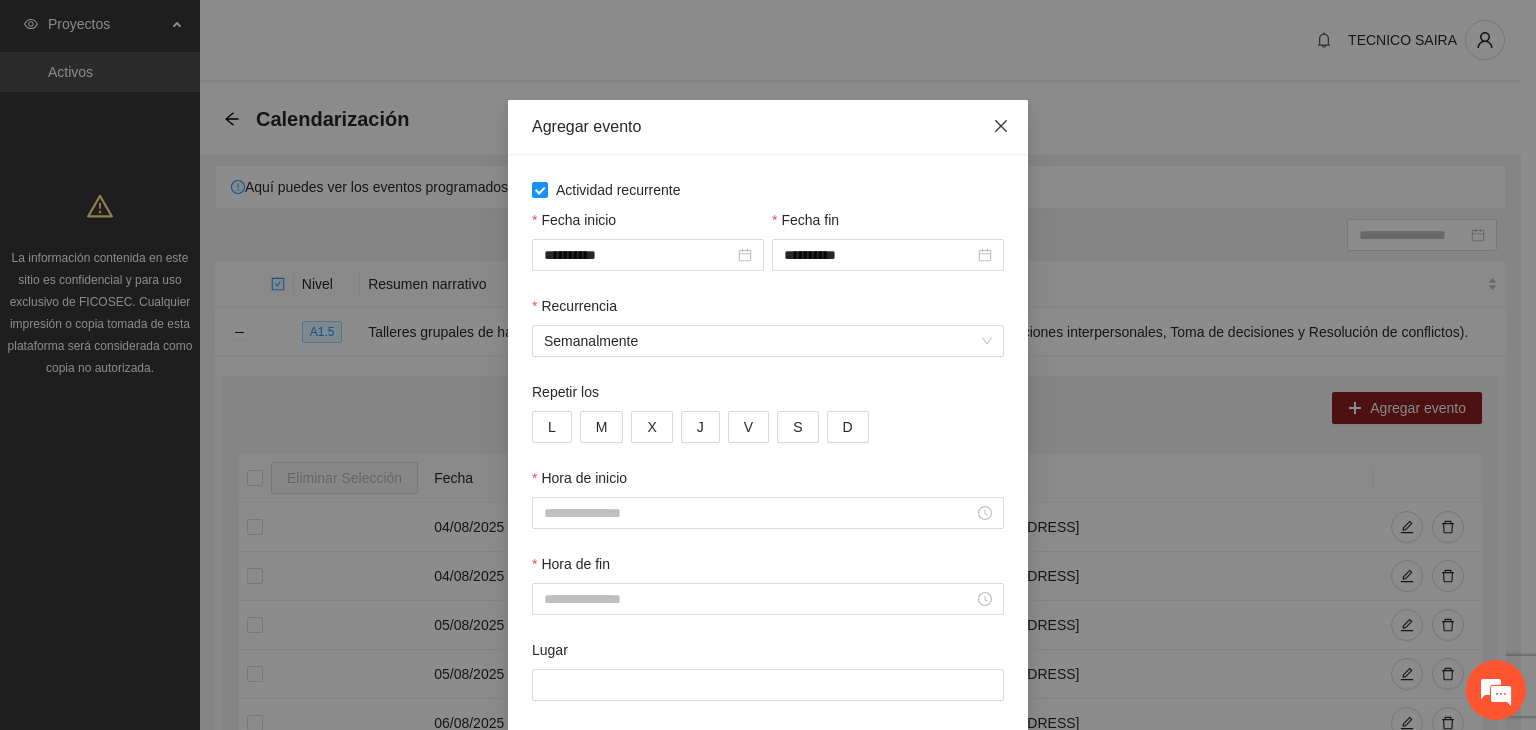 click 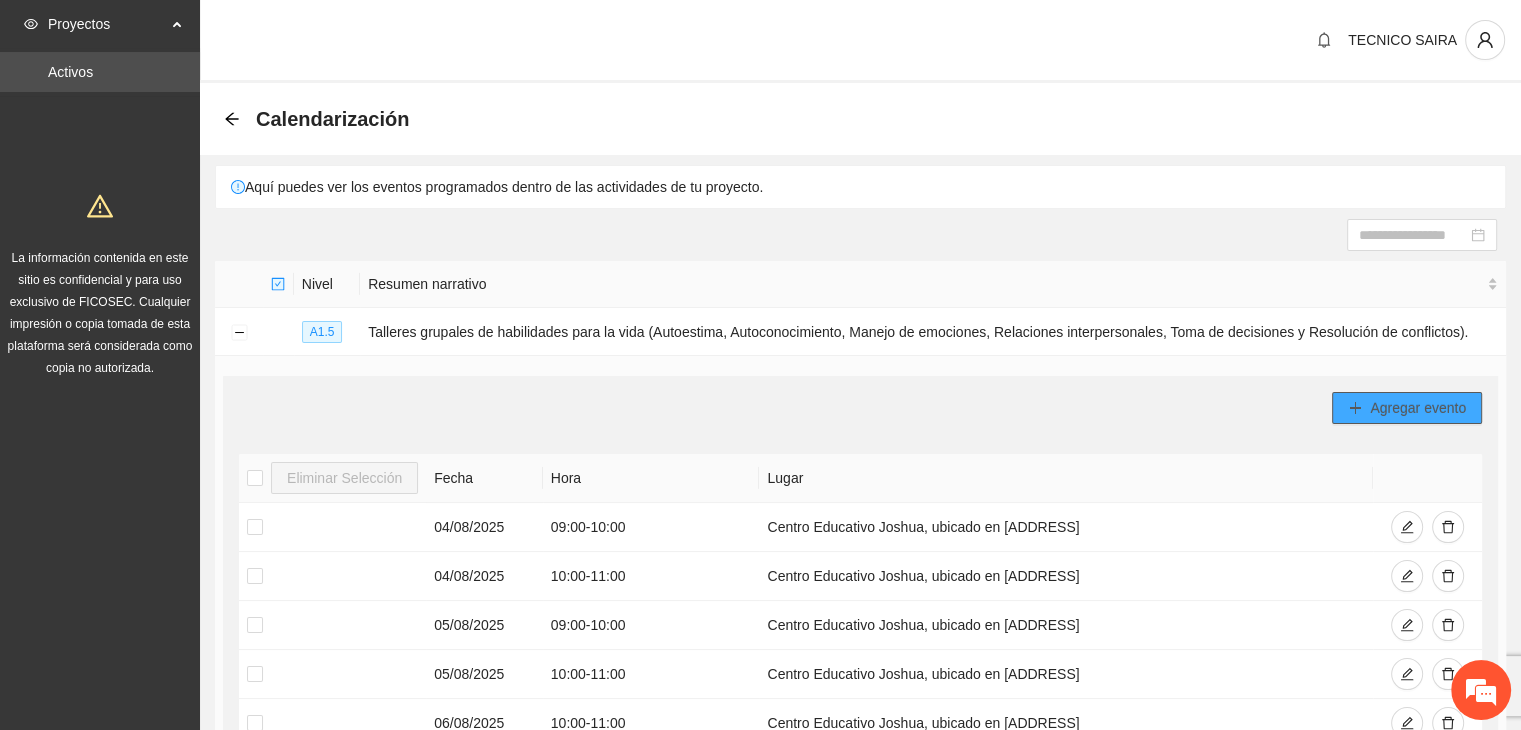 click on "Agregar evento" at bounding box center (1407, 408) 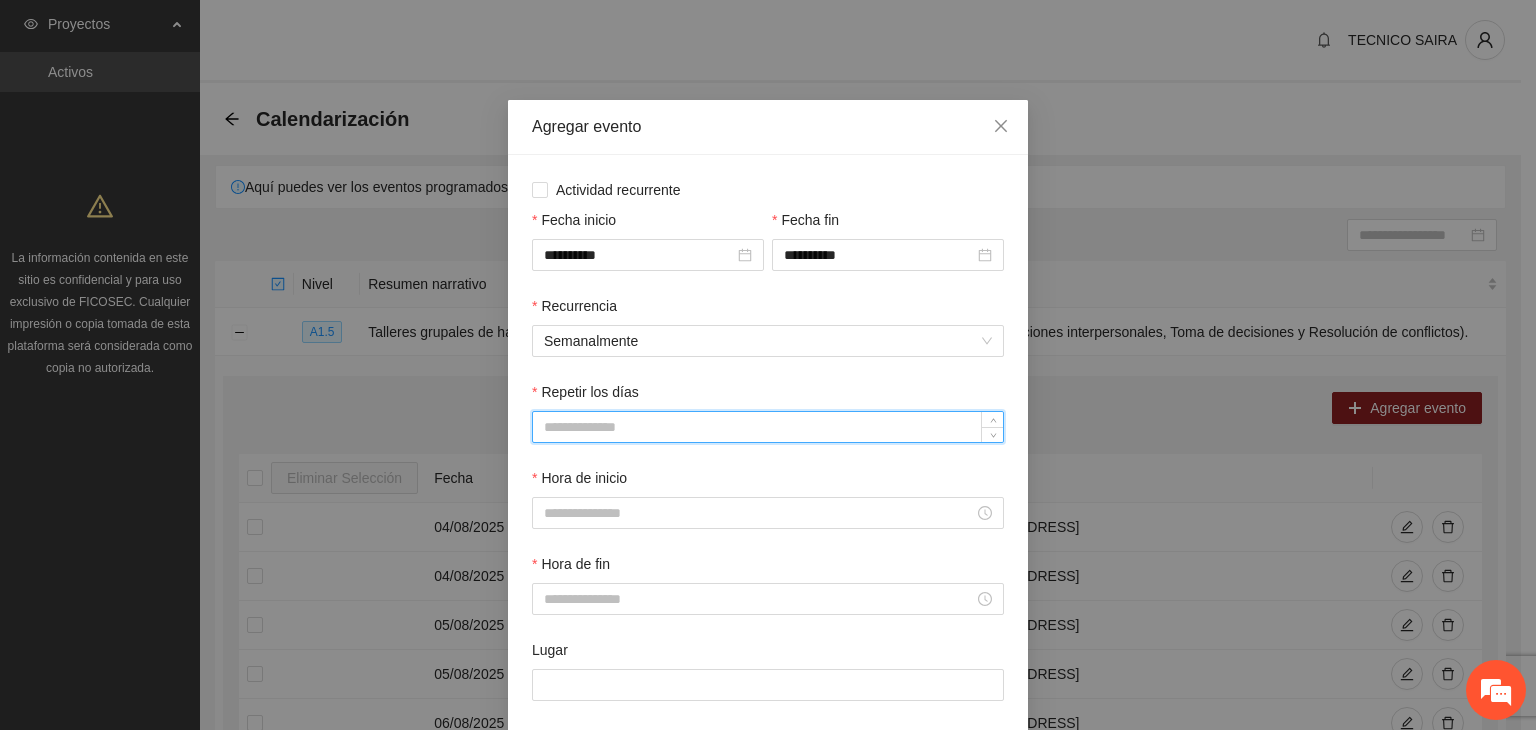 click on "Repetir los días" at bounding box center (768, 427) 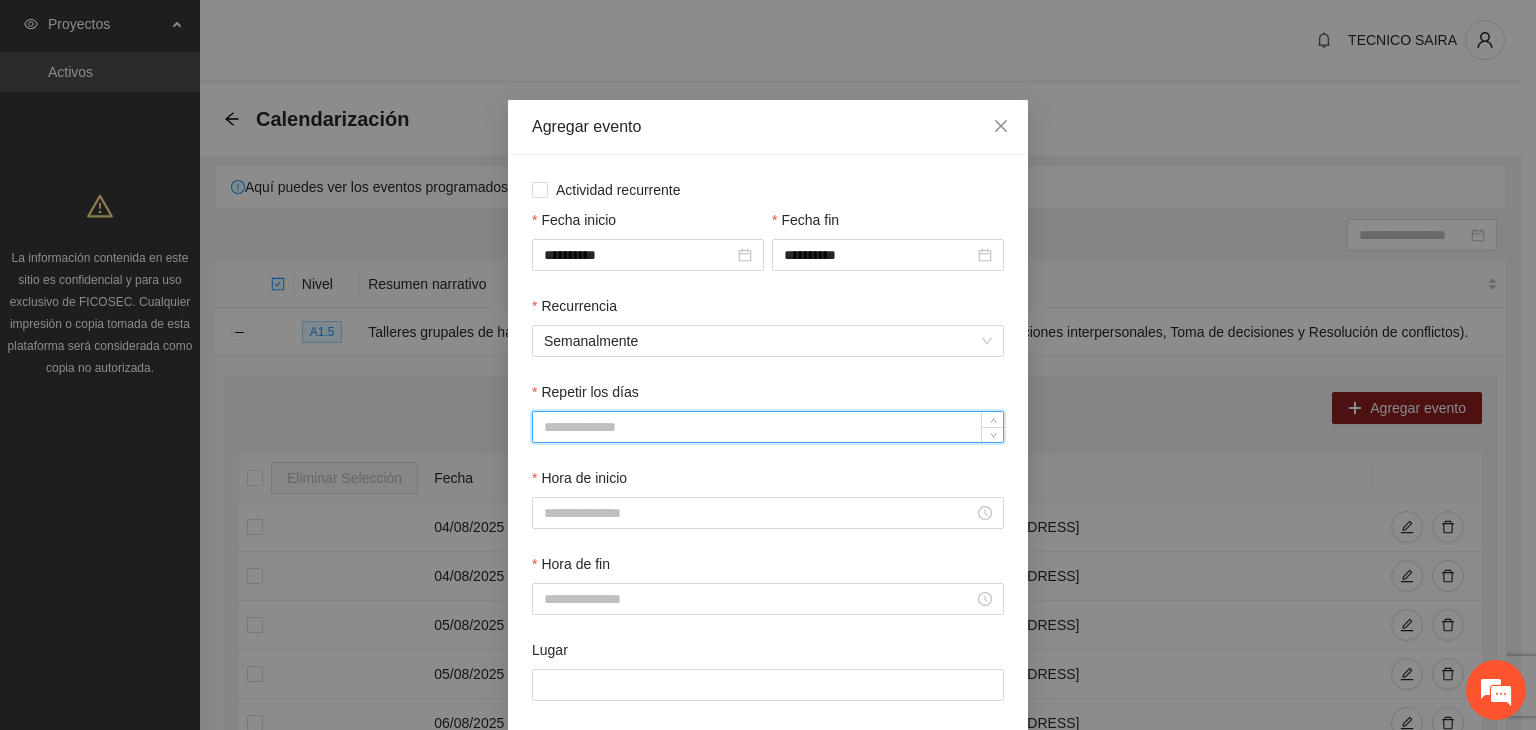 click on "Repetir los días" at bounding box center (768, 427) 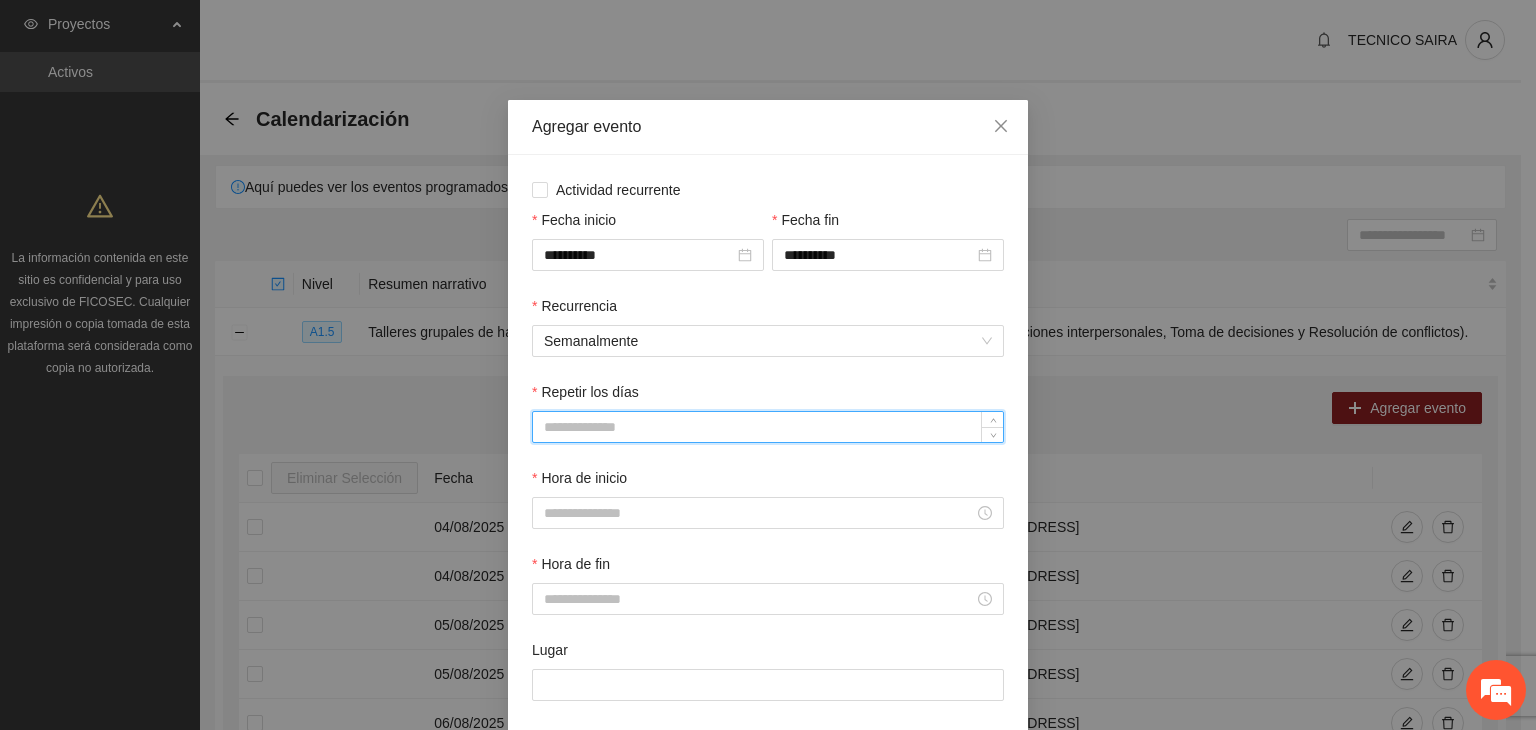 click on "Repetir los días" at bounding box center (768, 427) 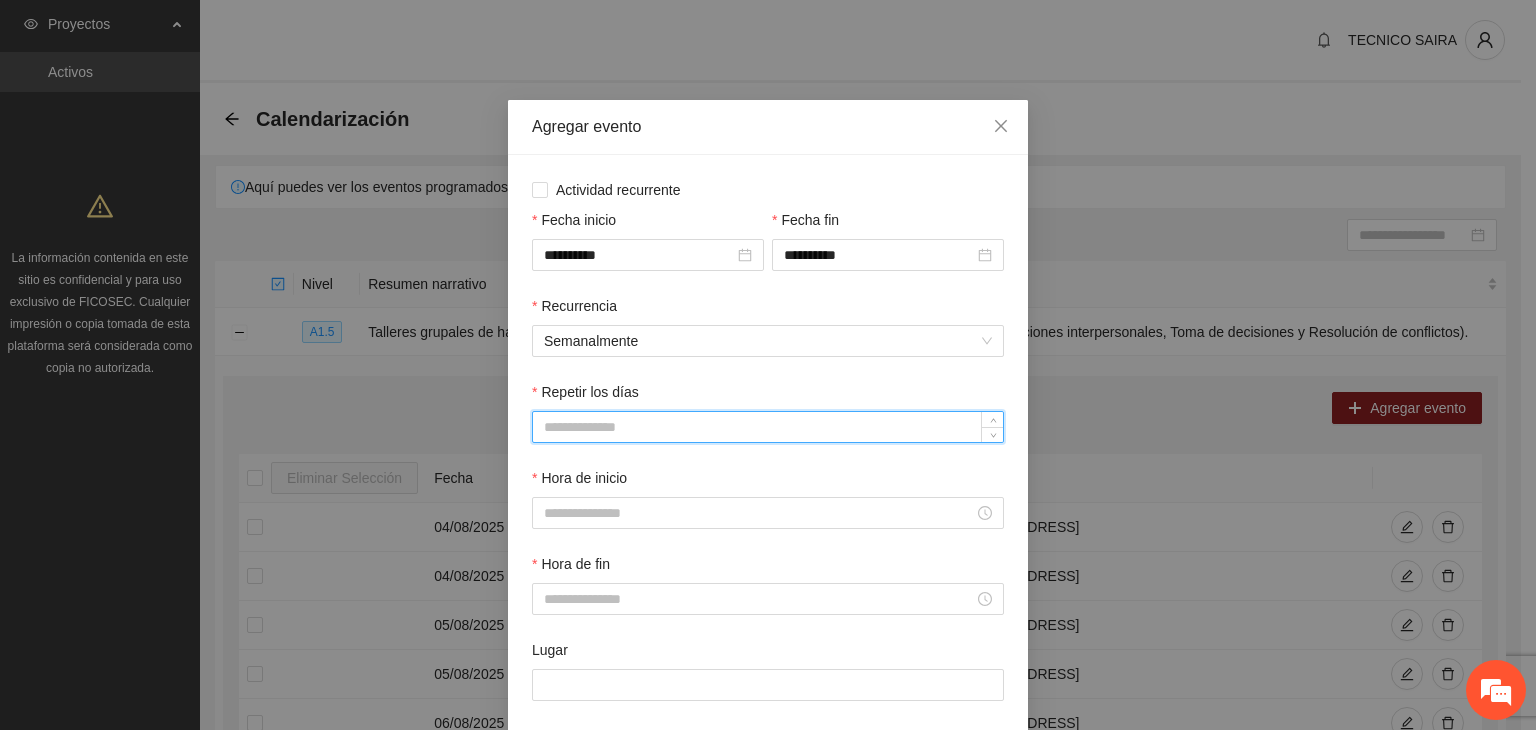 click on "Repetir los días" at bounding box center [768, 427] 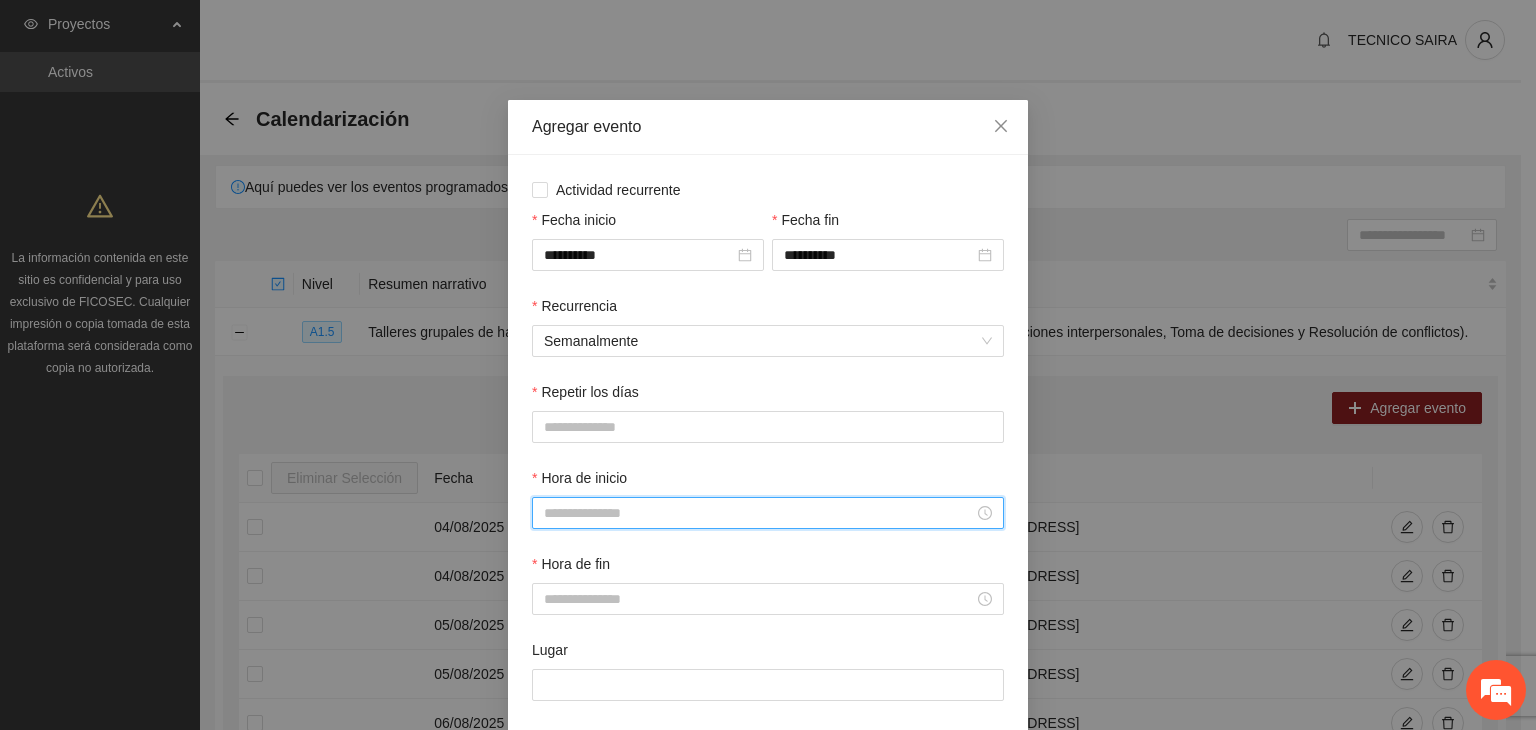 click on "Hora de inicio" at bounding box center (759, 513) 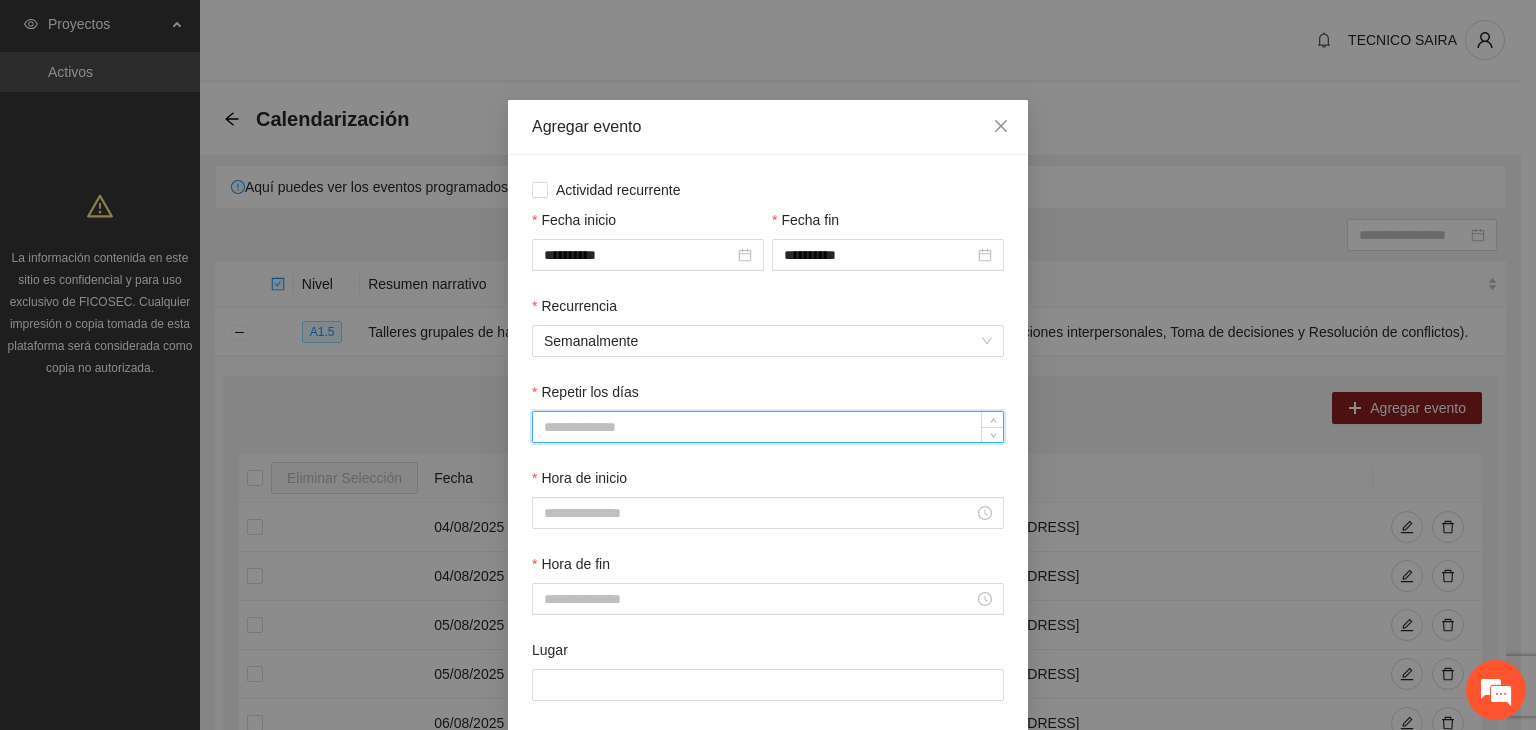 click on "Repetir los días" at bounding box center [768, 427] 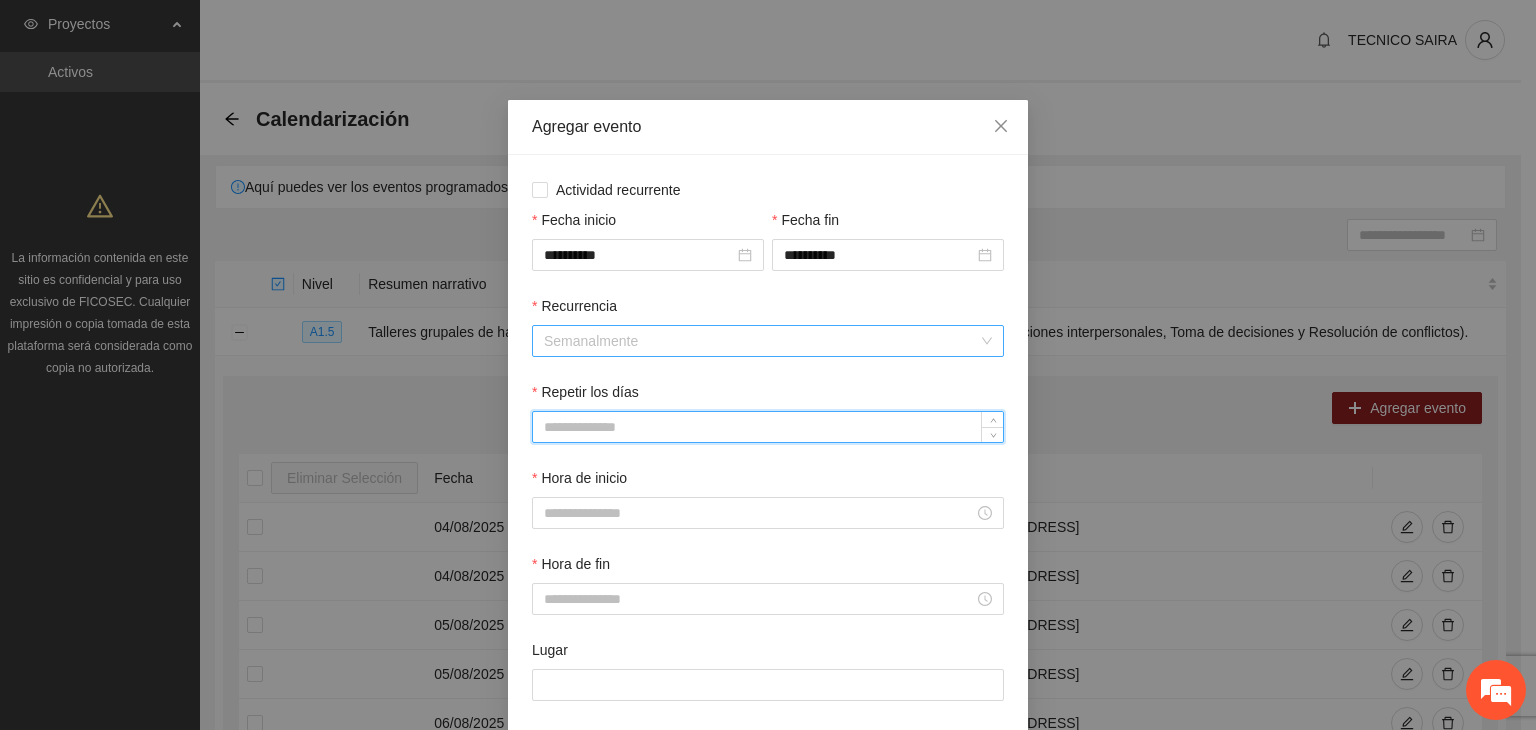 click on "Semanalmente" at bounding box center (768, 341) 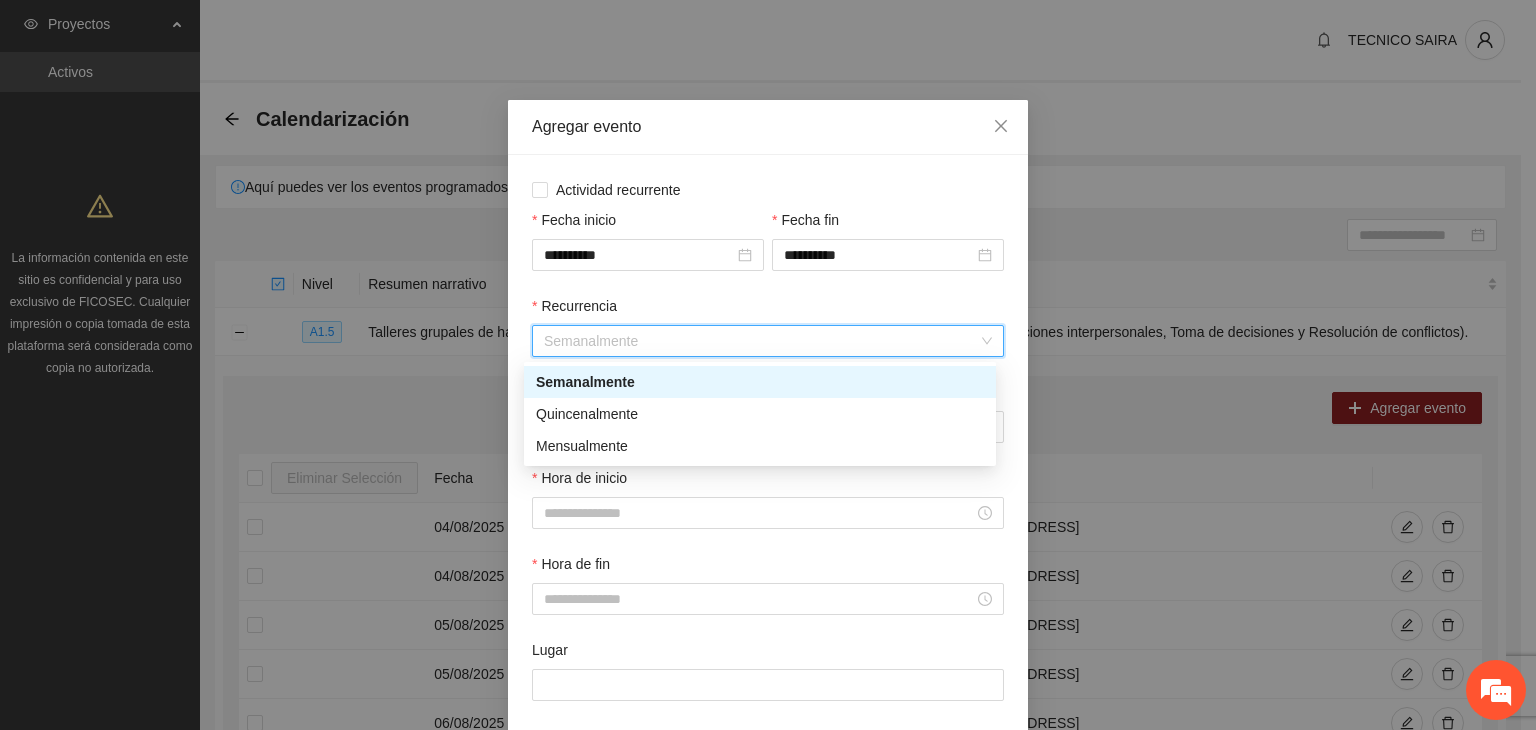 click on "Semanalmente" at bounding box center [760, 382] 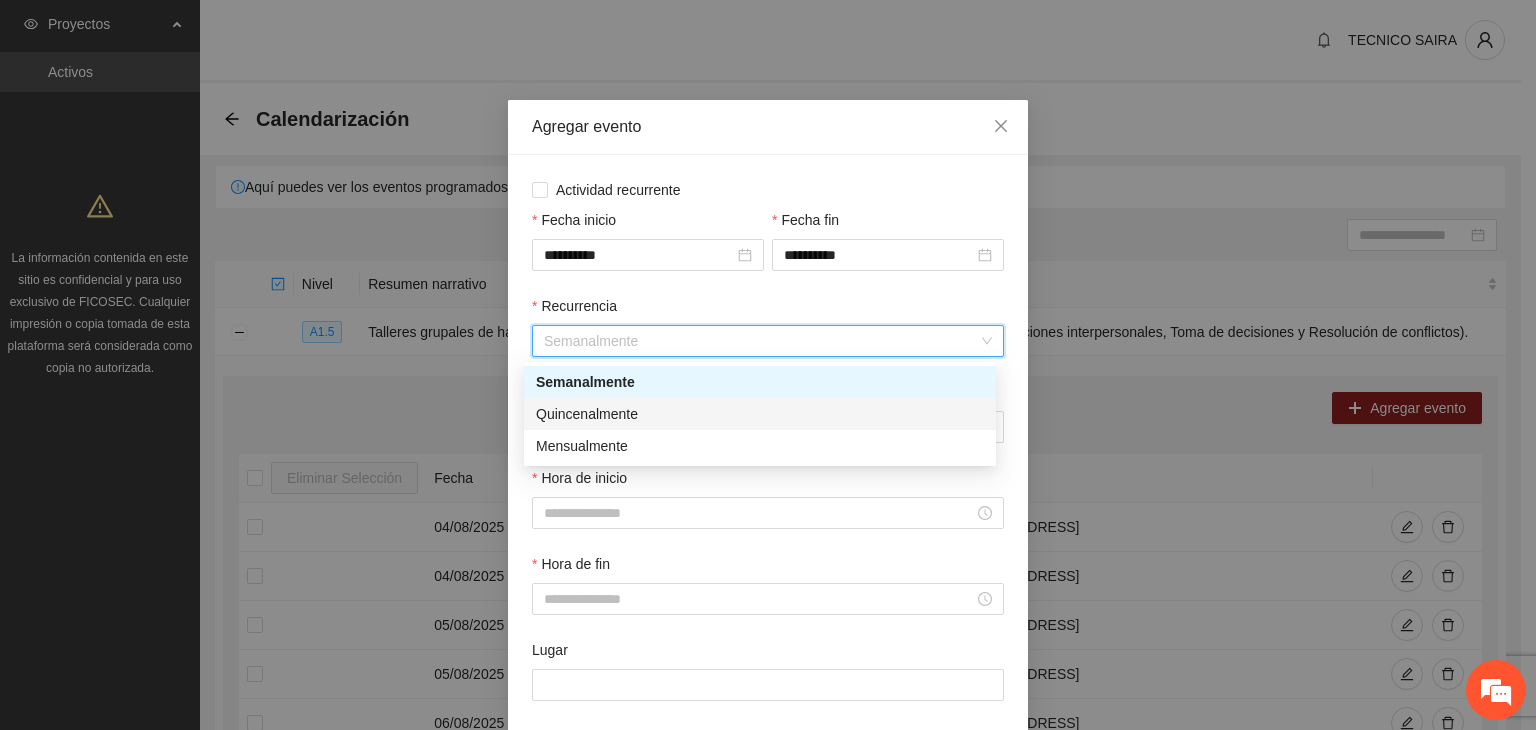 click on "Quincenalmente" at bounding box center (760, 414) 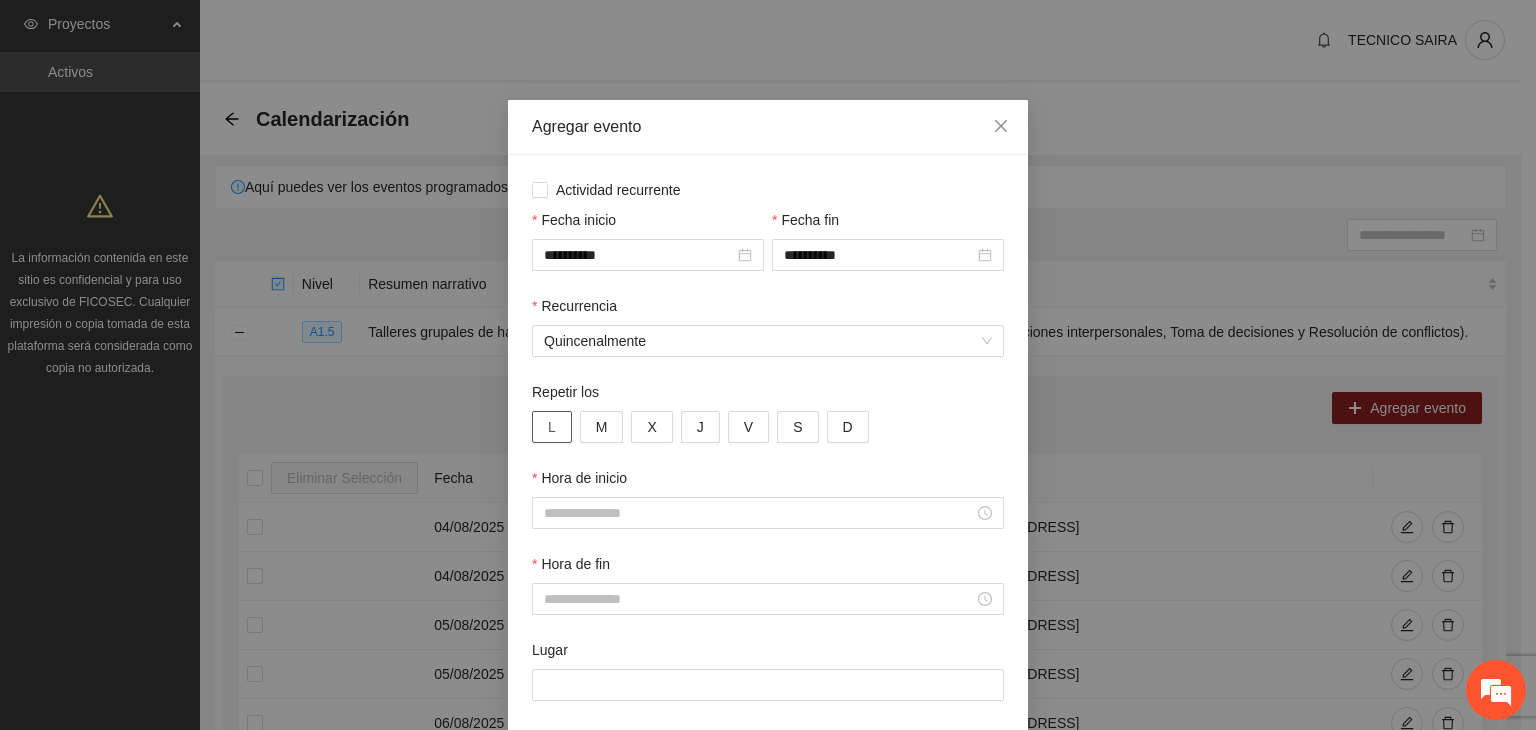 click on "L" at bounding box center (552, 427) 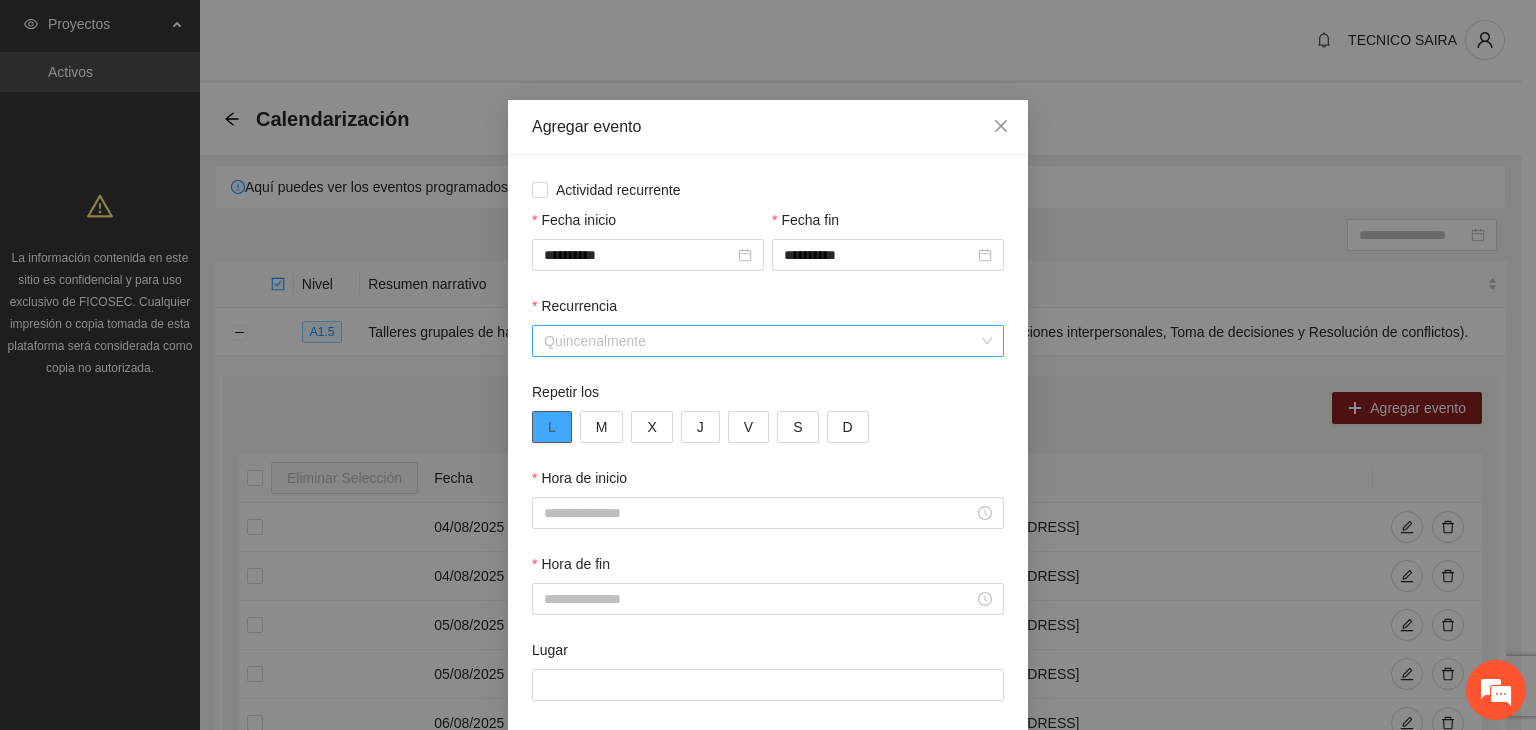 click on "Quincenalmente" at bounding box center [768, 341] 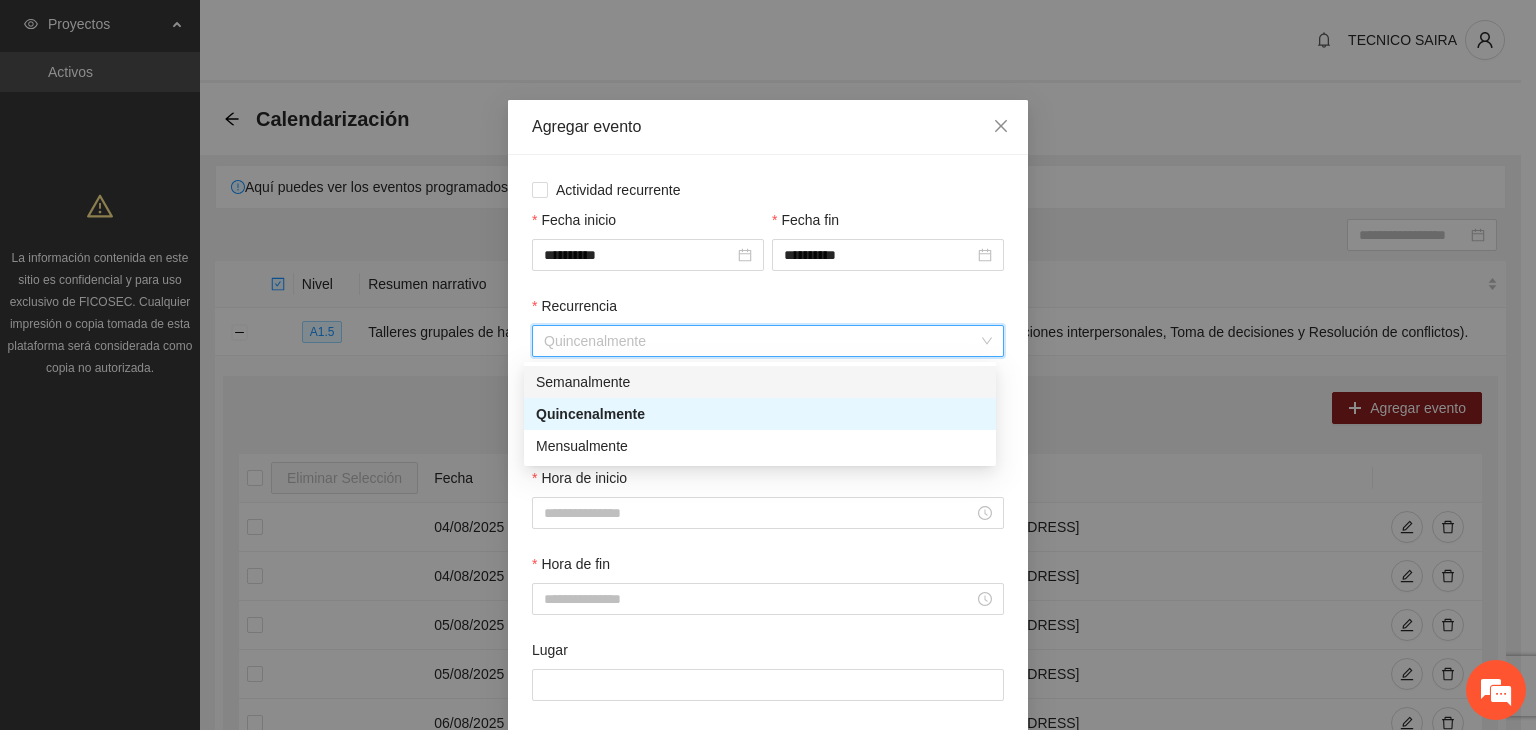click on "Semanalmente" at bounding box center [760, 382] 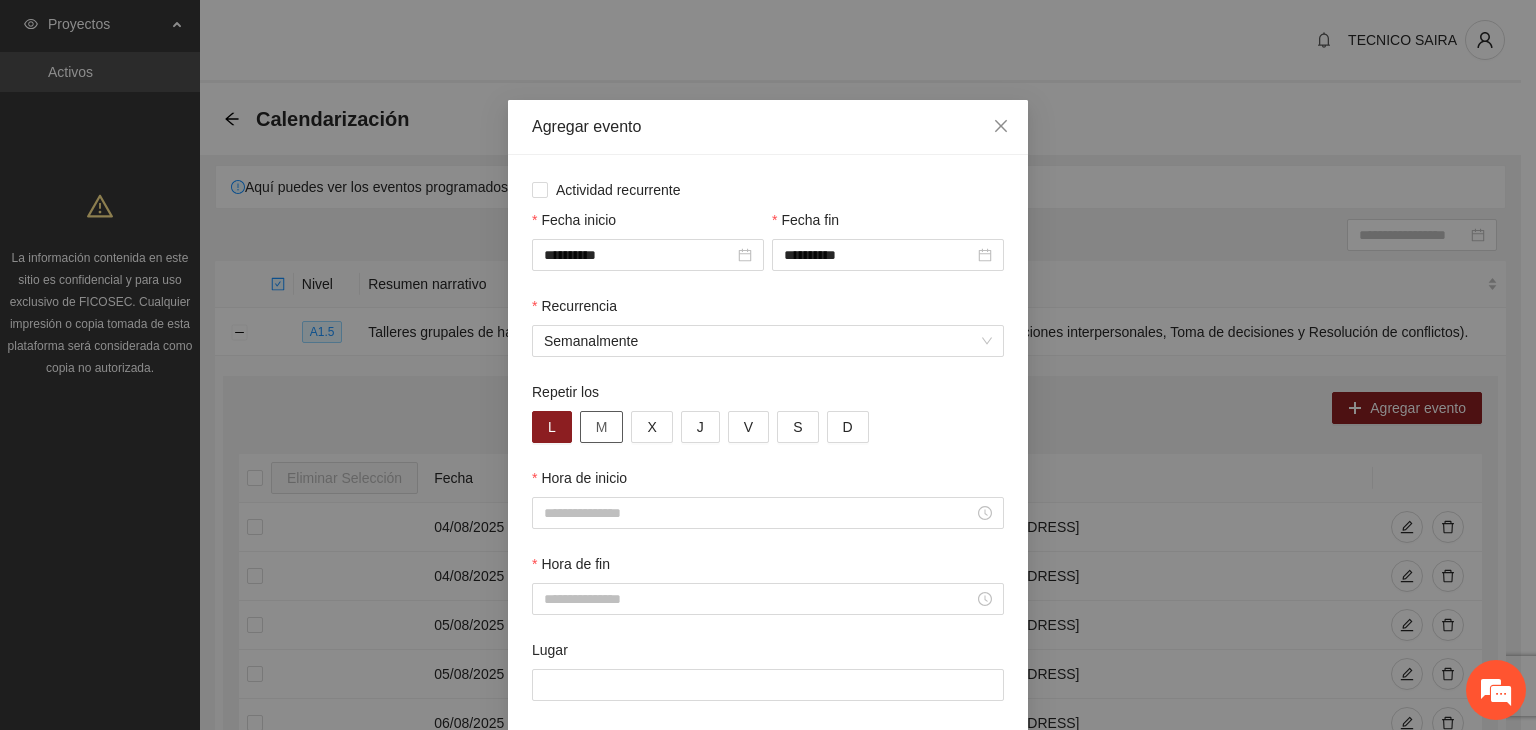 click on "M" at bounding box center (602, 427) 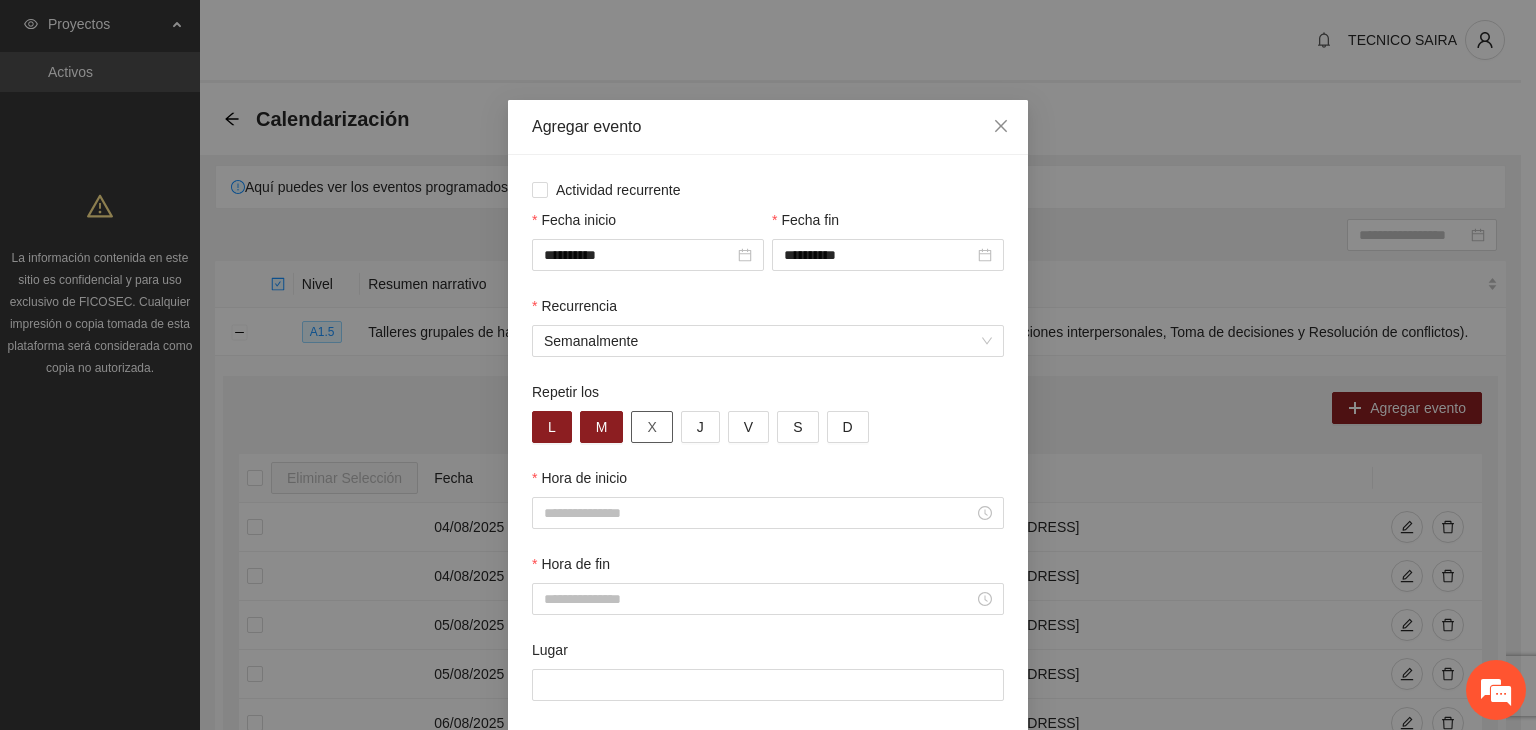 click on "X" at bounding box center [651, 427] 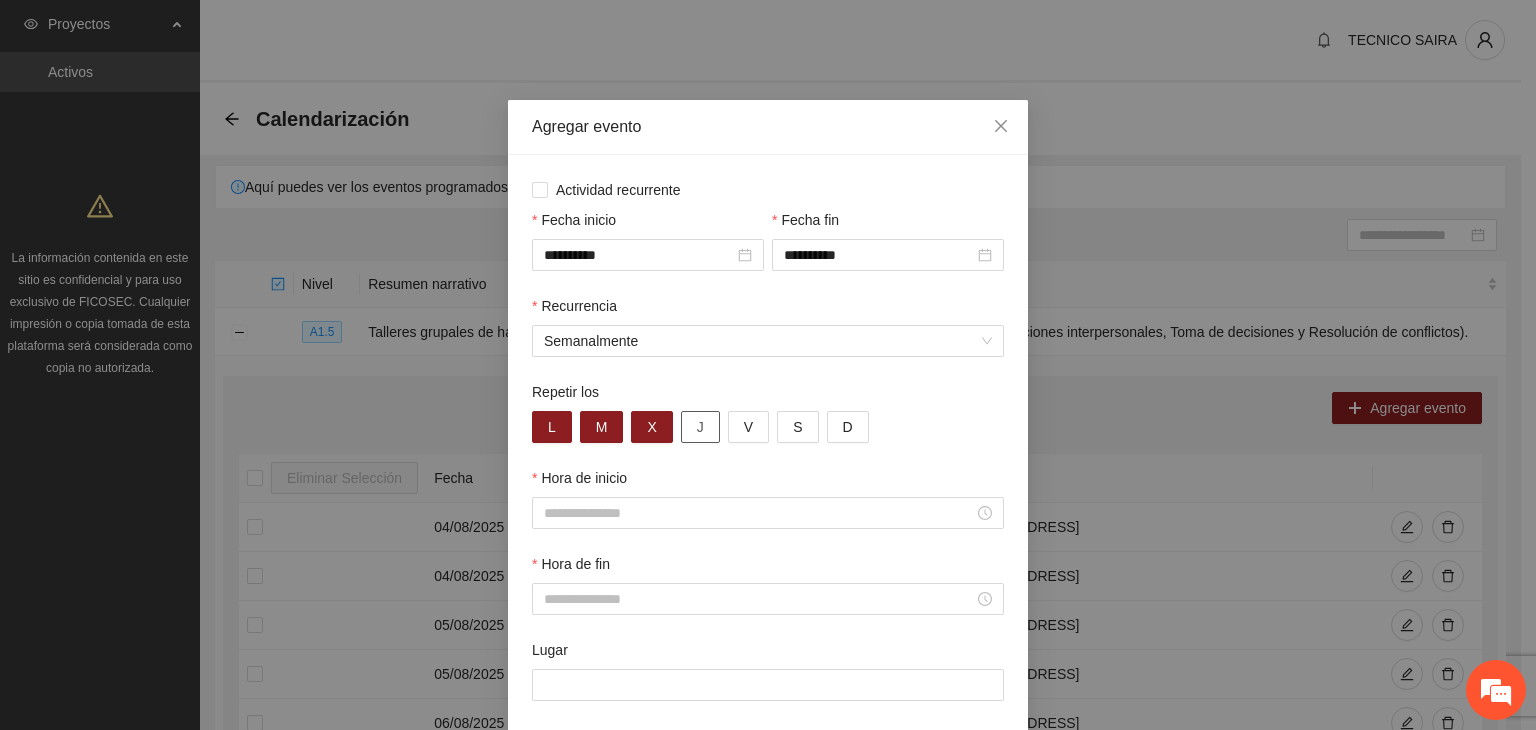 click on "J" at bounding box center [700, 427] 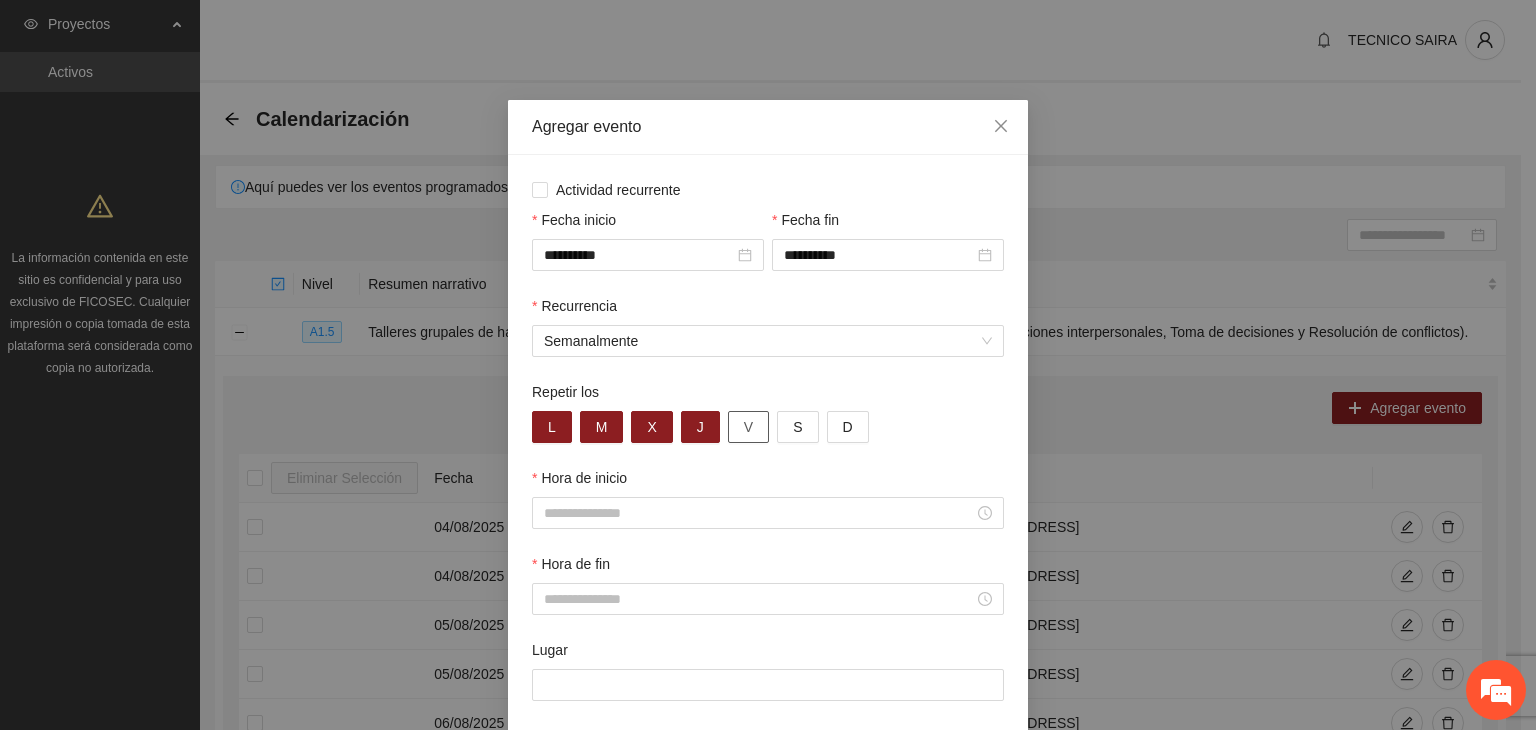 click on "V" at bounding box center (748, 427) 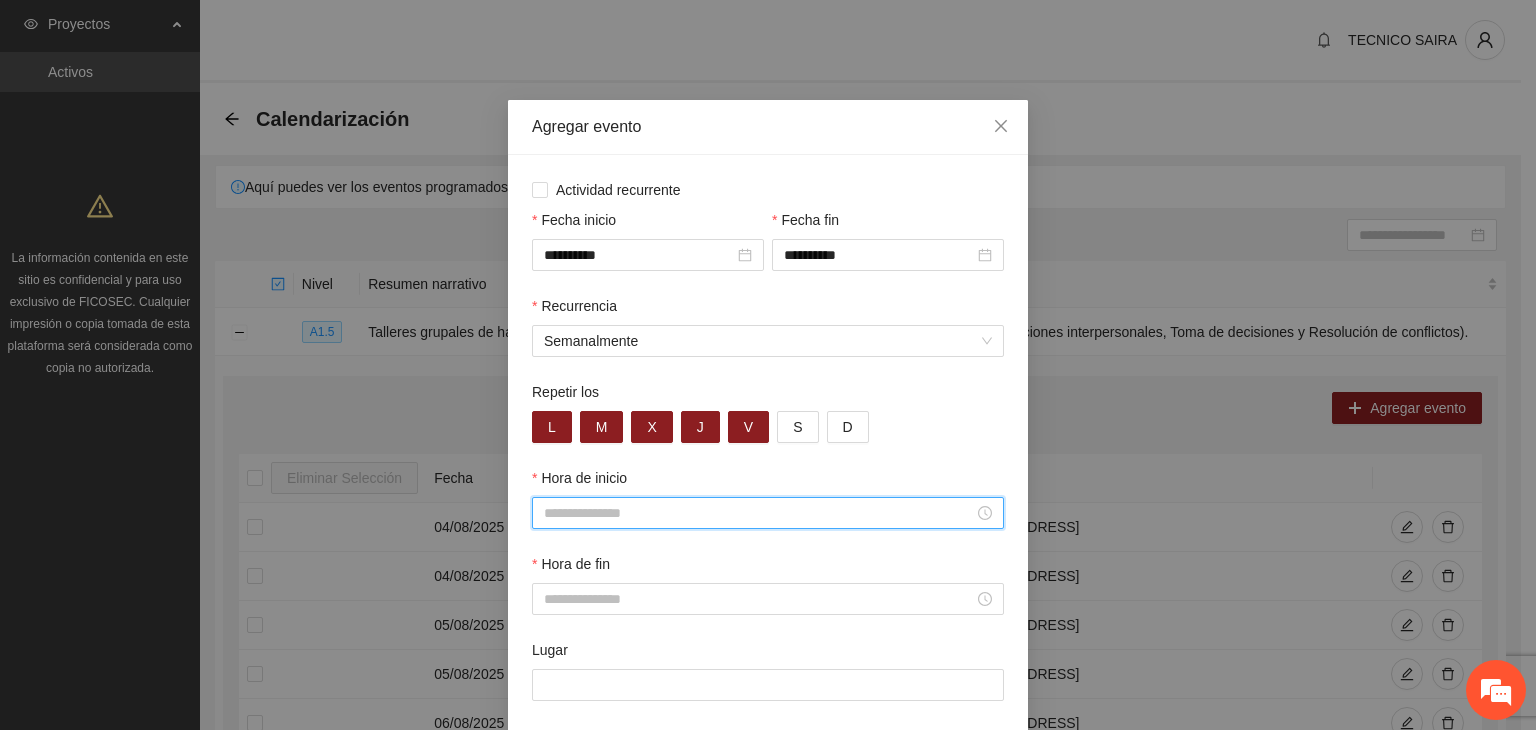 click on "Hora de inicio" at bounding box center [759, 513] 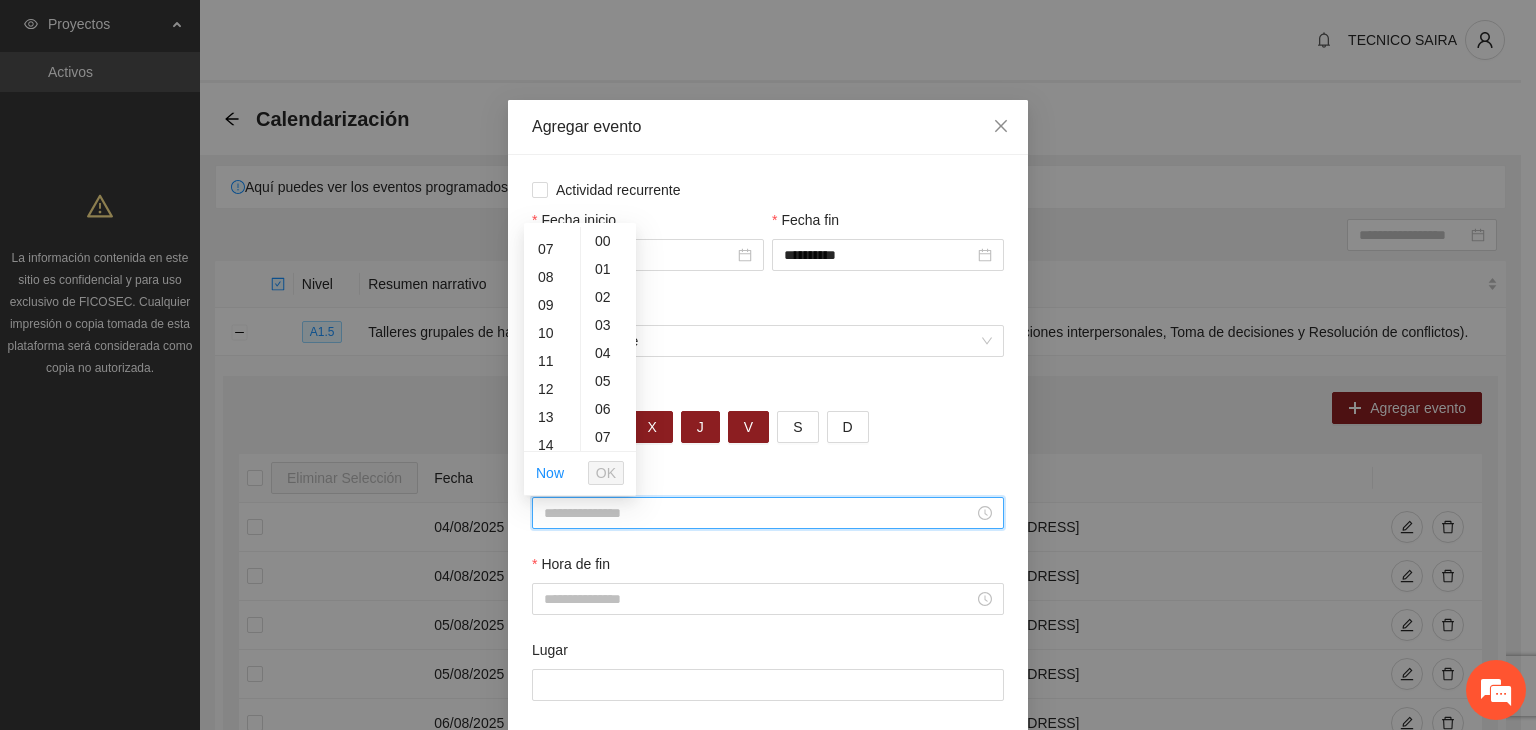 scroll, scrollTop: 236, scrollLeft: 0, axis: vertical 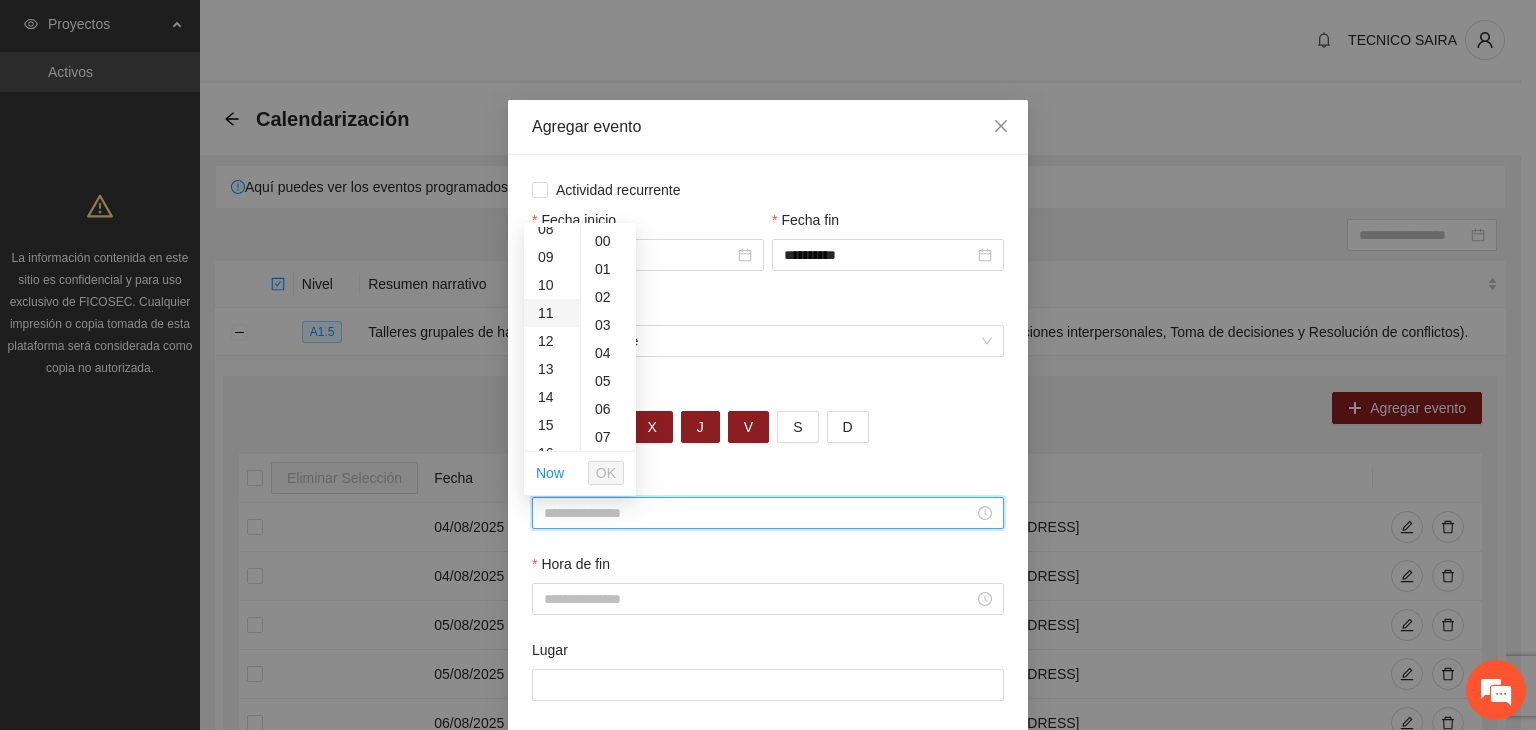 click on "11" at bounding box center (552, 313) 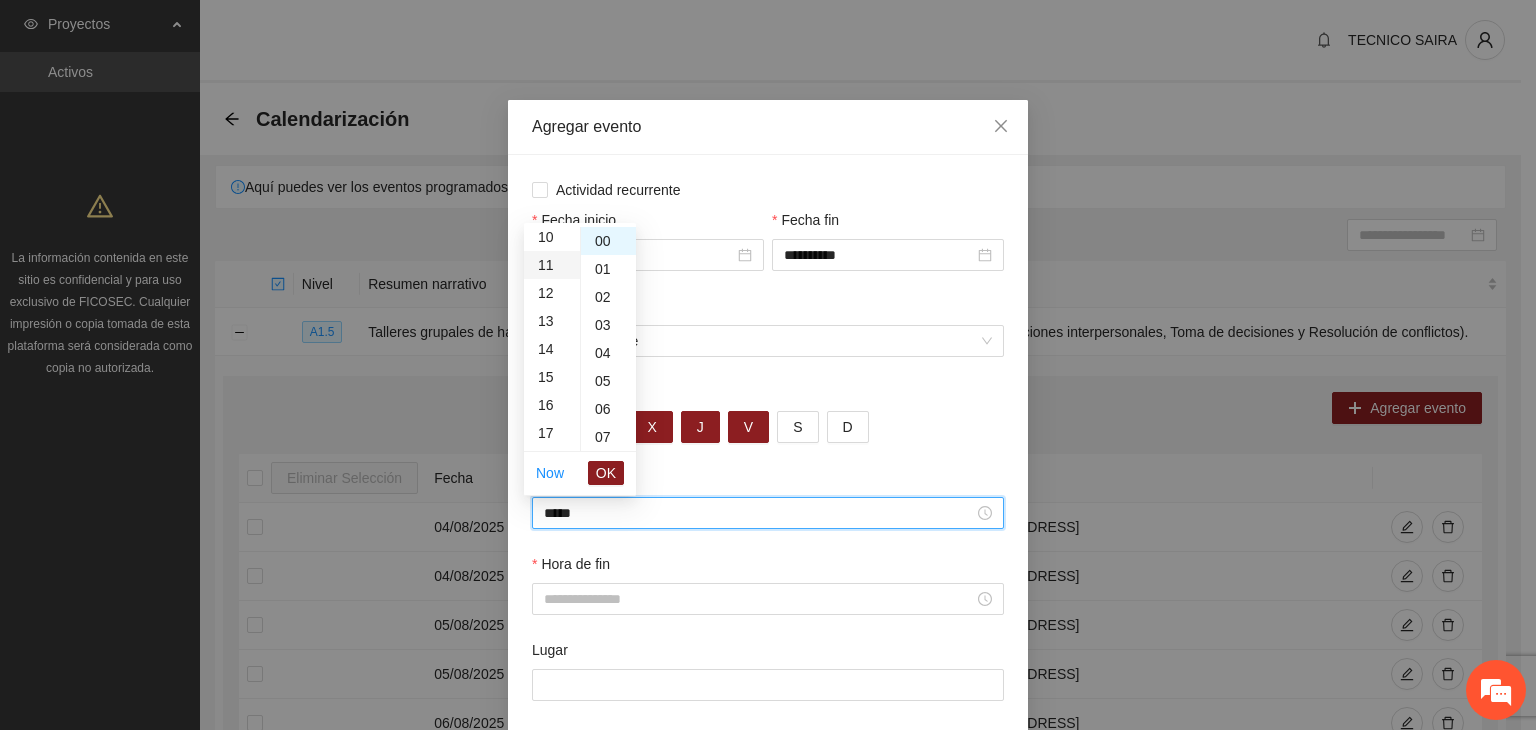 scroll, scrollTop: 308, scrollLeft: 0, axis: vertical 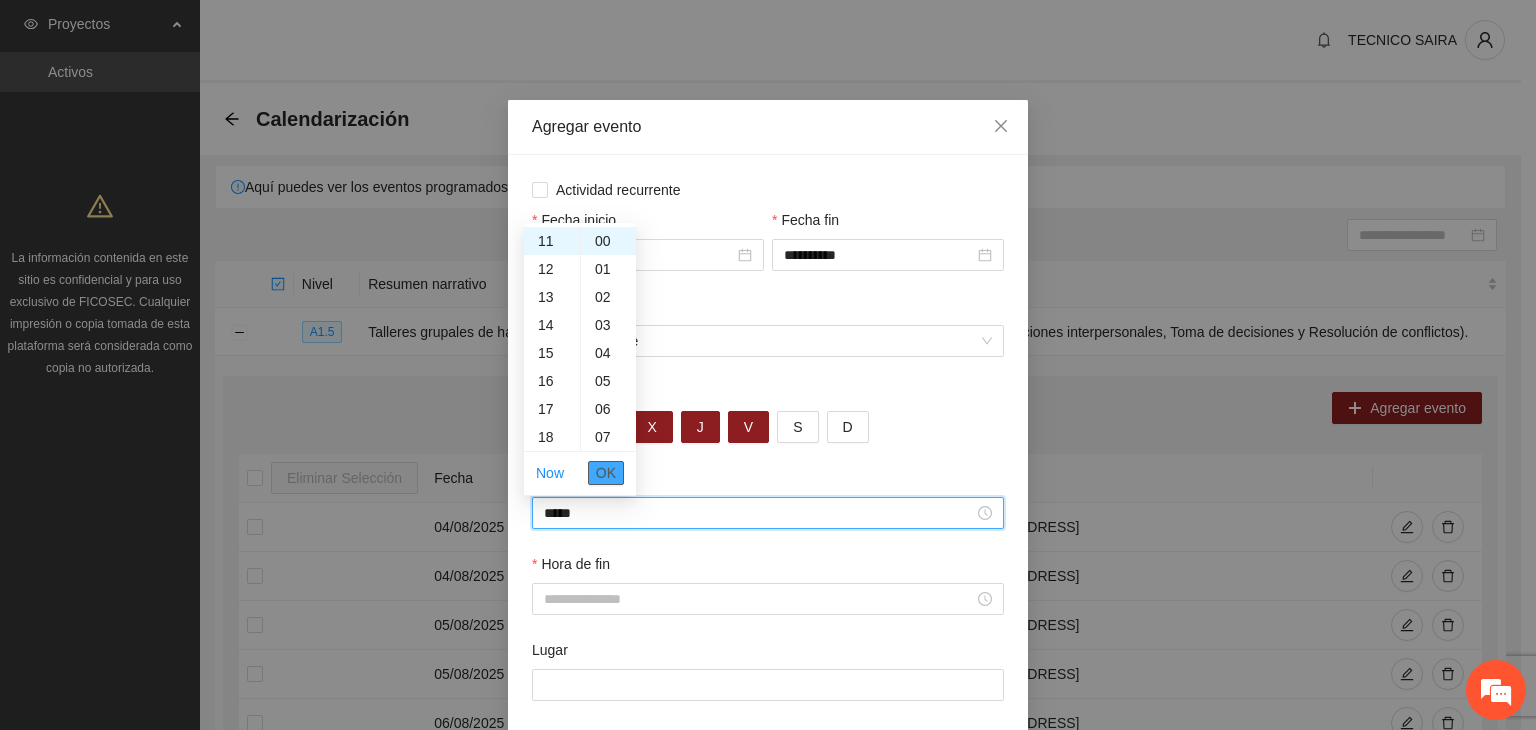 click on "OK" at bounding box center (606, 473) 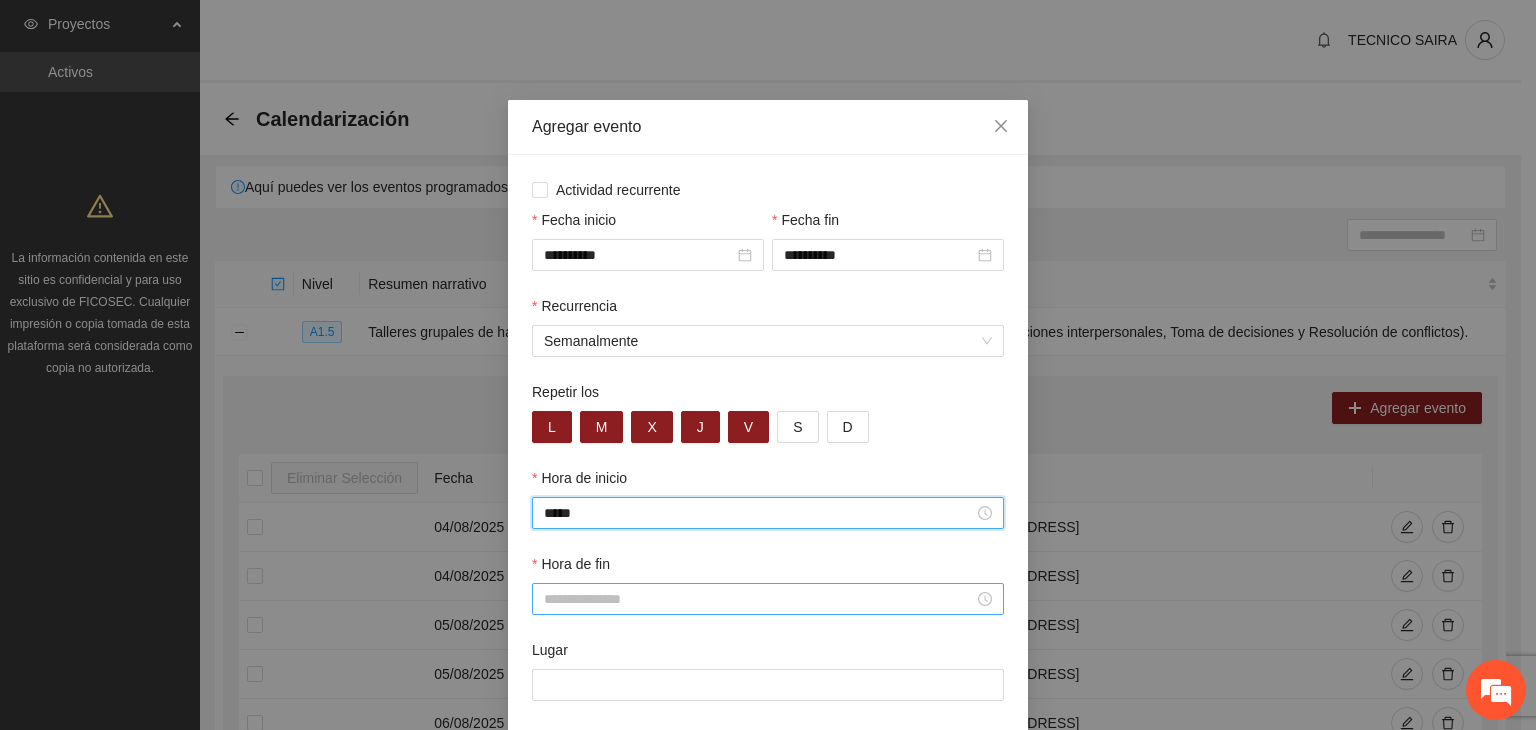 click on "Hora de fin" at bounding box center (759, 599) 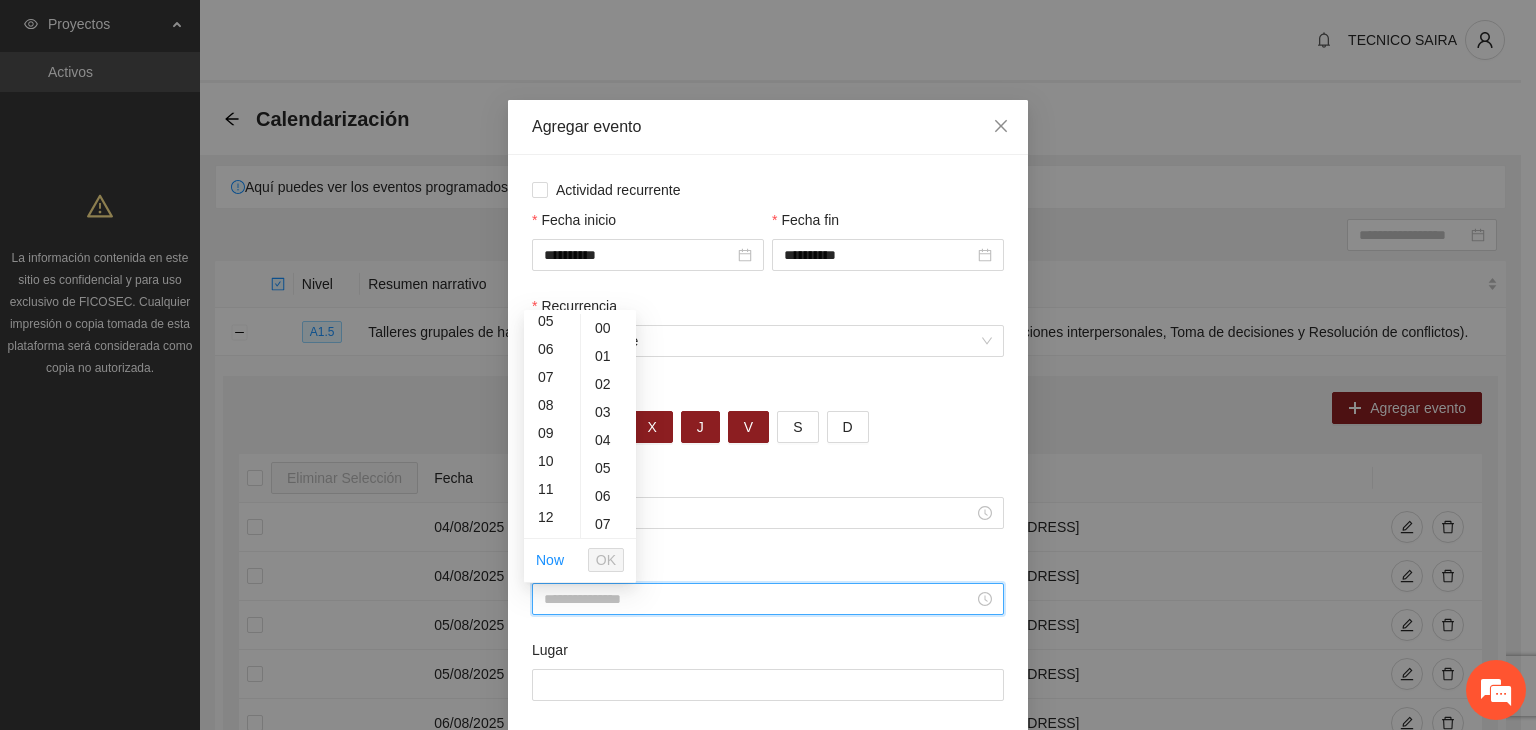 scroll, scrollTop: 196, scrollLeft: 0, axis: vertical 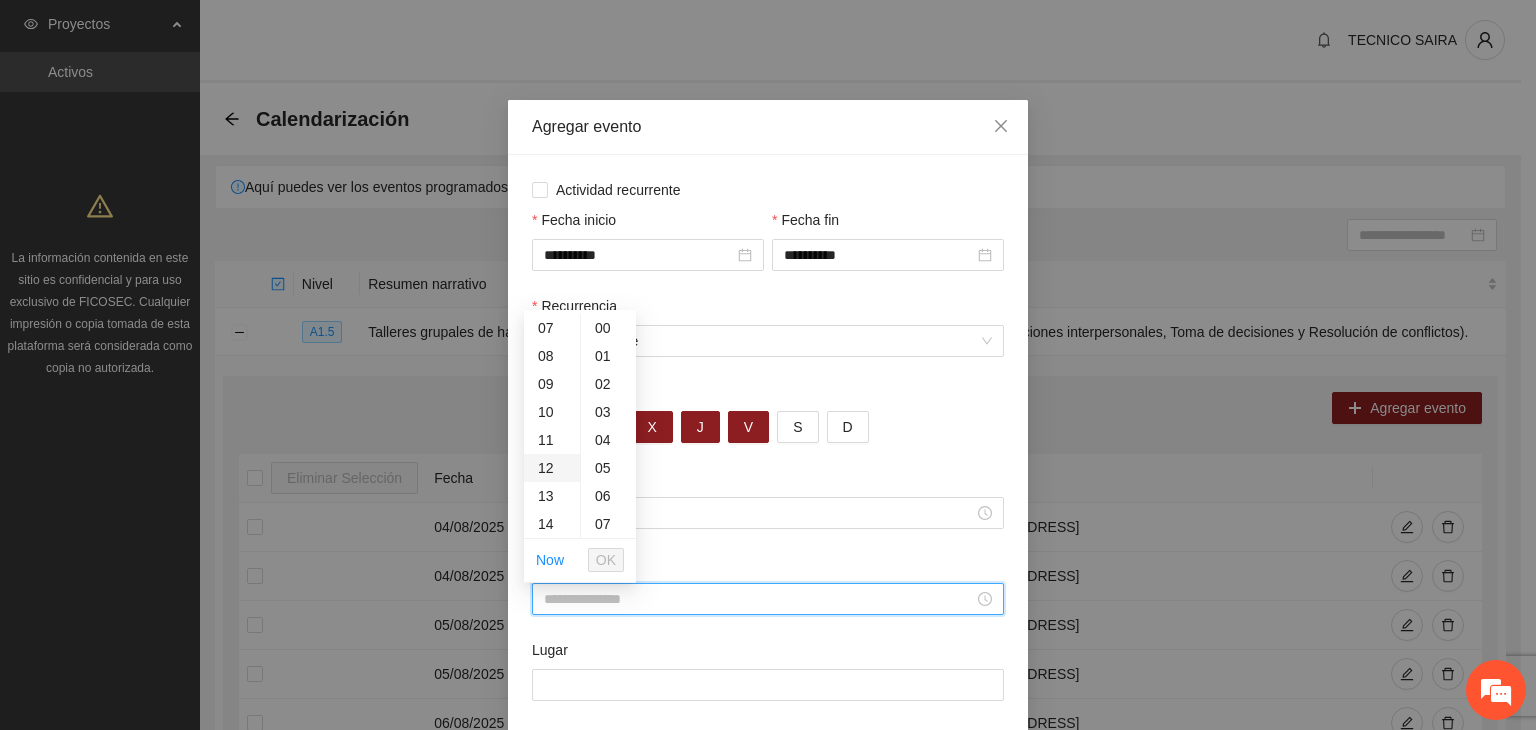 click on "12" at bounding box center [552, 468] 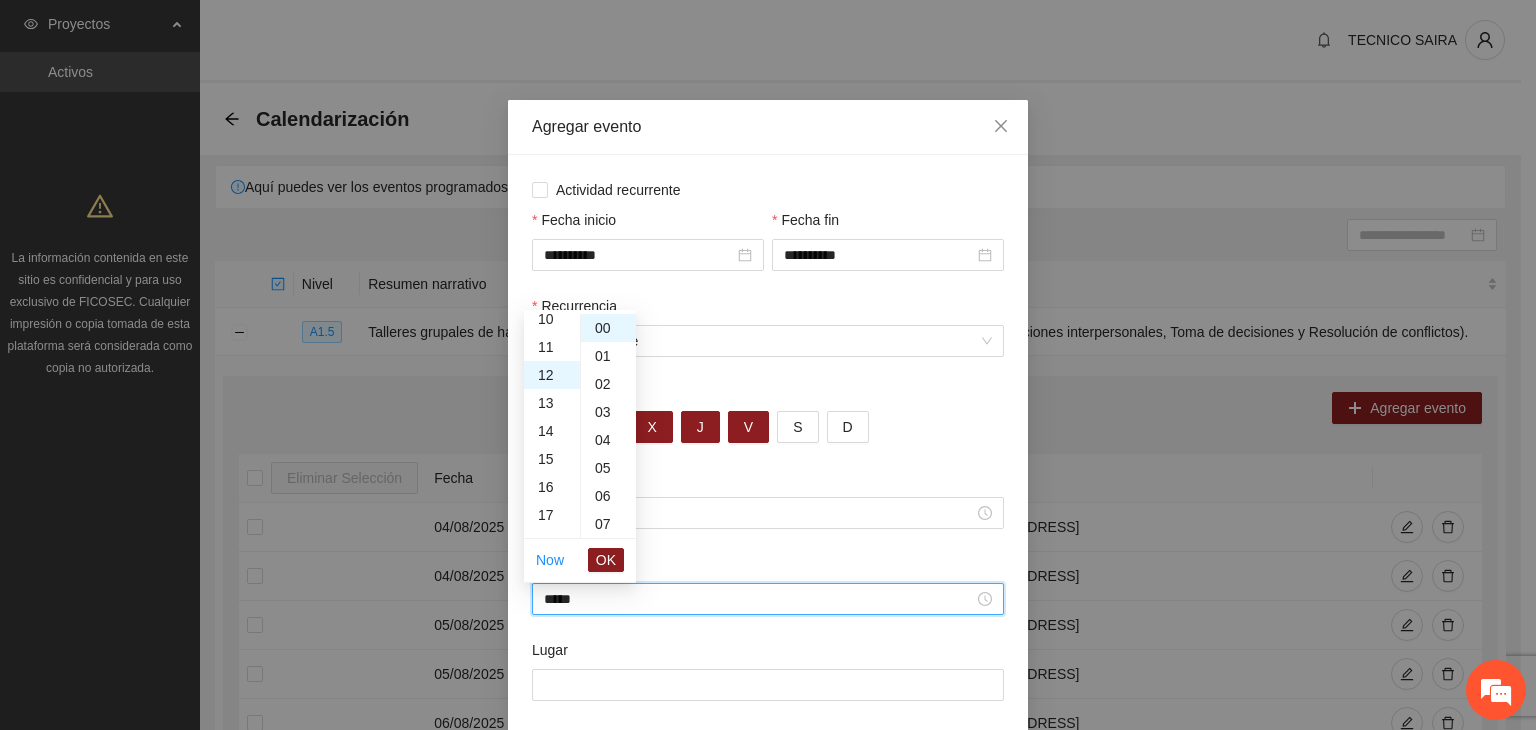 scroll, scrollTop: 336, scrollLeft: 0, axis: vertical 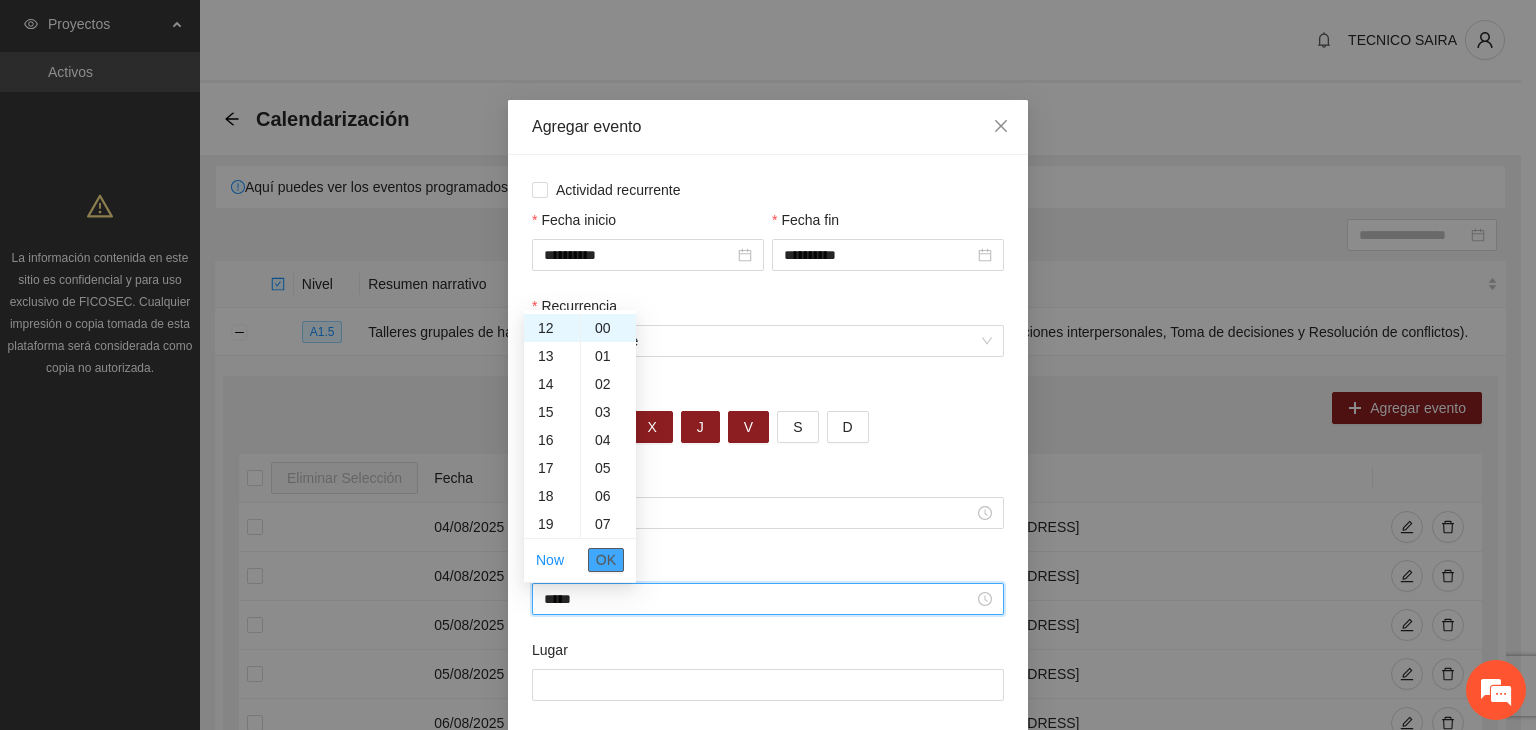 click on "OK" at bounding box center [606, 560] 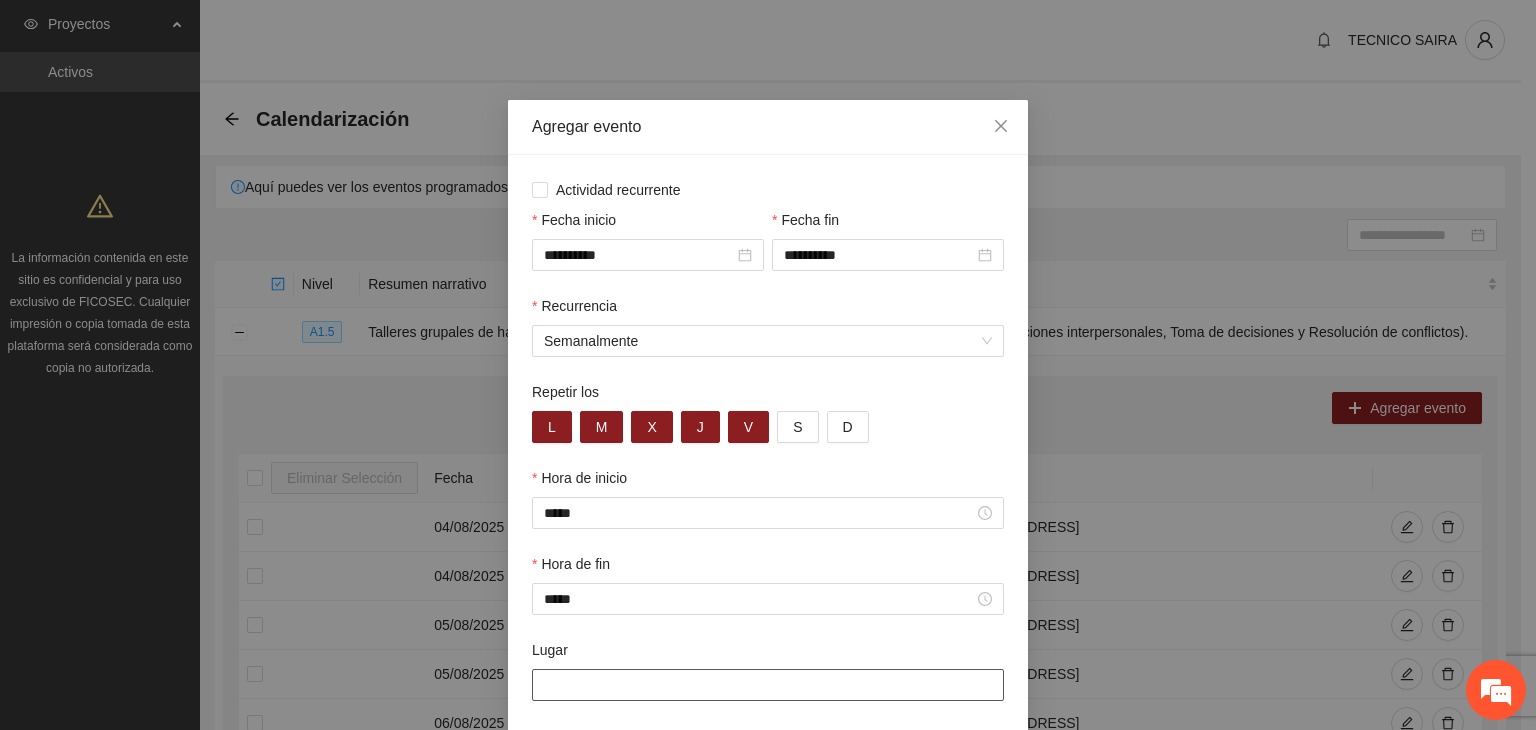 click on "Lugar" at bounding box center [768, 685] 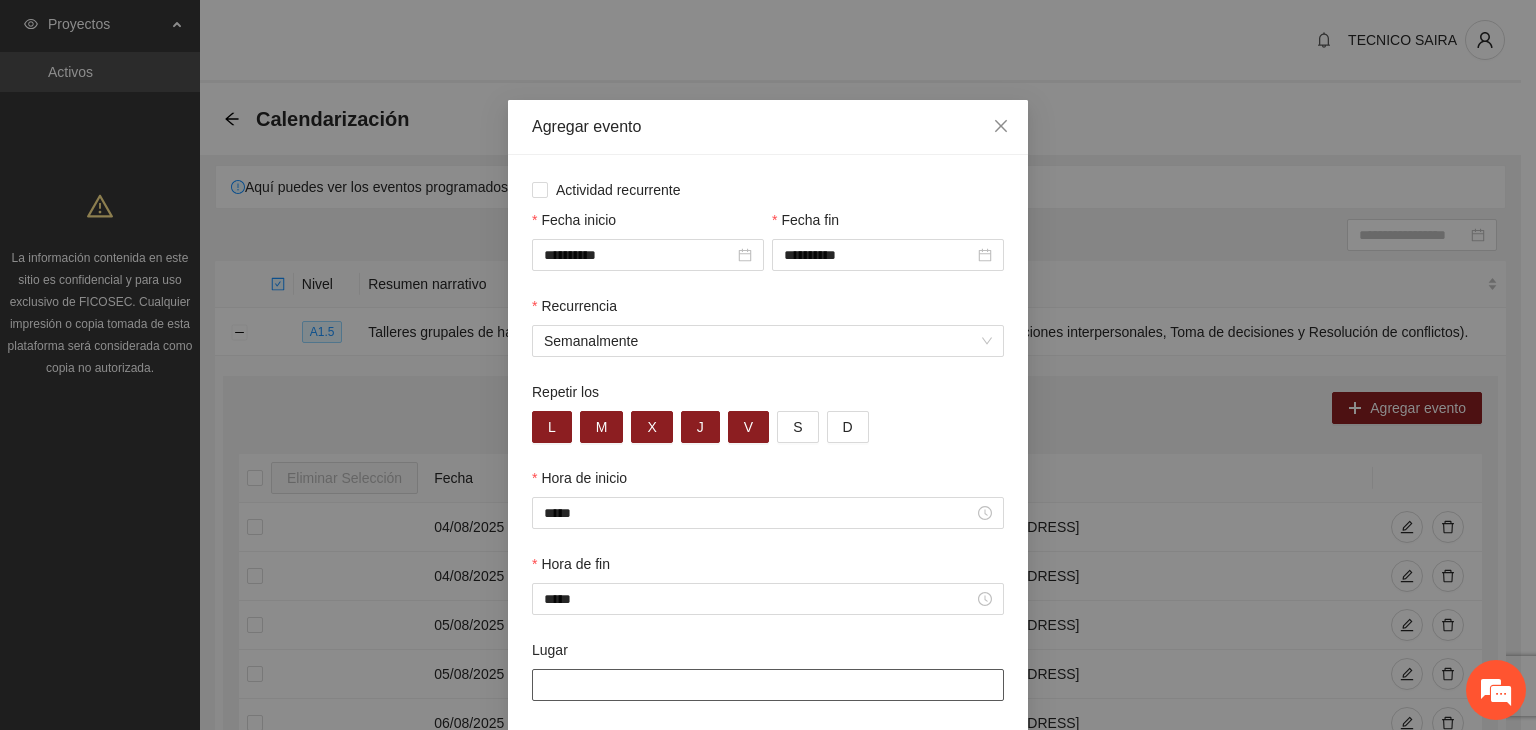 type on "**********" 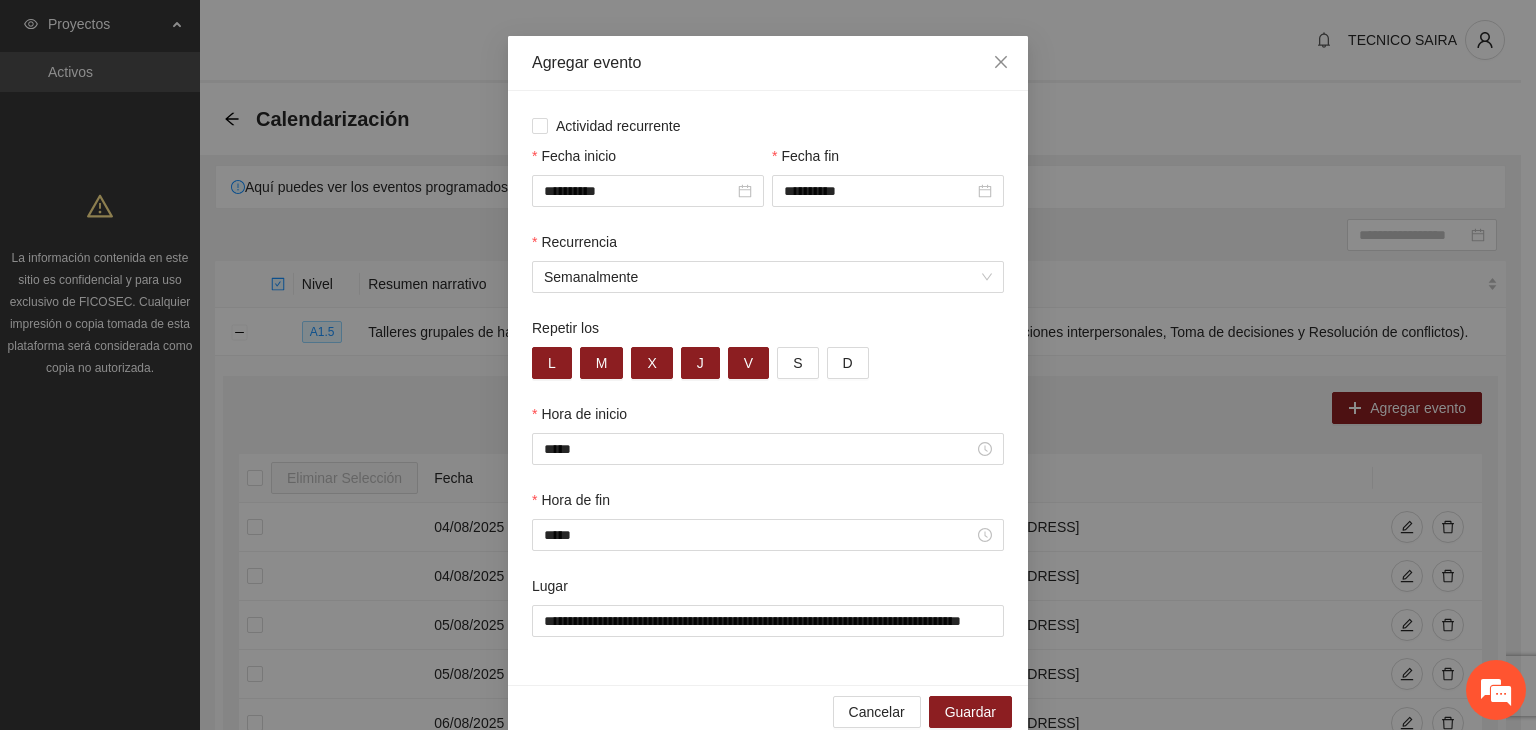 scroll, scrollTop: 99, scrollLeft: 0, axis: vertical 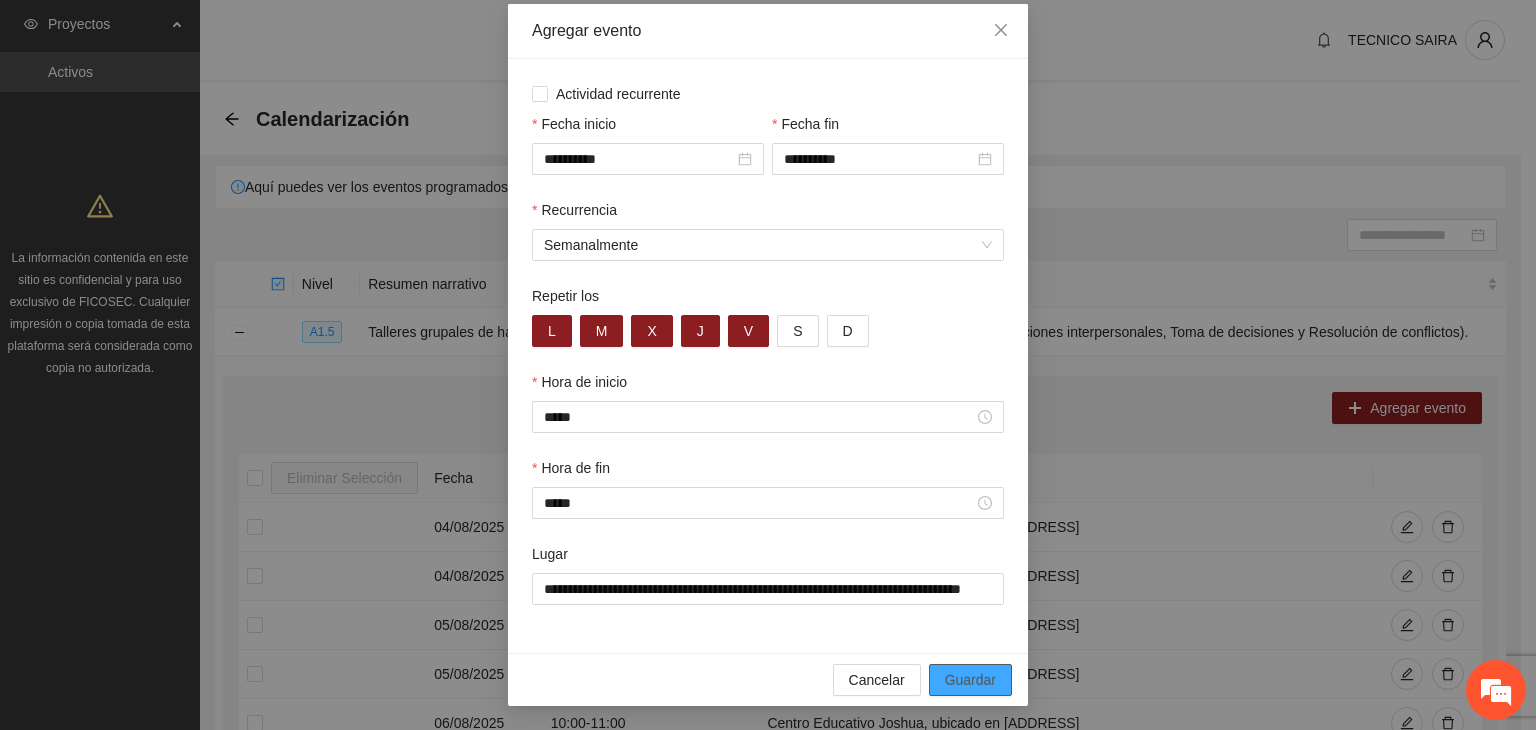click on "Guardar" at bounding box center [970, 680] 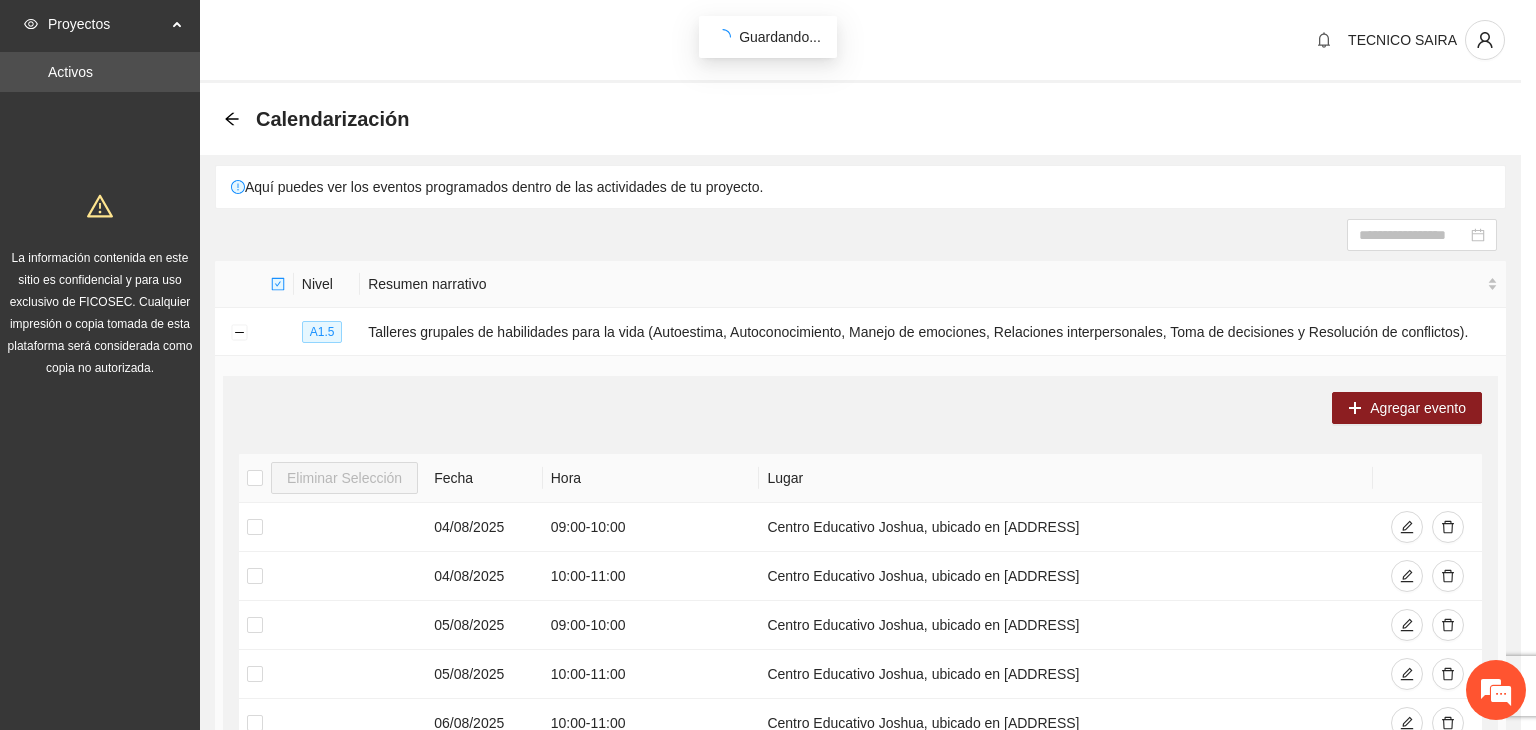 scroll, scrollTop: 0, scrollLeft: 0, axis: both 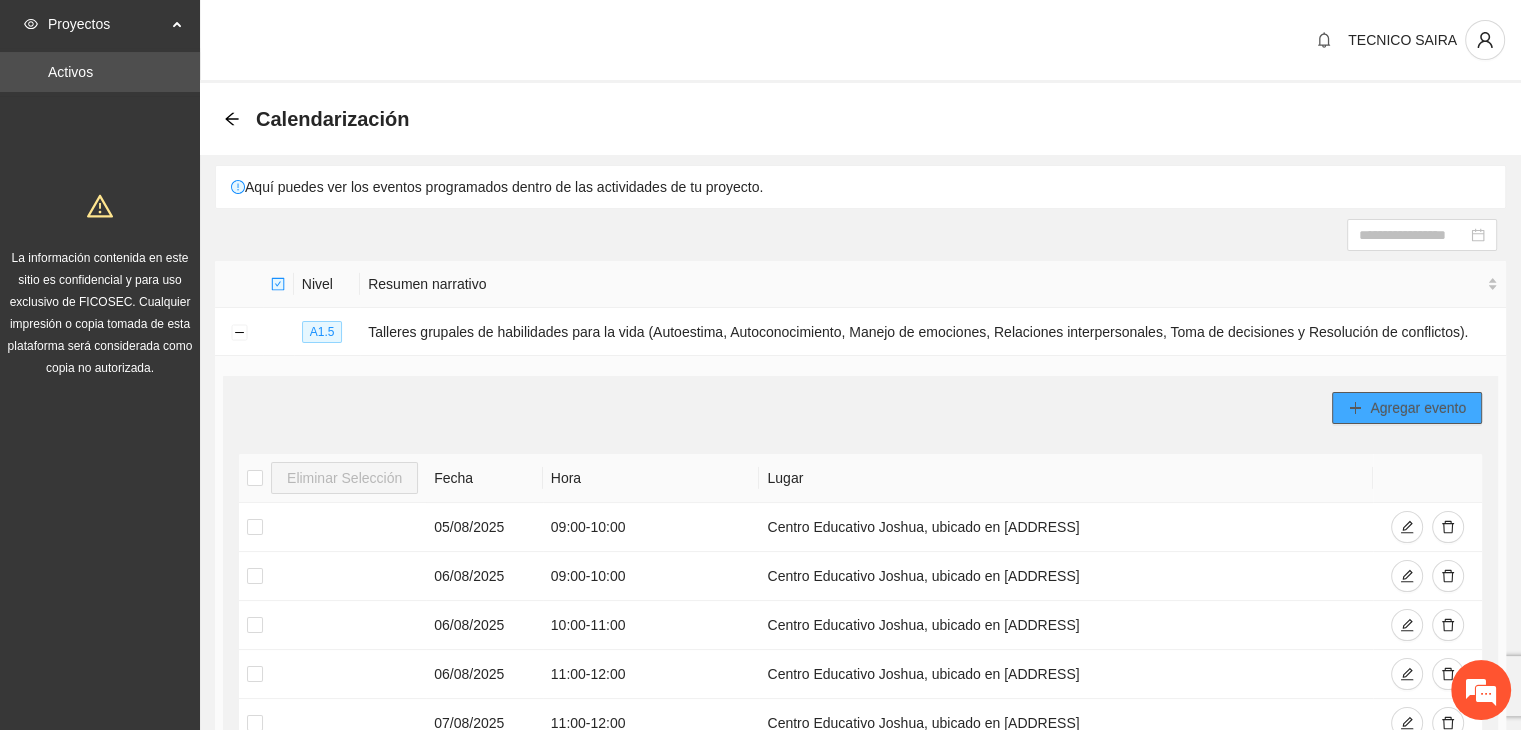 click on "Agregar evento" at bounding box center [1418, 408] 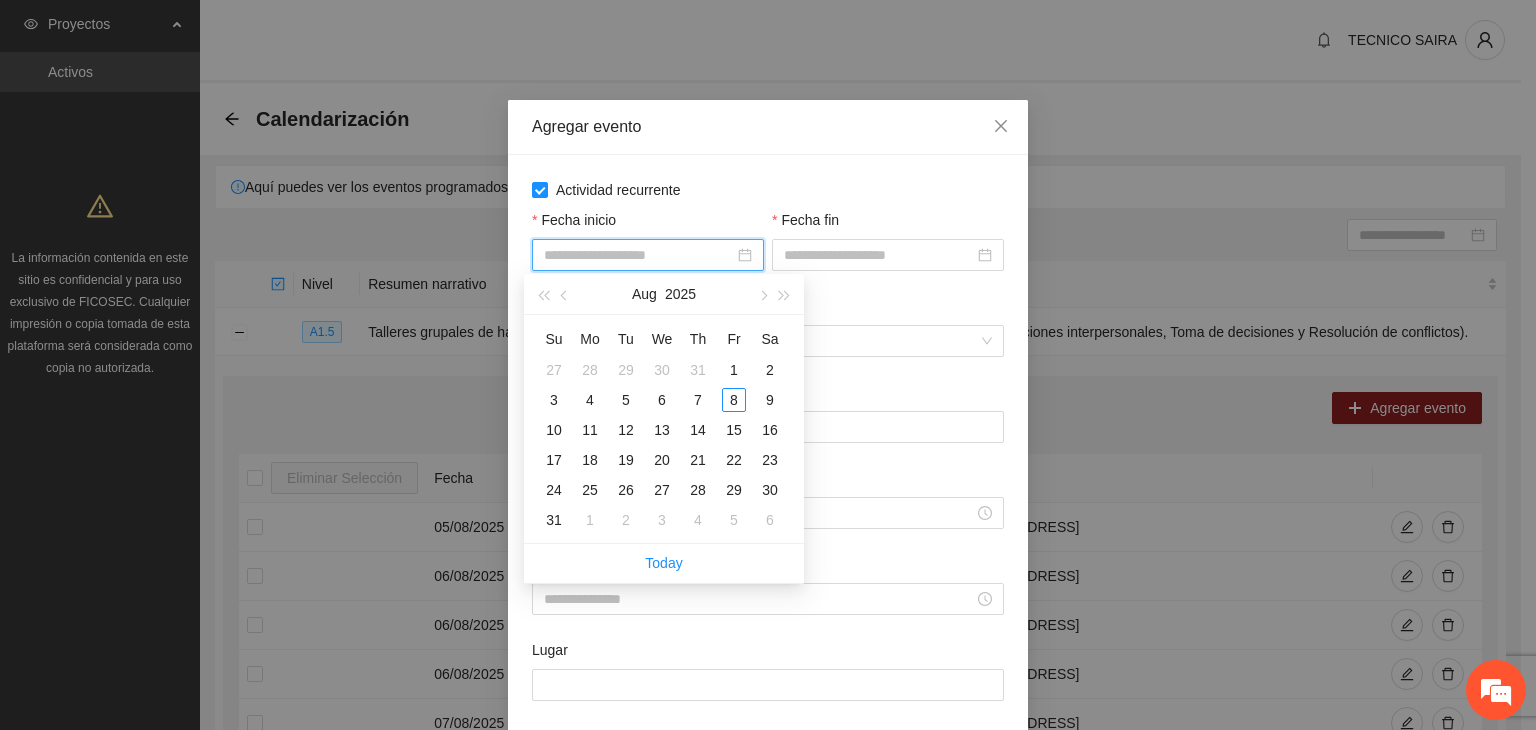 click on "Fecha inicio" at bounding box center [639, 255] 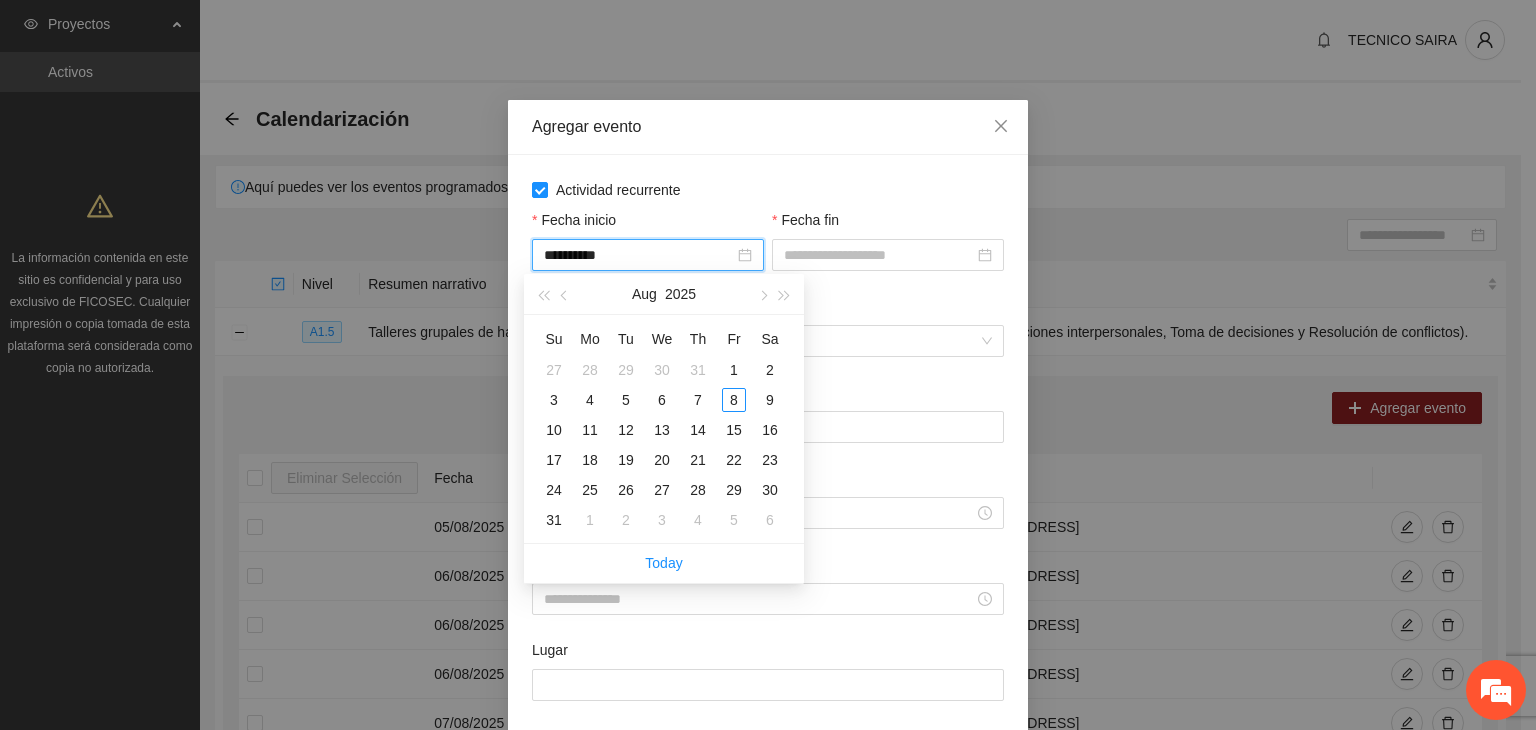 type on "**********" 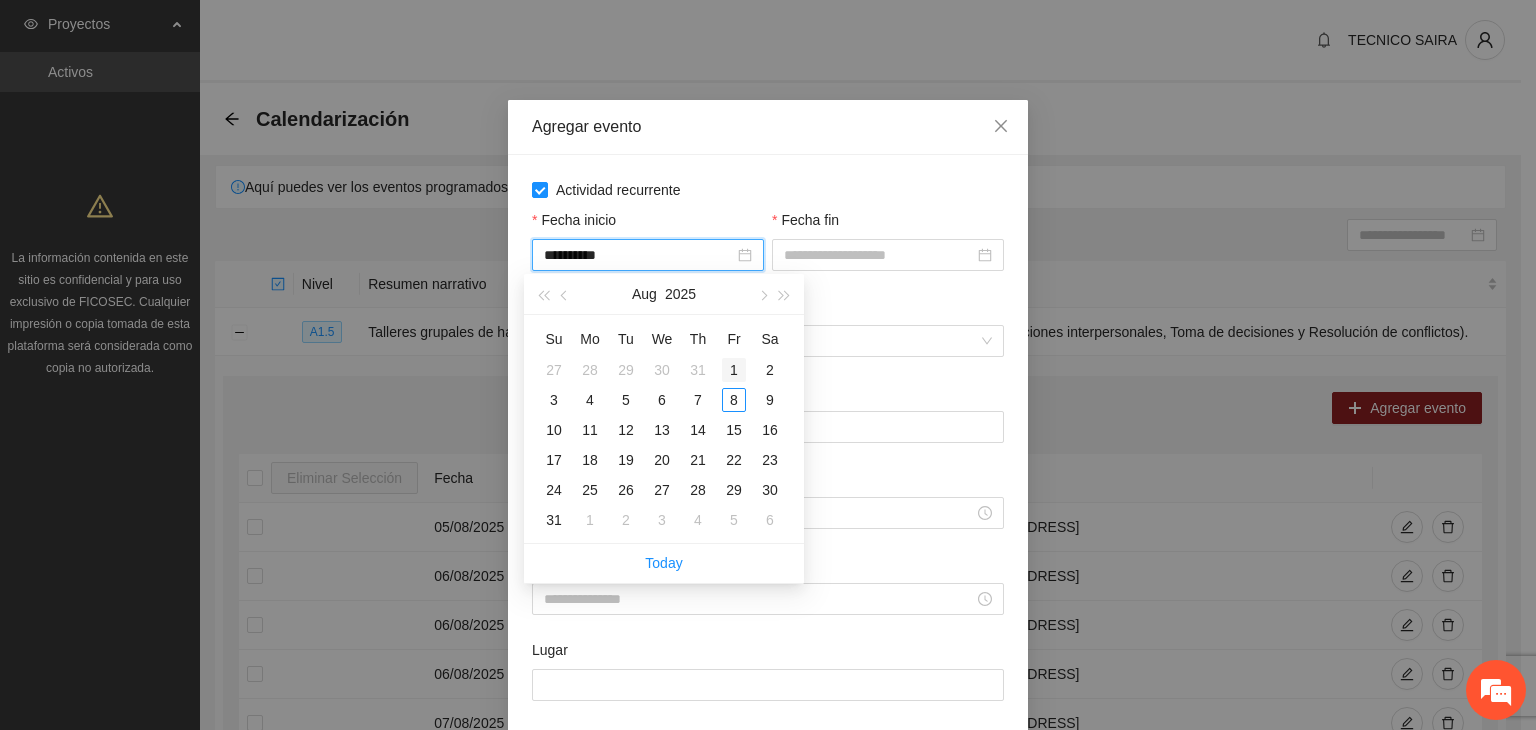type on "**********" 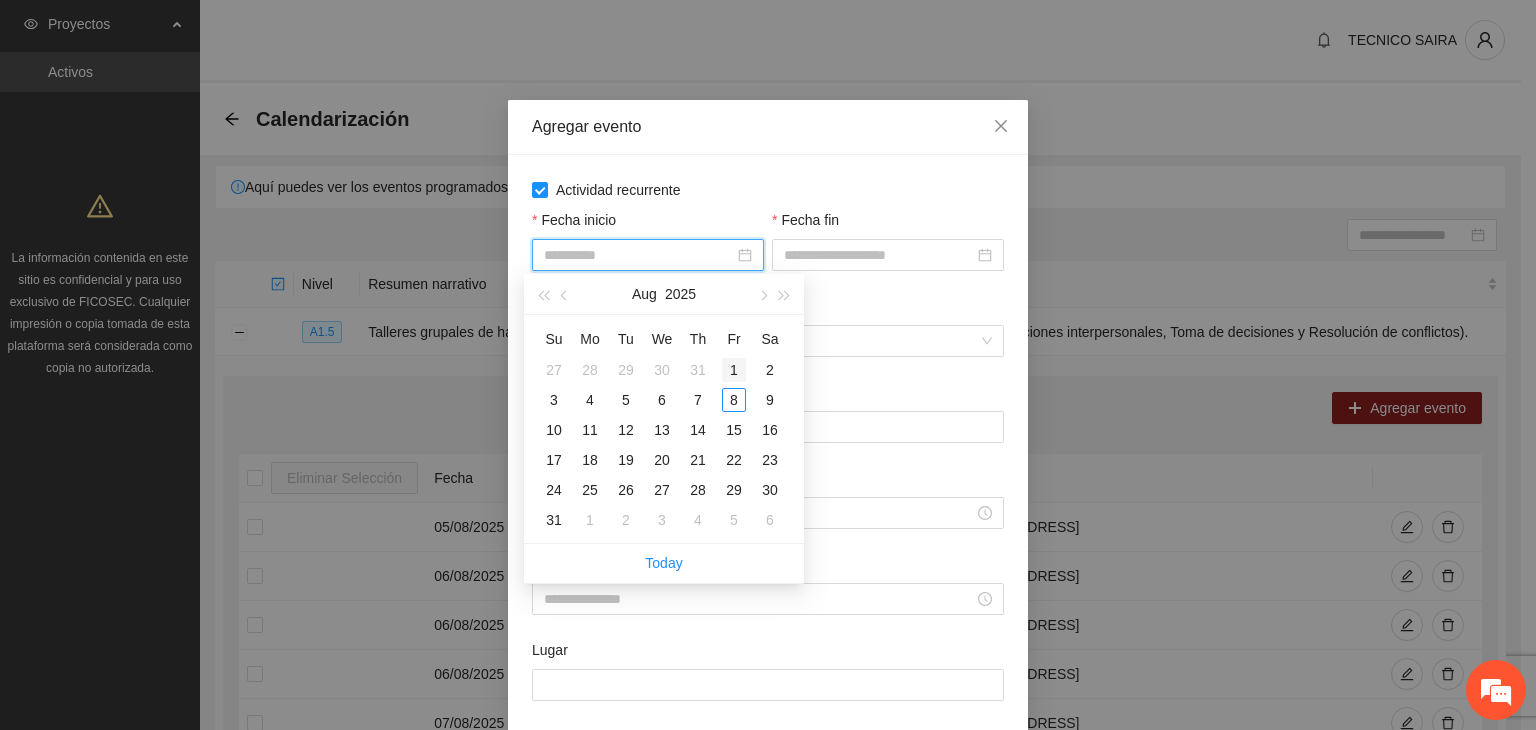 click on "1" at bounding box center (734, 370) 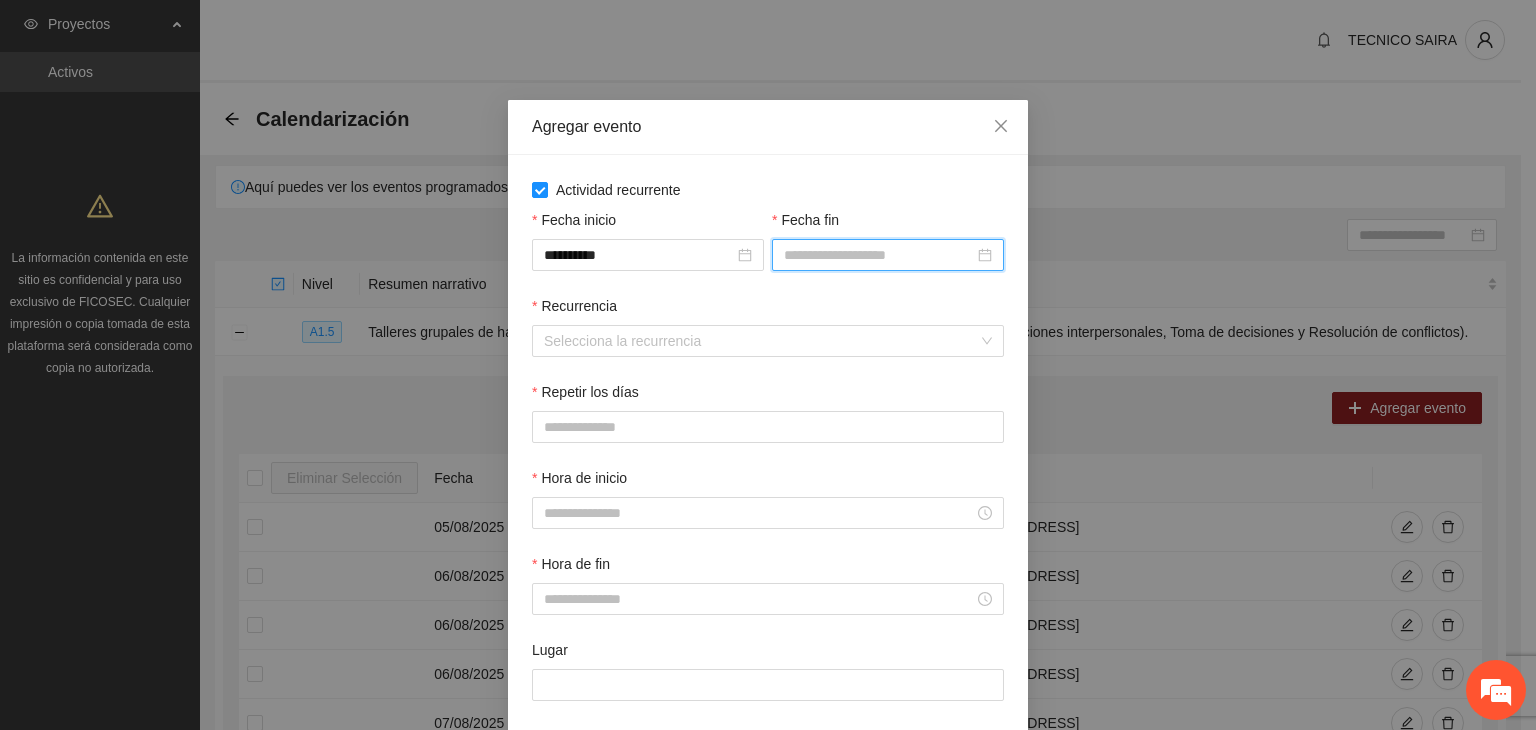 click on "Fecha fin" at bounding box center (879, 255) 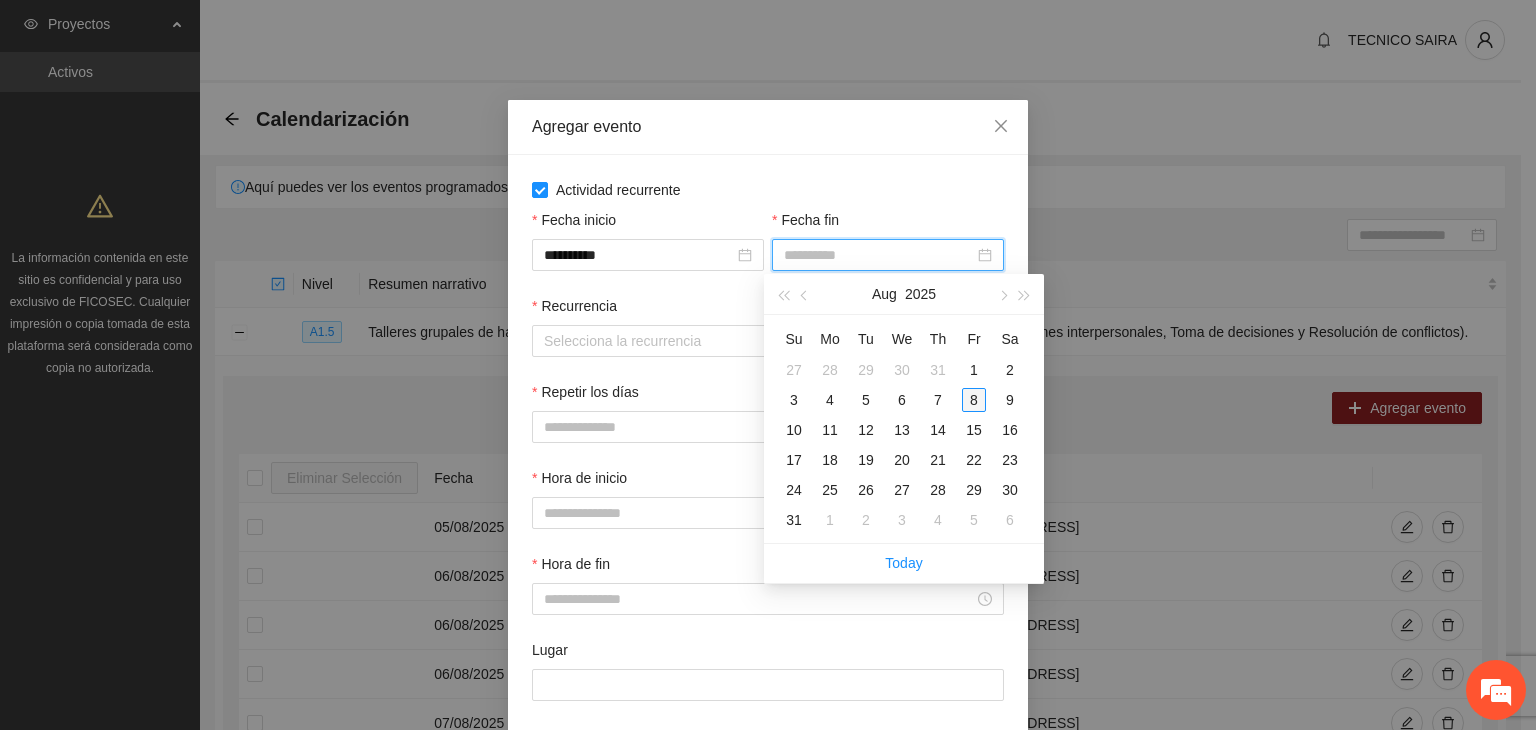 type on "**********" 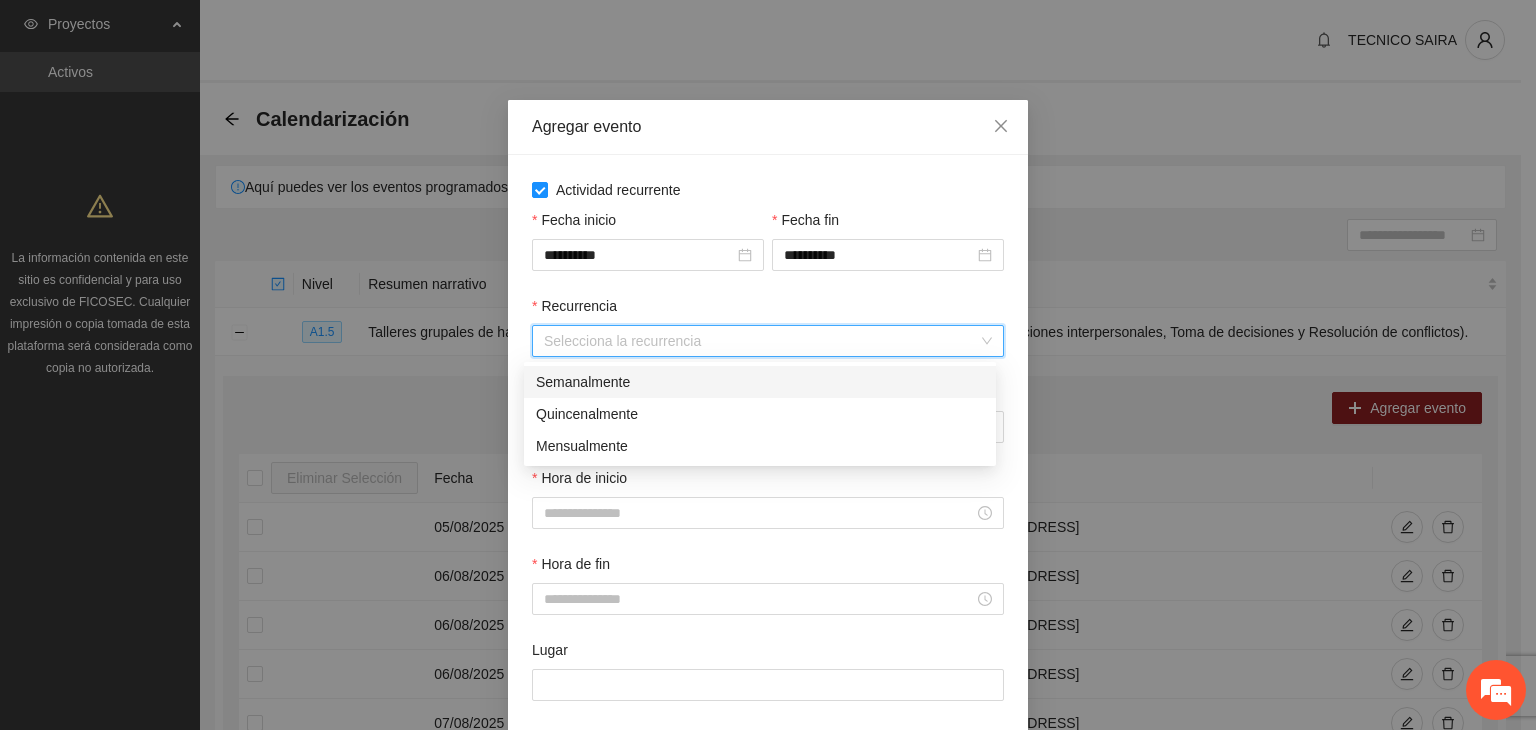 click on "Recurrencia" at bounding box center (761, 341) 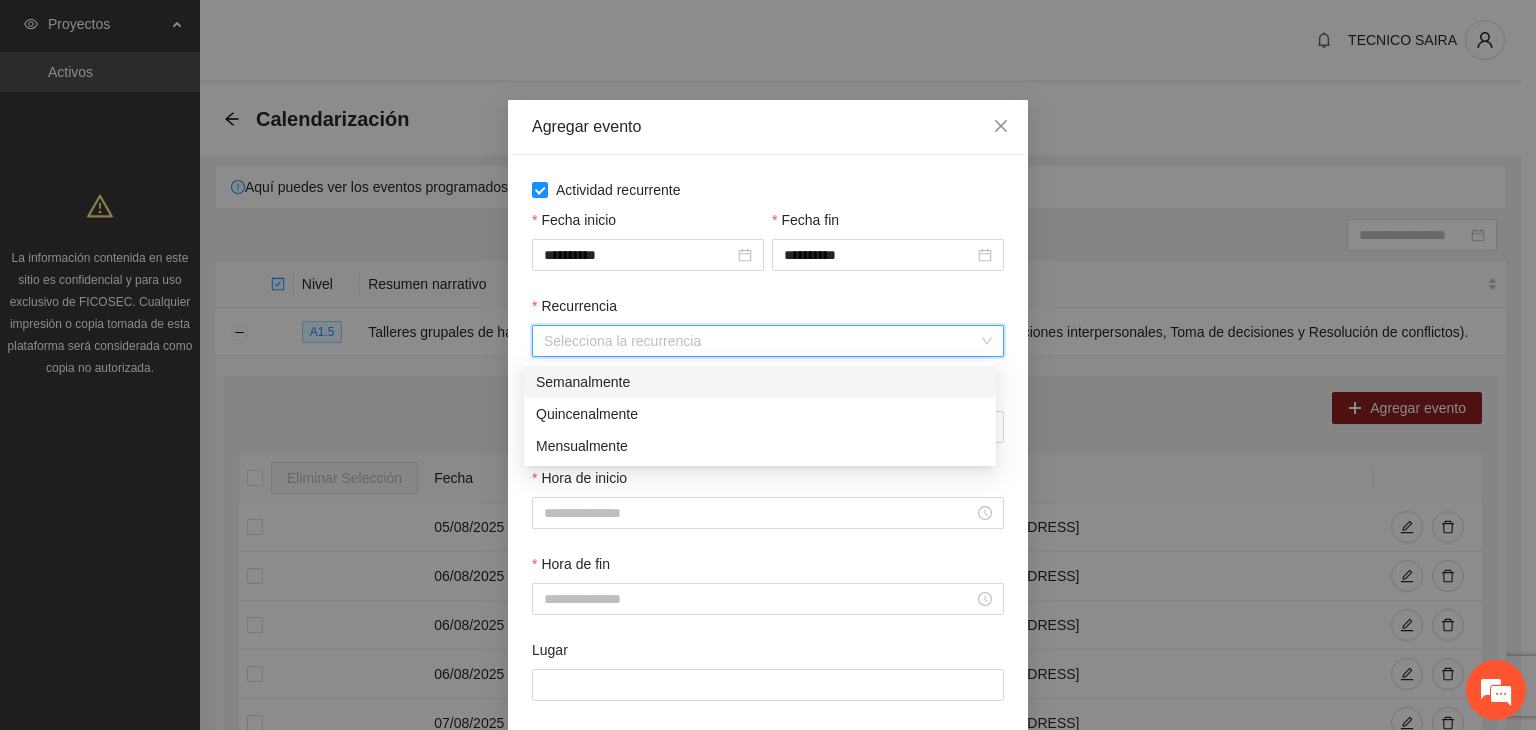 click on "Semanalmente" at bounding box center [760, 382] 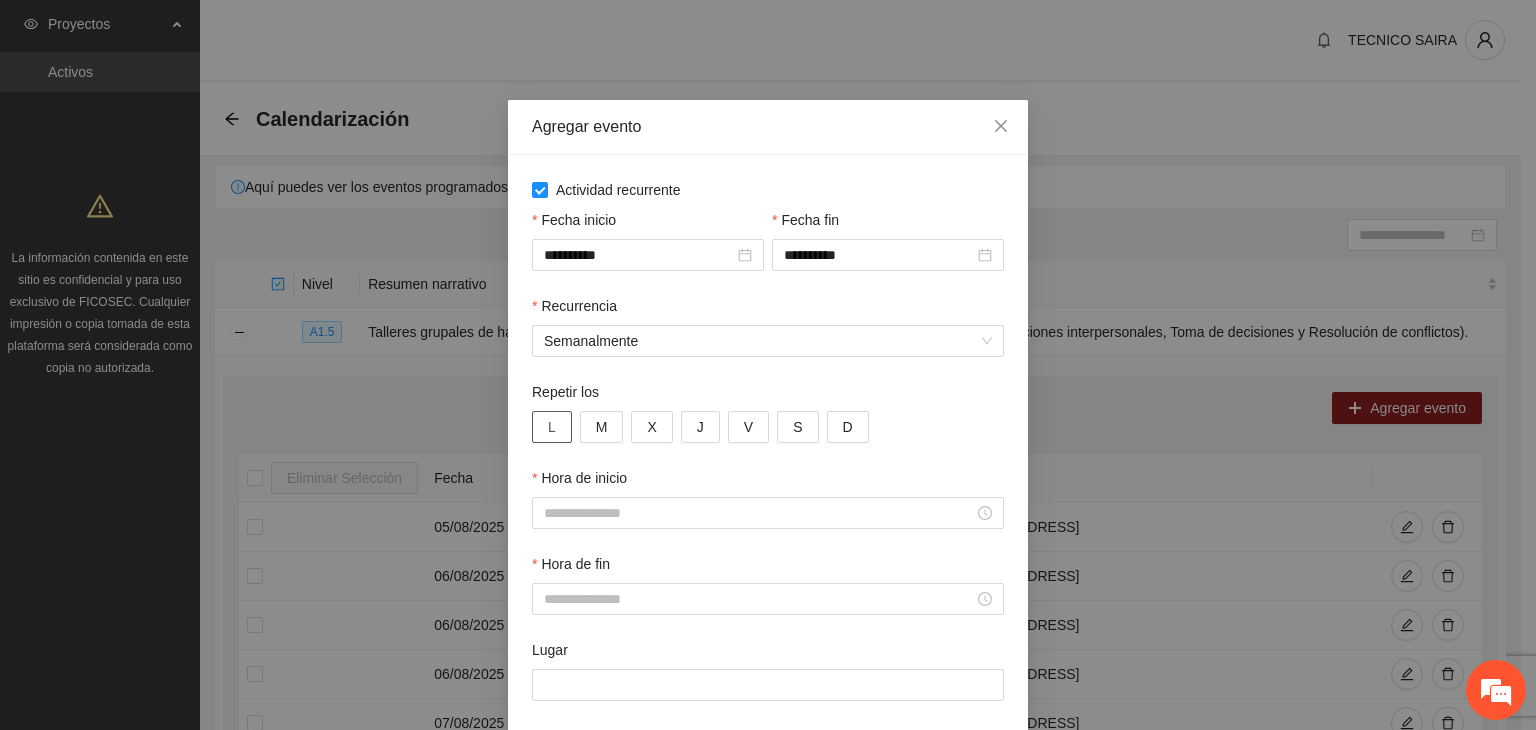 click on "L" at bounding box center (552, 427) 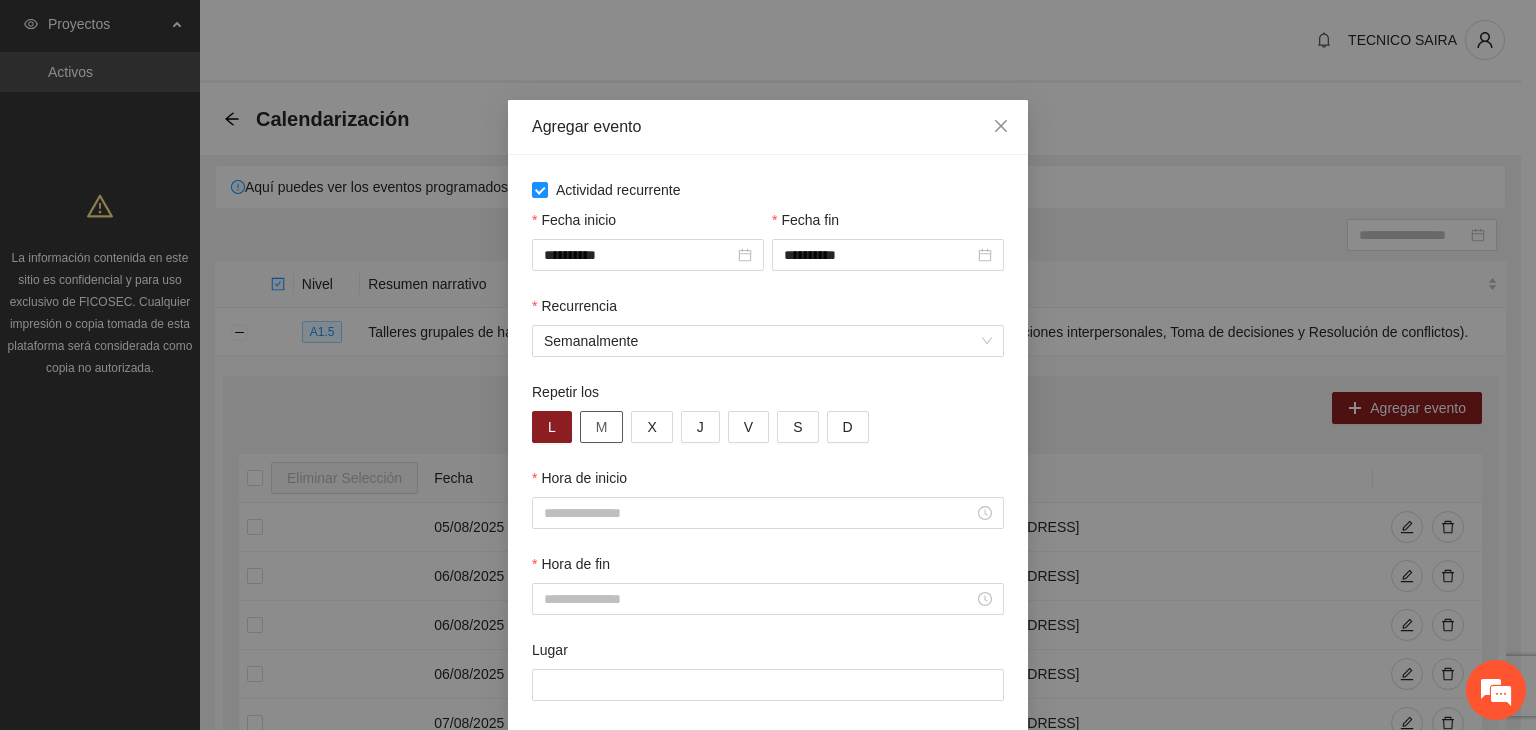 click on "M" at bounding box center [602, 427] 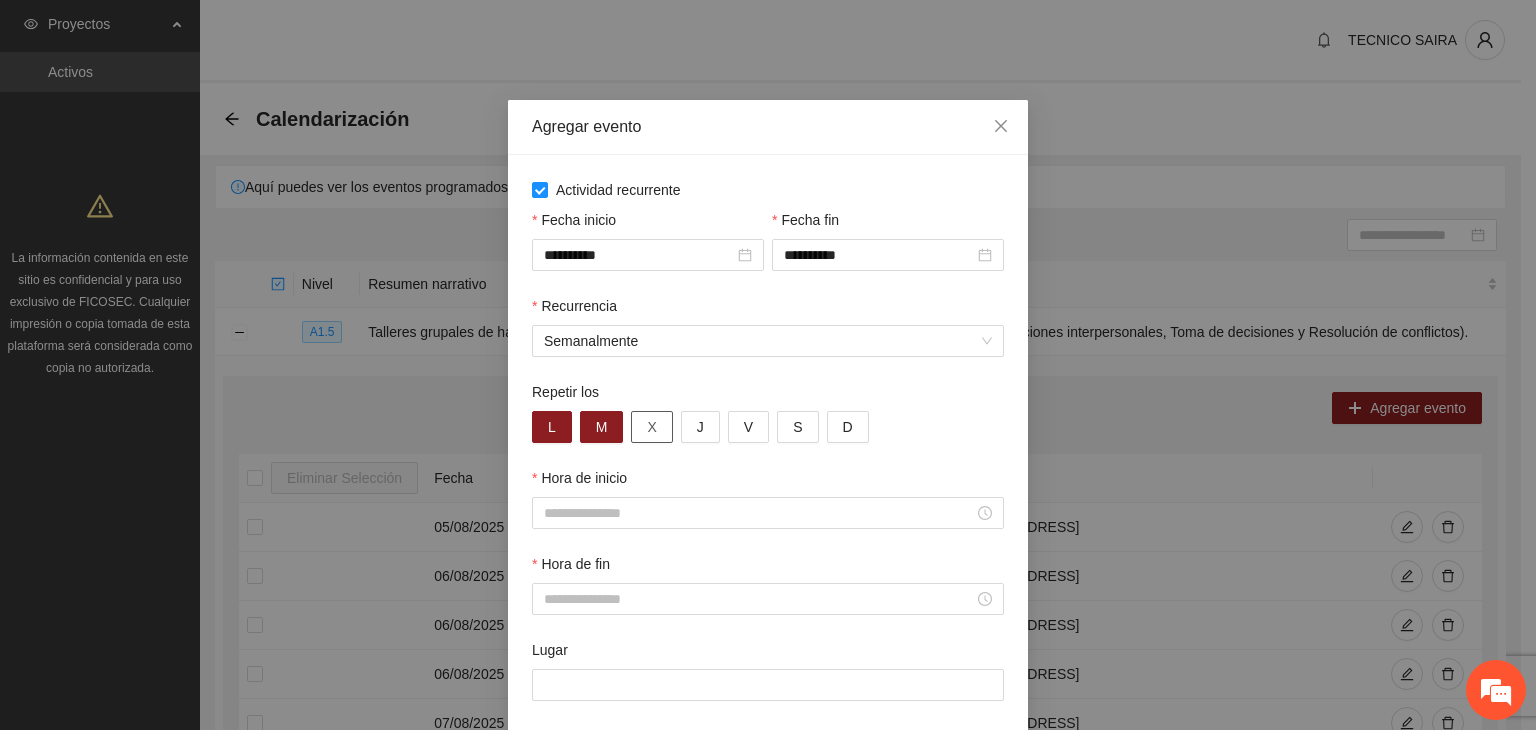 click on "X" at bounding box center [651, 427] 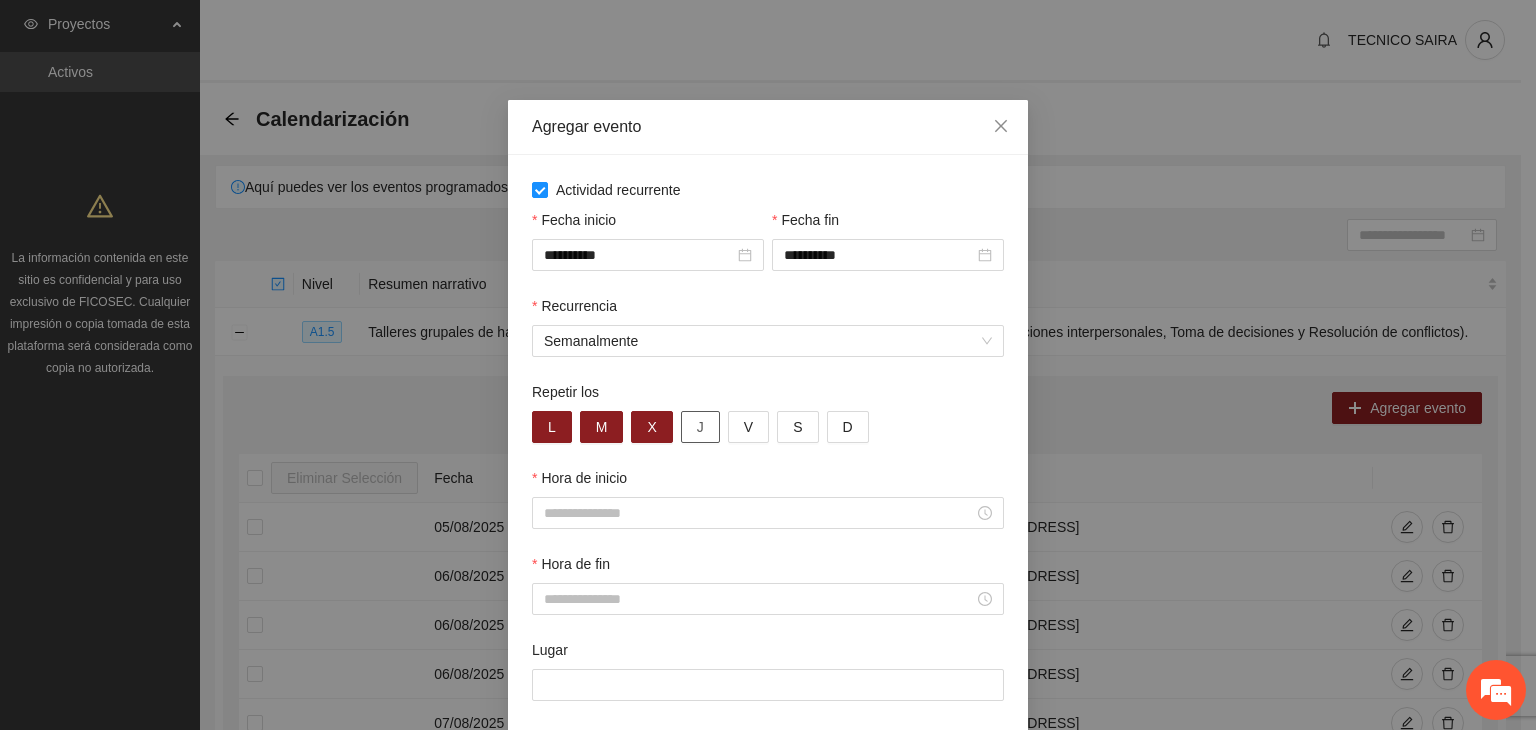 click on "J" at bounding box center [700, 427] 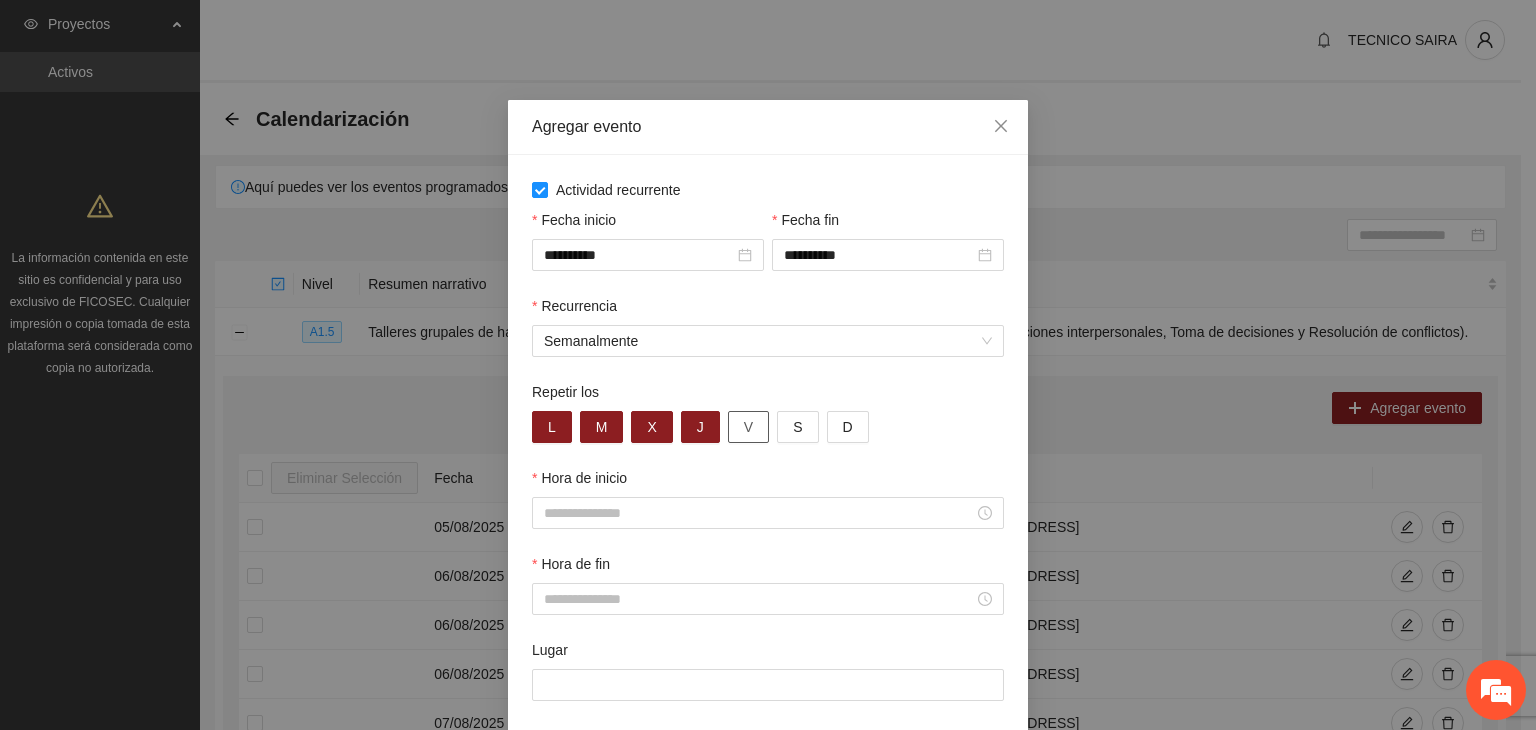 click on "V" at bounding box center [748, 427] 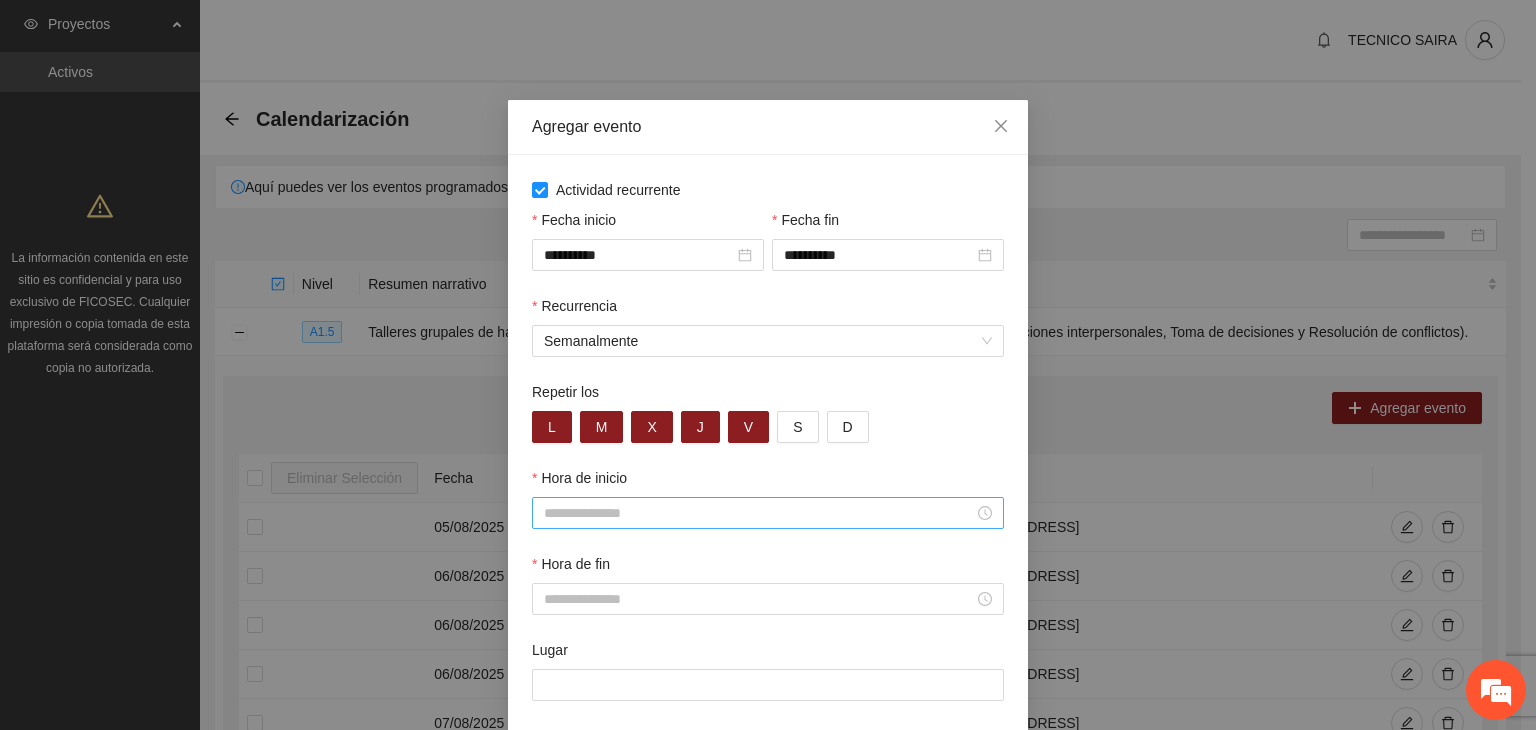 click on "Hora de inicio" at bounding box center (759, 513) 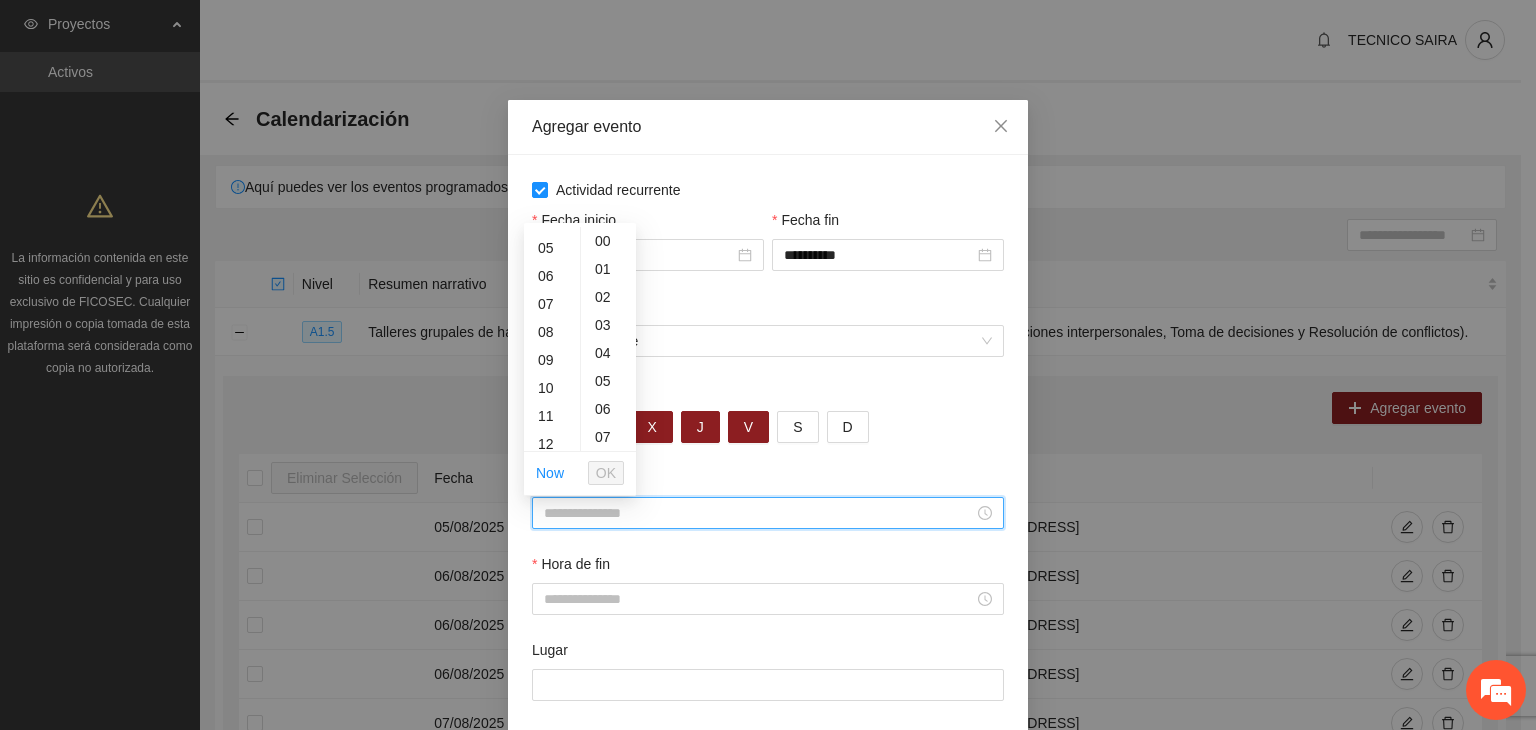 scroll, scrollTop: 196, scrollLeft: 0, axis: vertical 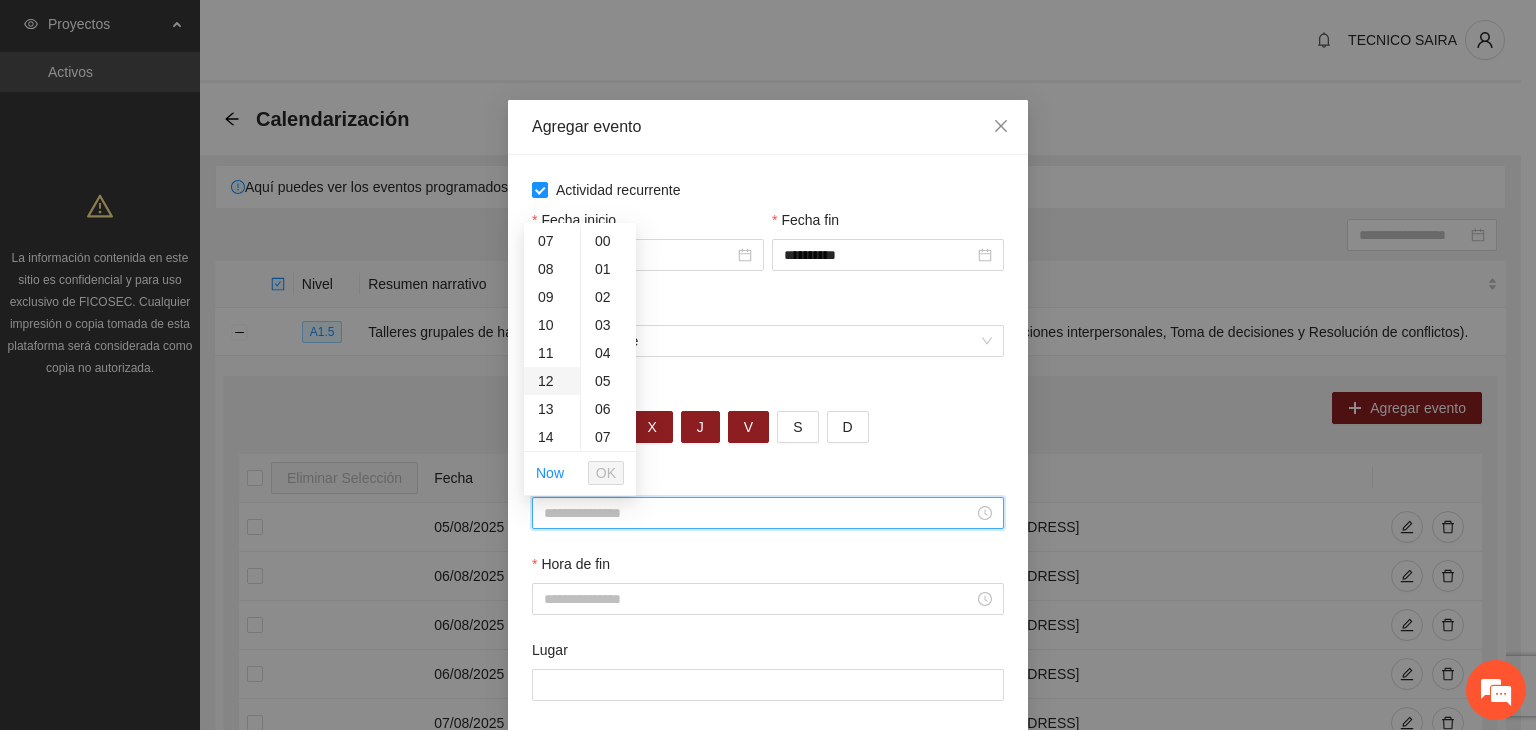 click on "12" at bounding box center [552, 381] 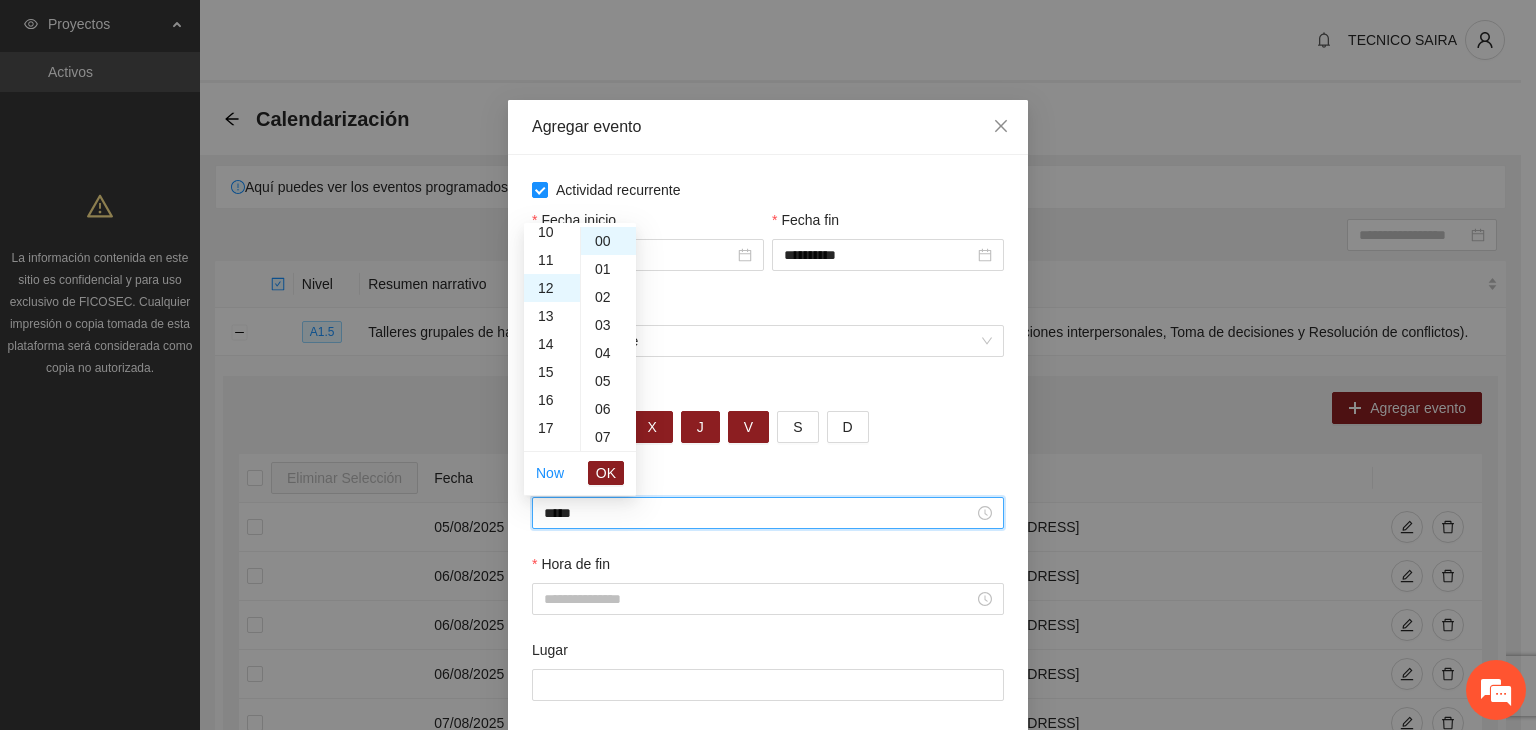 scroll, scrollTop: 336, scrollLeft: 0, axis: vertical 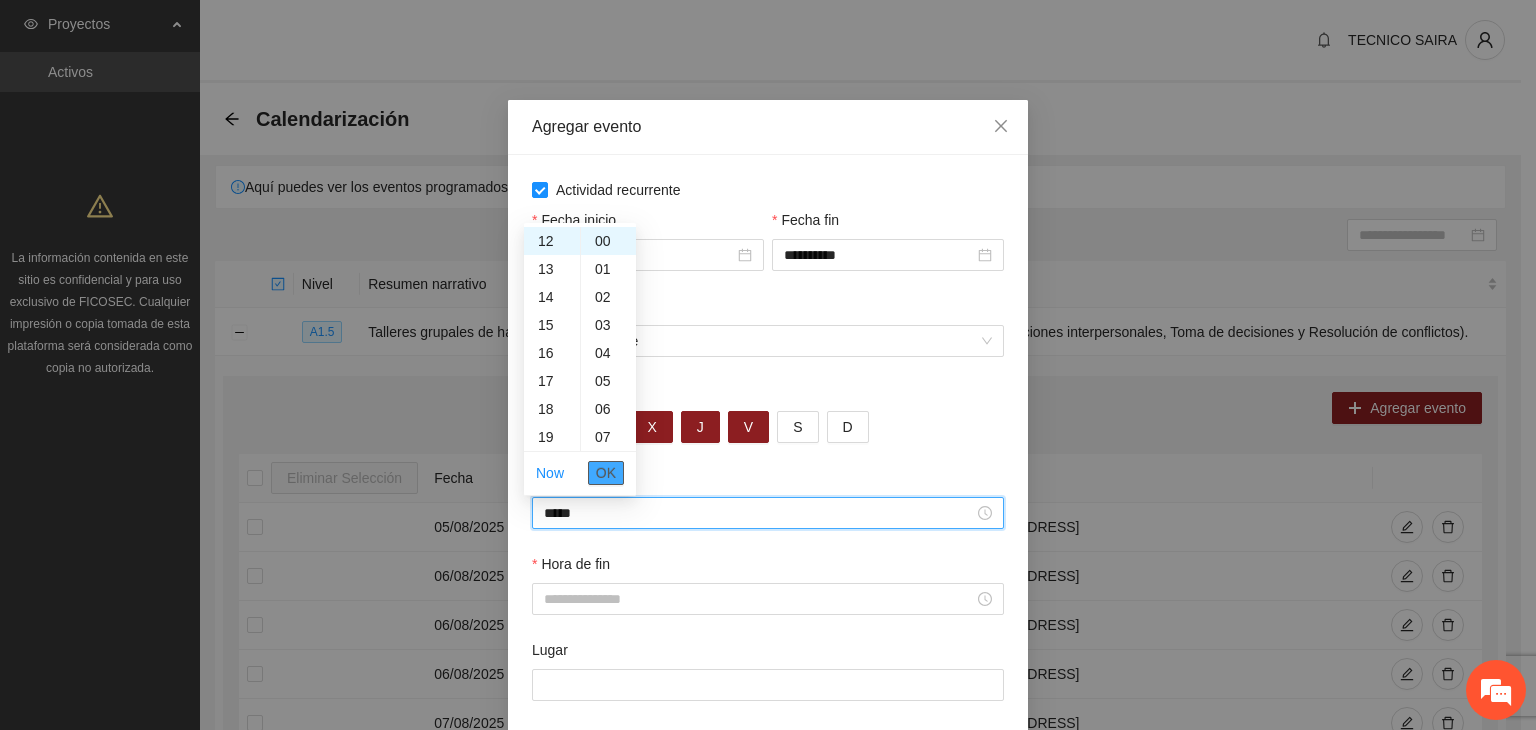 click on "OK" at bounding box center [606, 473] 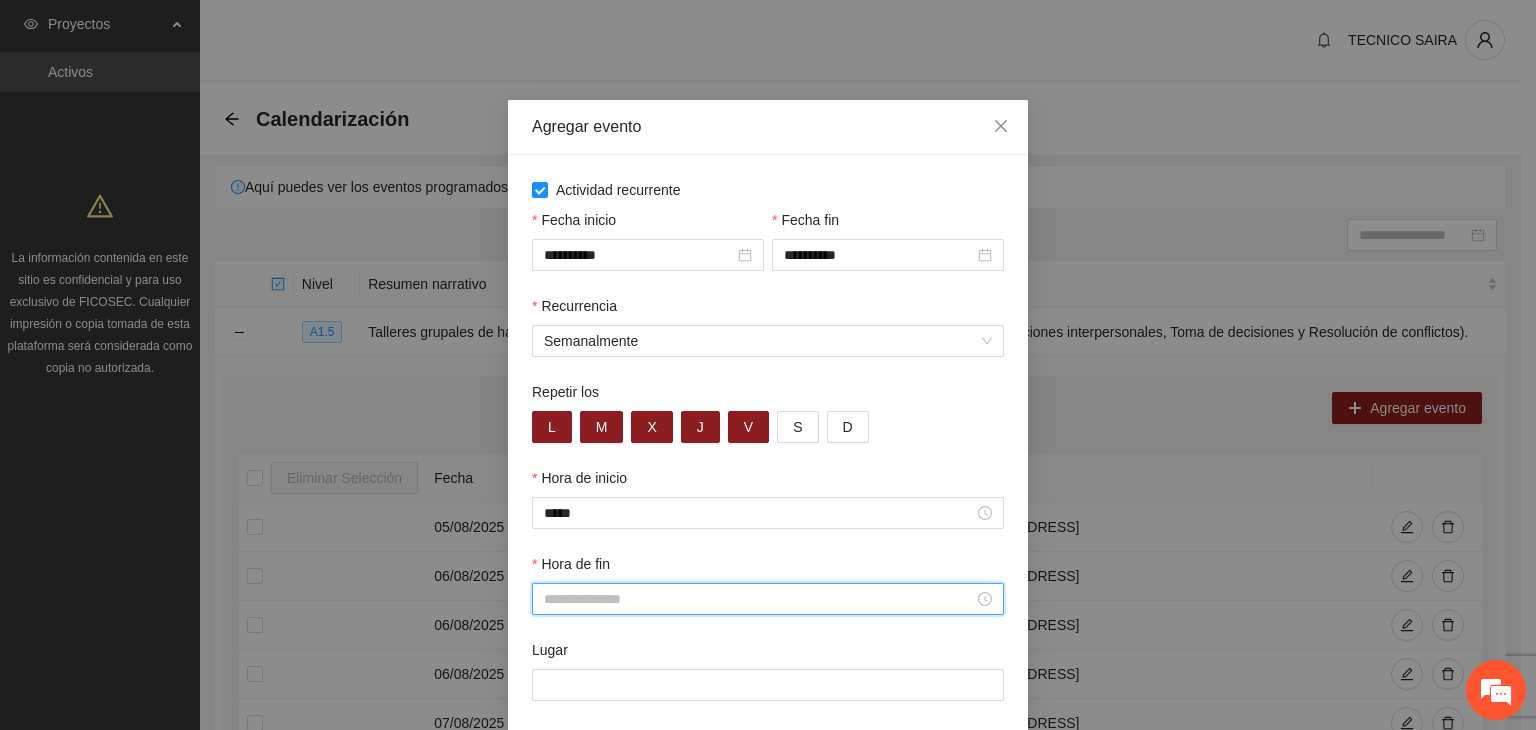 click on "Hora de fin" at bounding box center [759, 599] 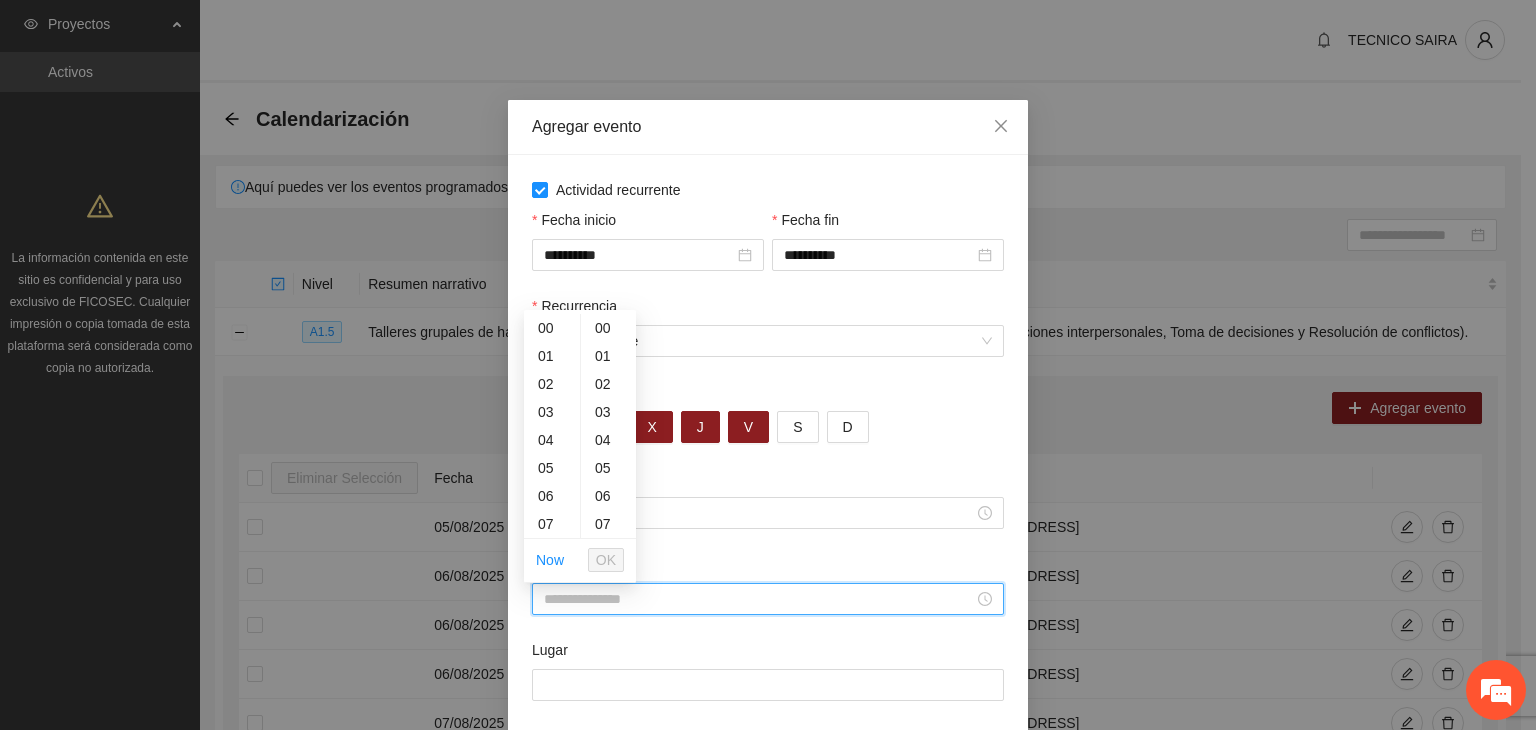 scroll, scrollTop: 196, scrollLeft: 0, axis: vertical 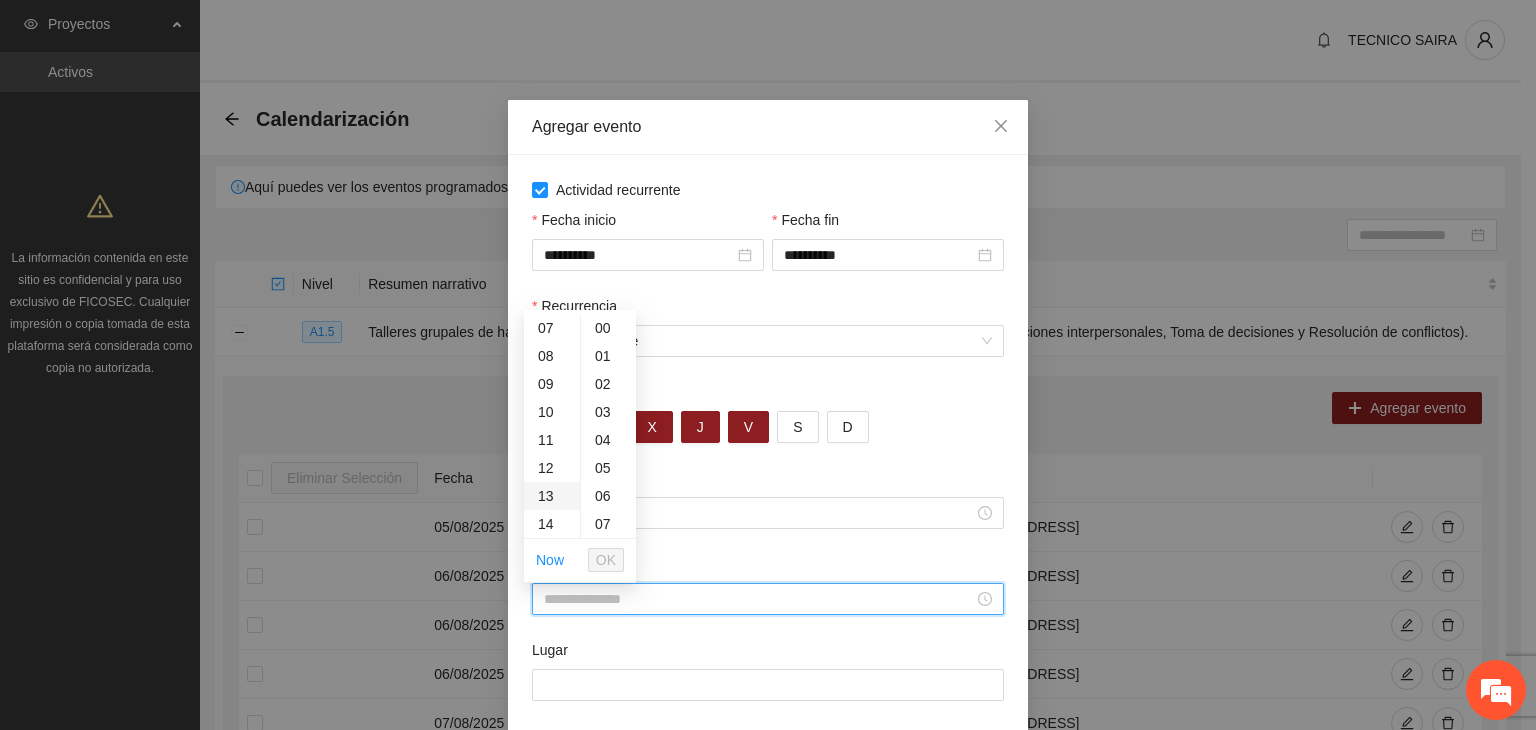 click on "13" at bounding box center (552, 496) 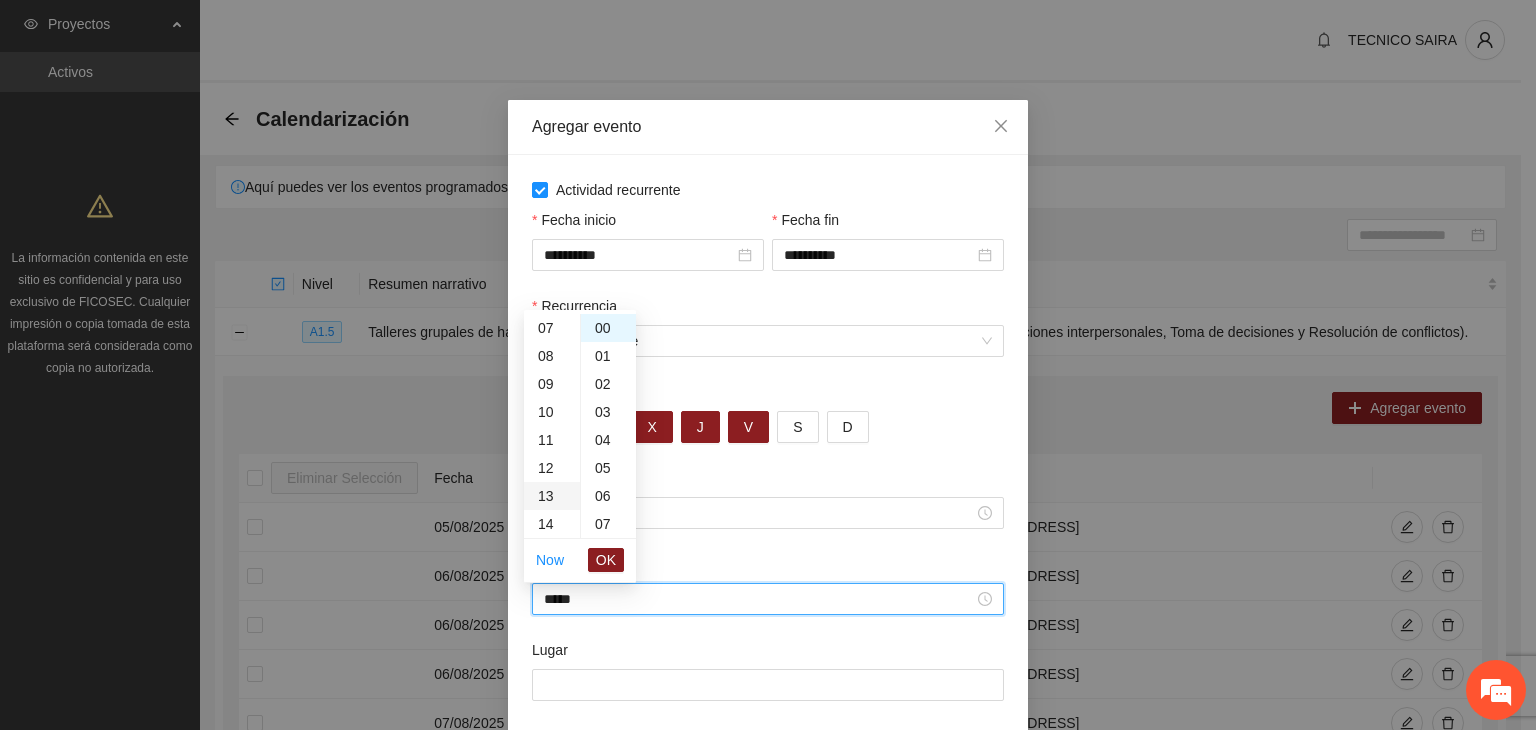 scroll, scrollTop: 364, scrollLeft: 0, axis: vertical 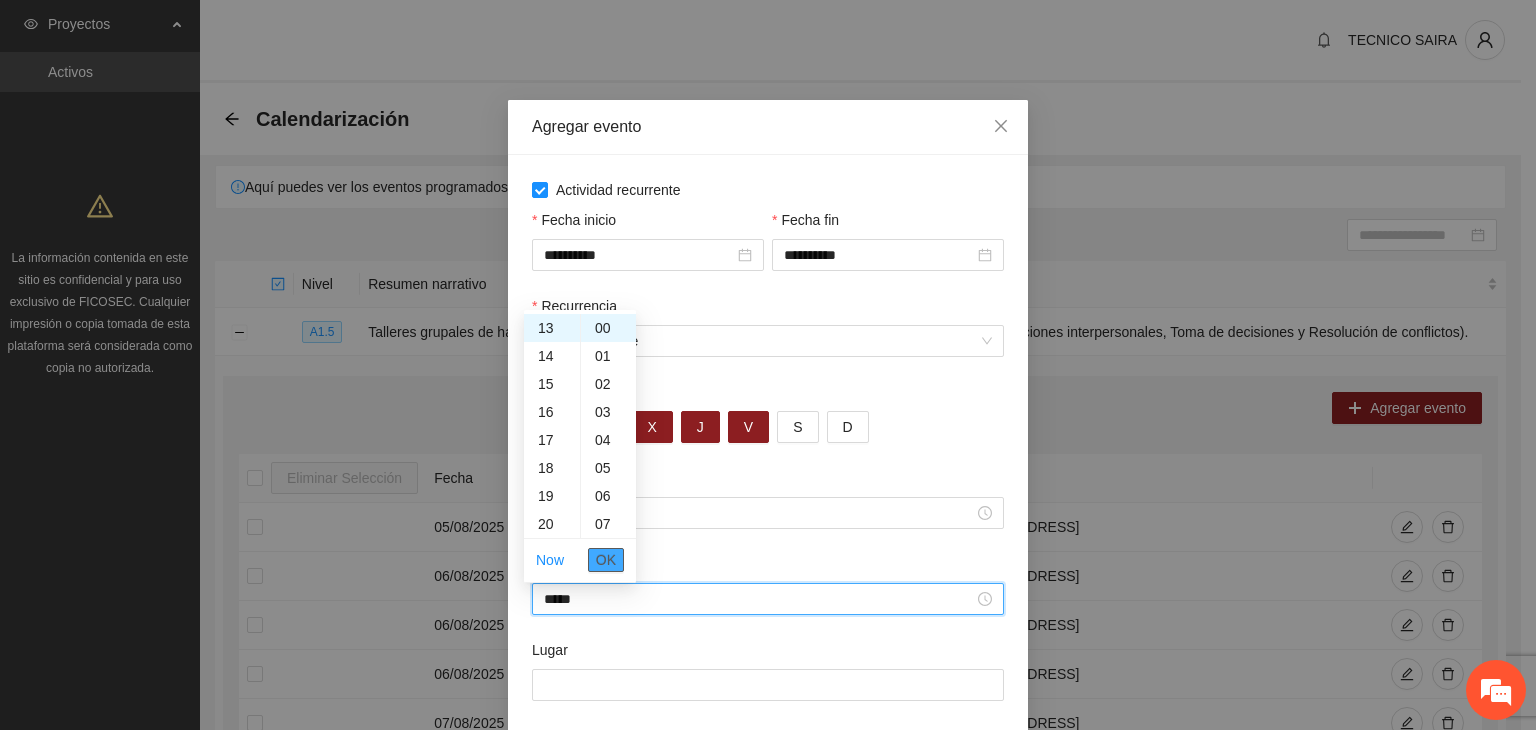 click on "OK" at bounding box center [606, 560] 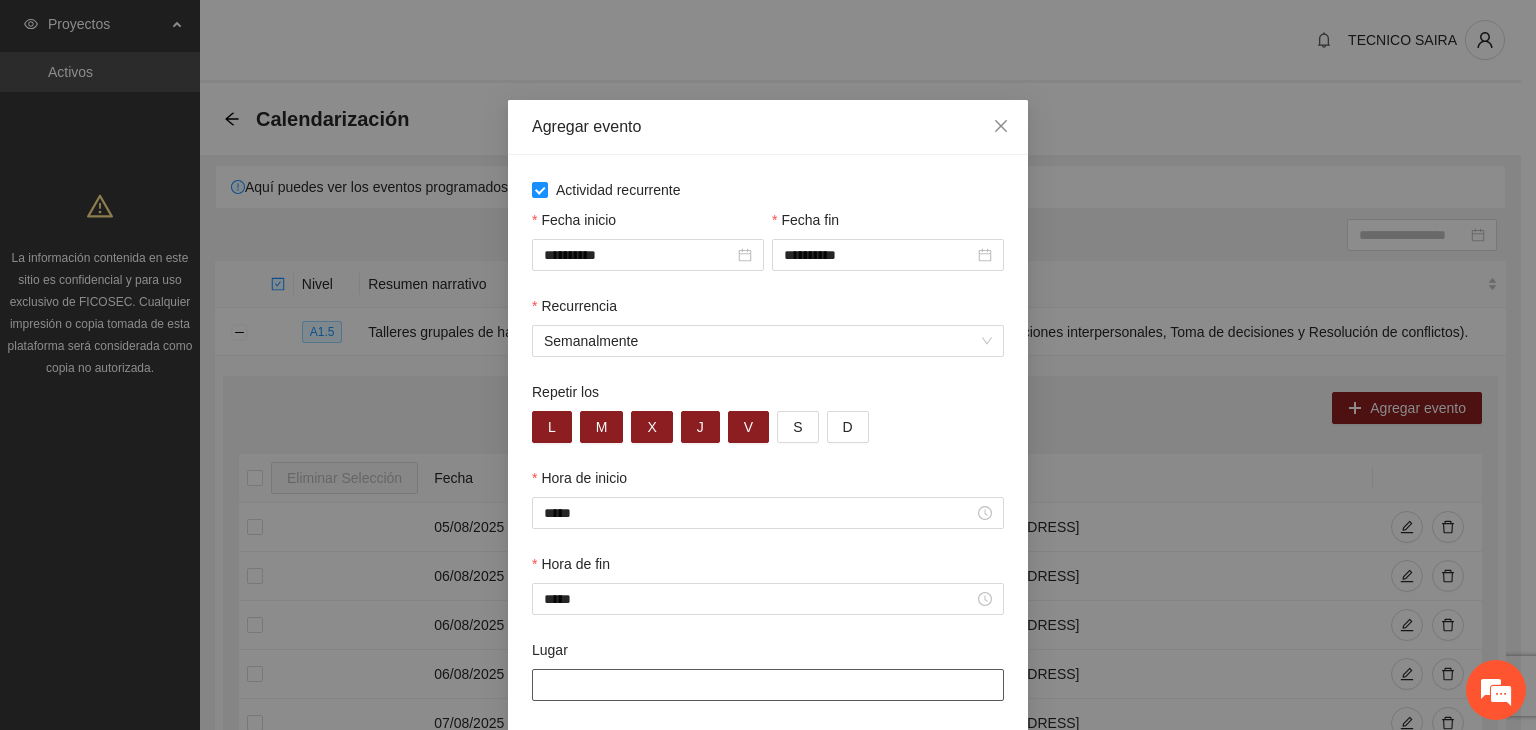 click on "Lugar" at bounding box center [768, 685] 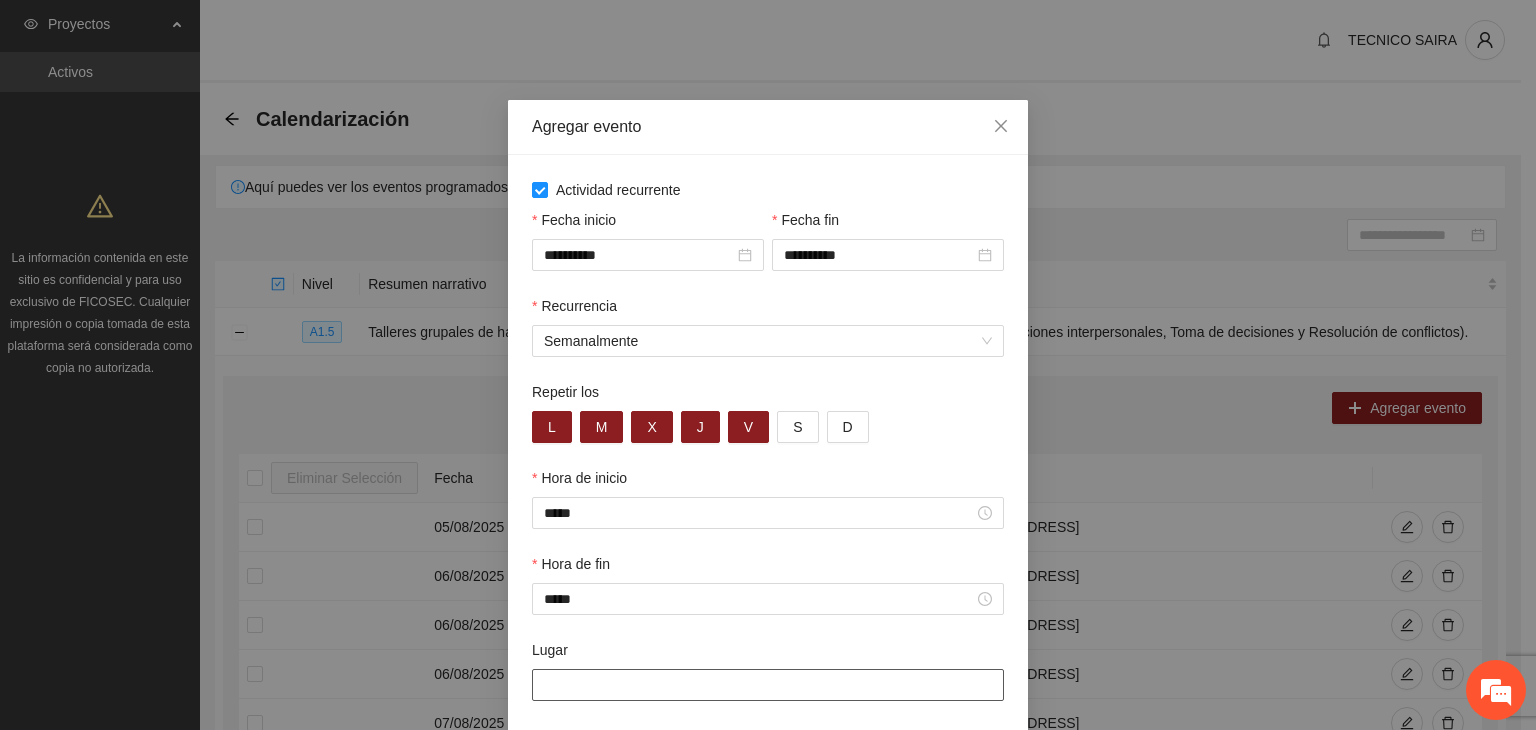 type on "**********" 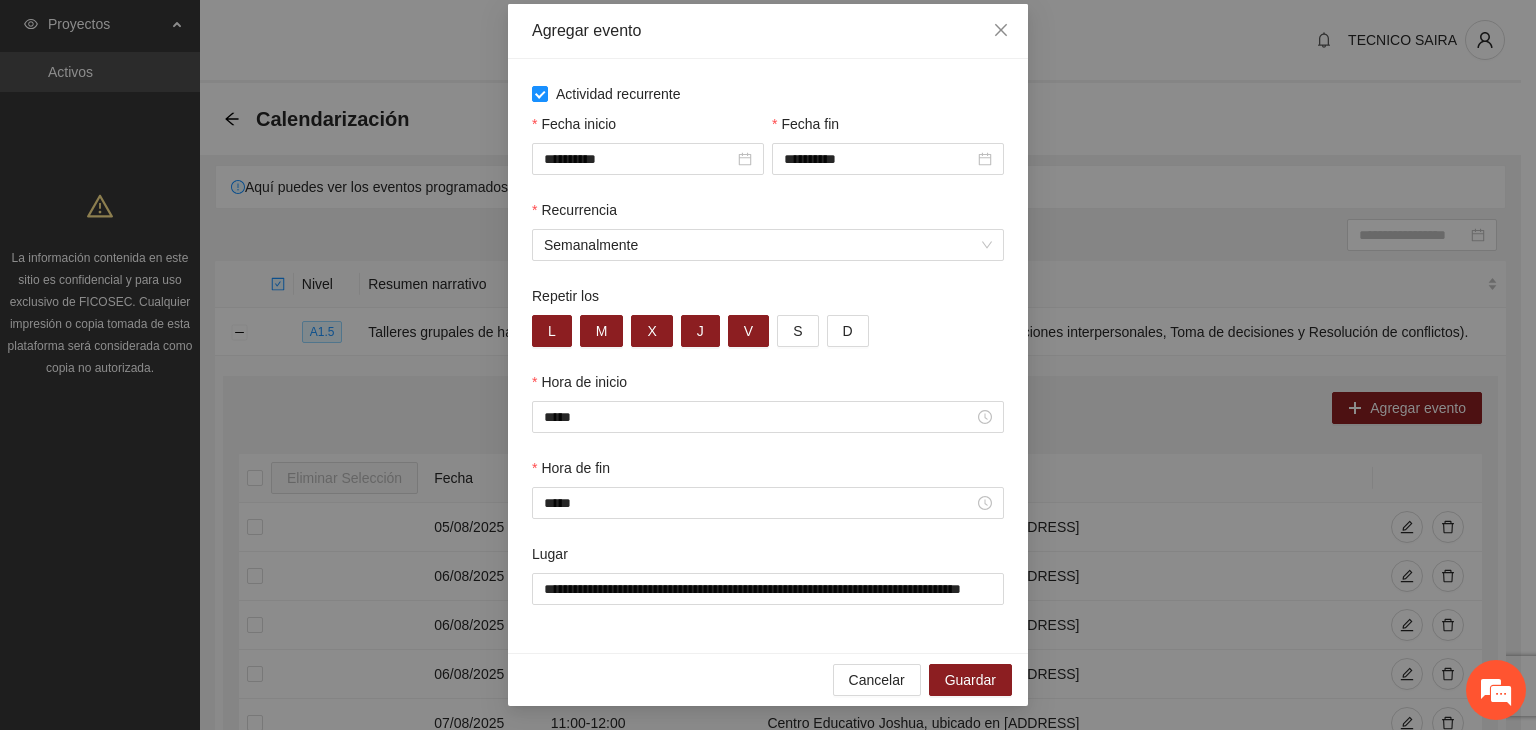 scroll, scrollTop: 99, scrollLeft: 0, axis: vertical 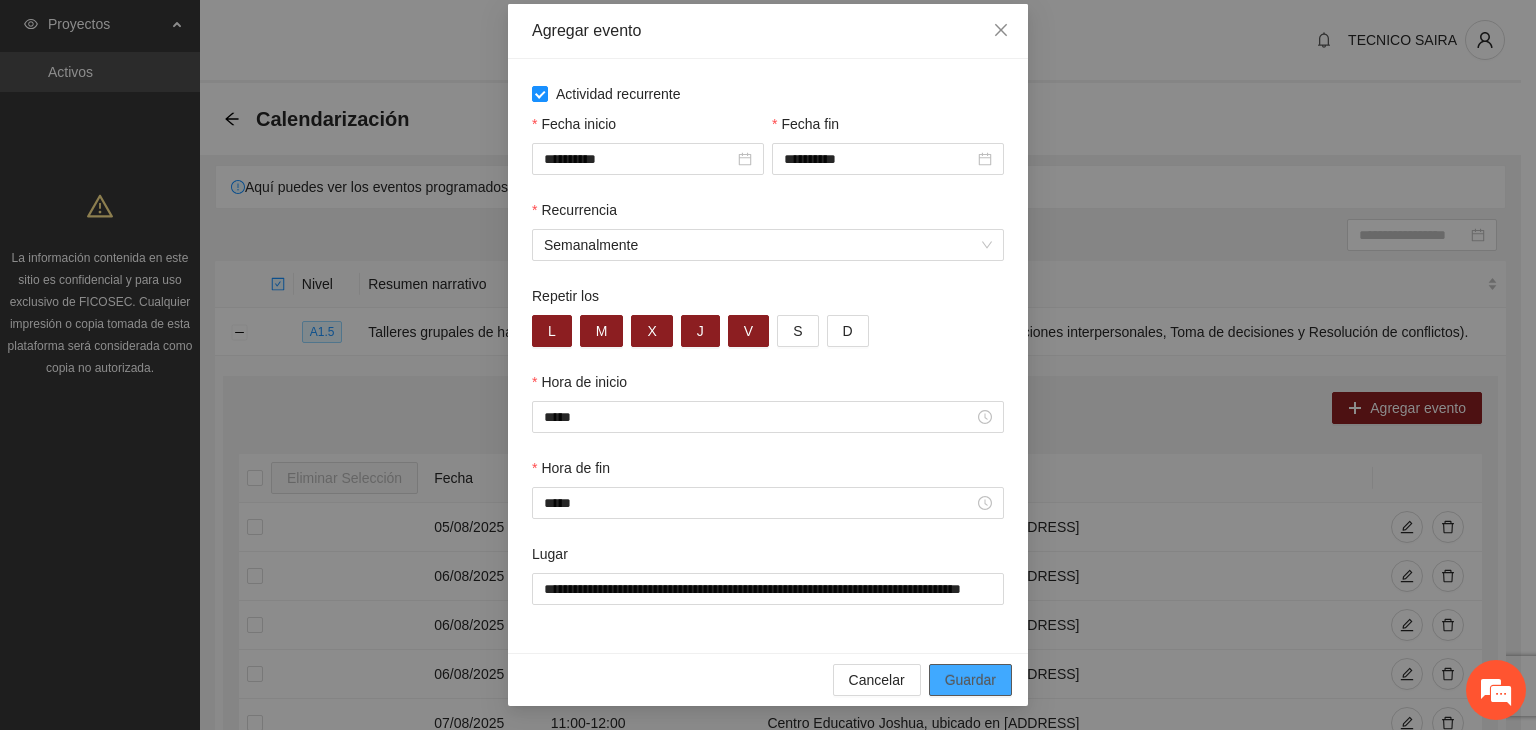click on "Guardar" at bounding box center (970, 680) 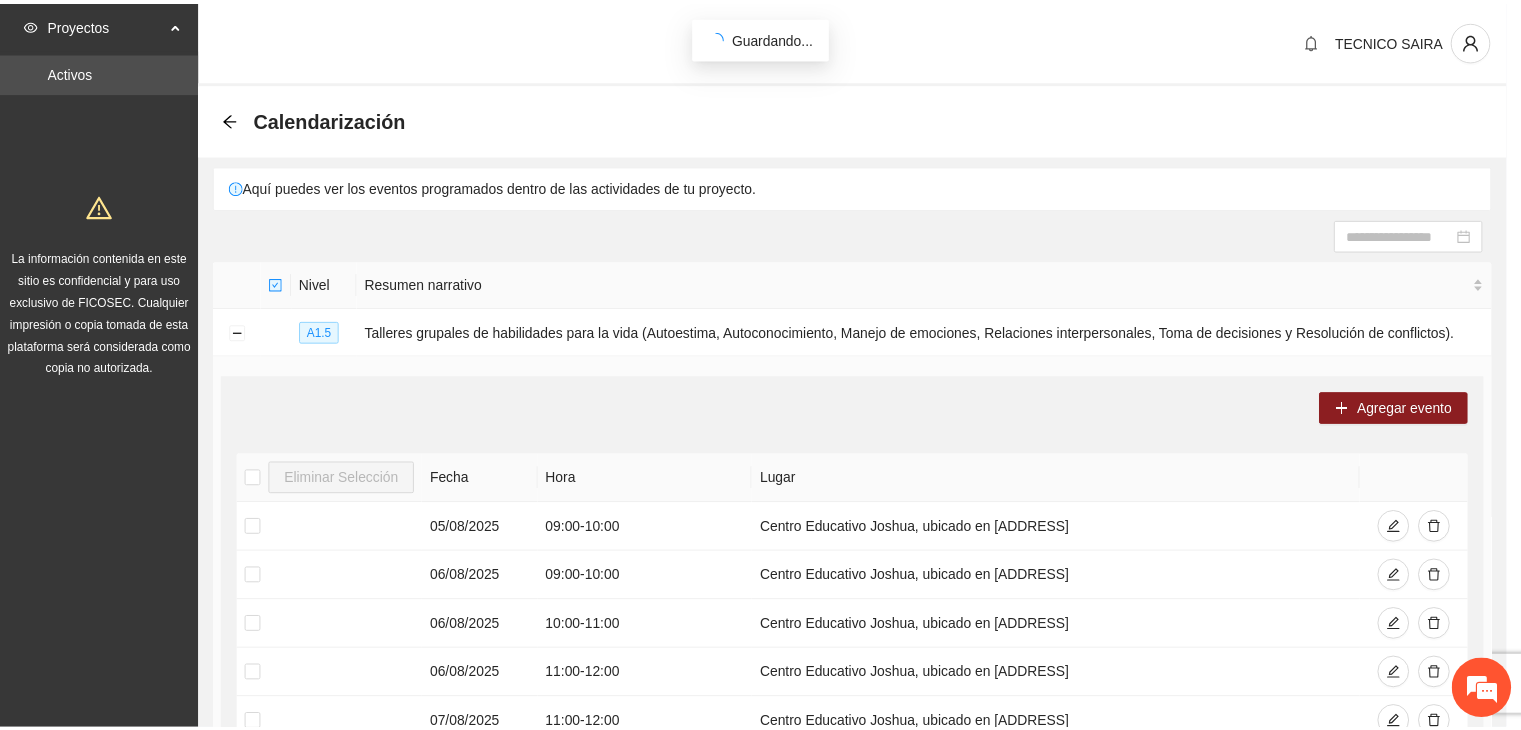 scroll, scrollTop: 0, scrollLeft: 0, axis: both 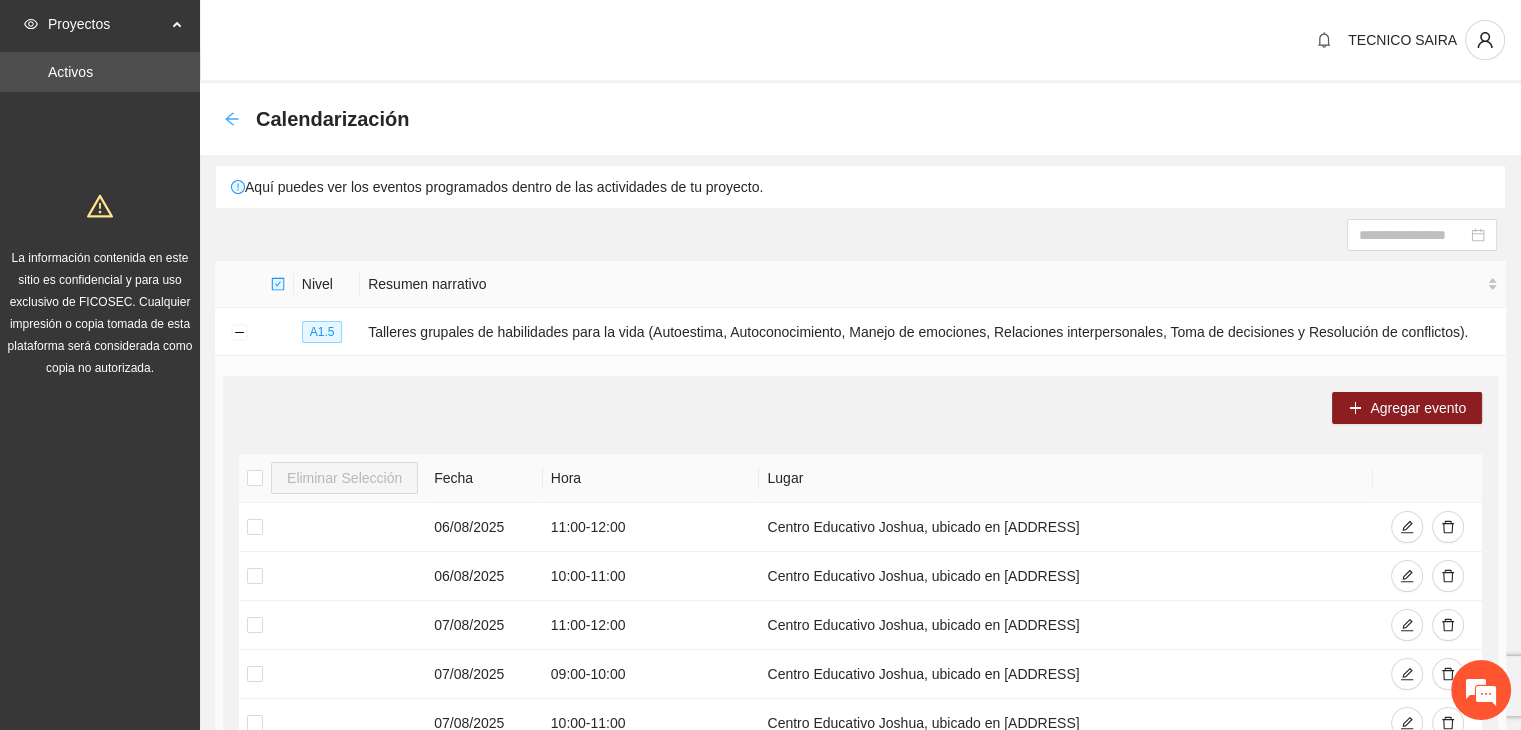 click 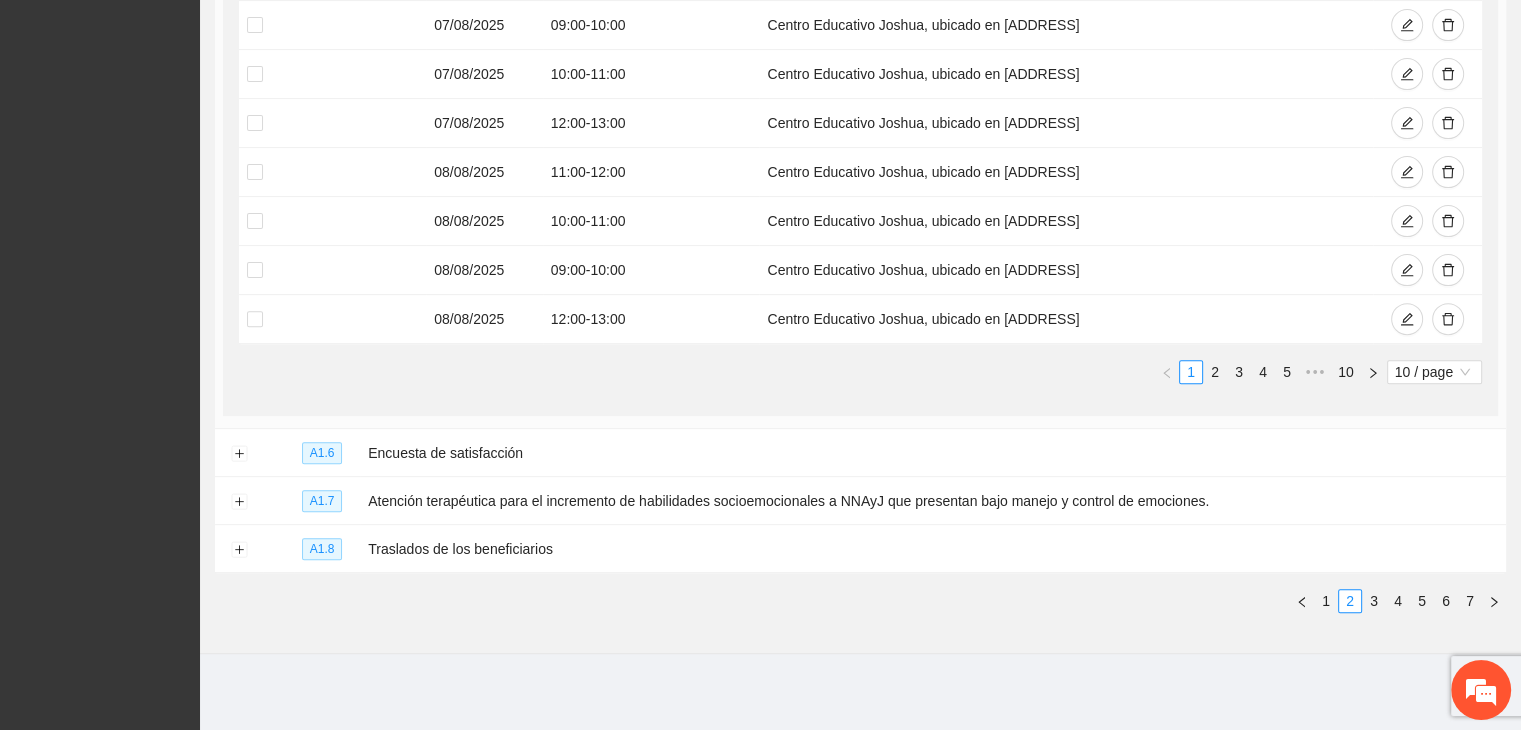 scroll, scrollTop: 11, scrollLeft: 0, axis: vertical 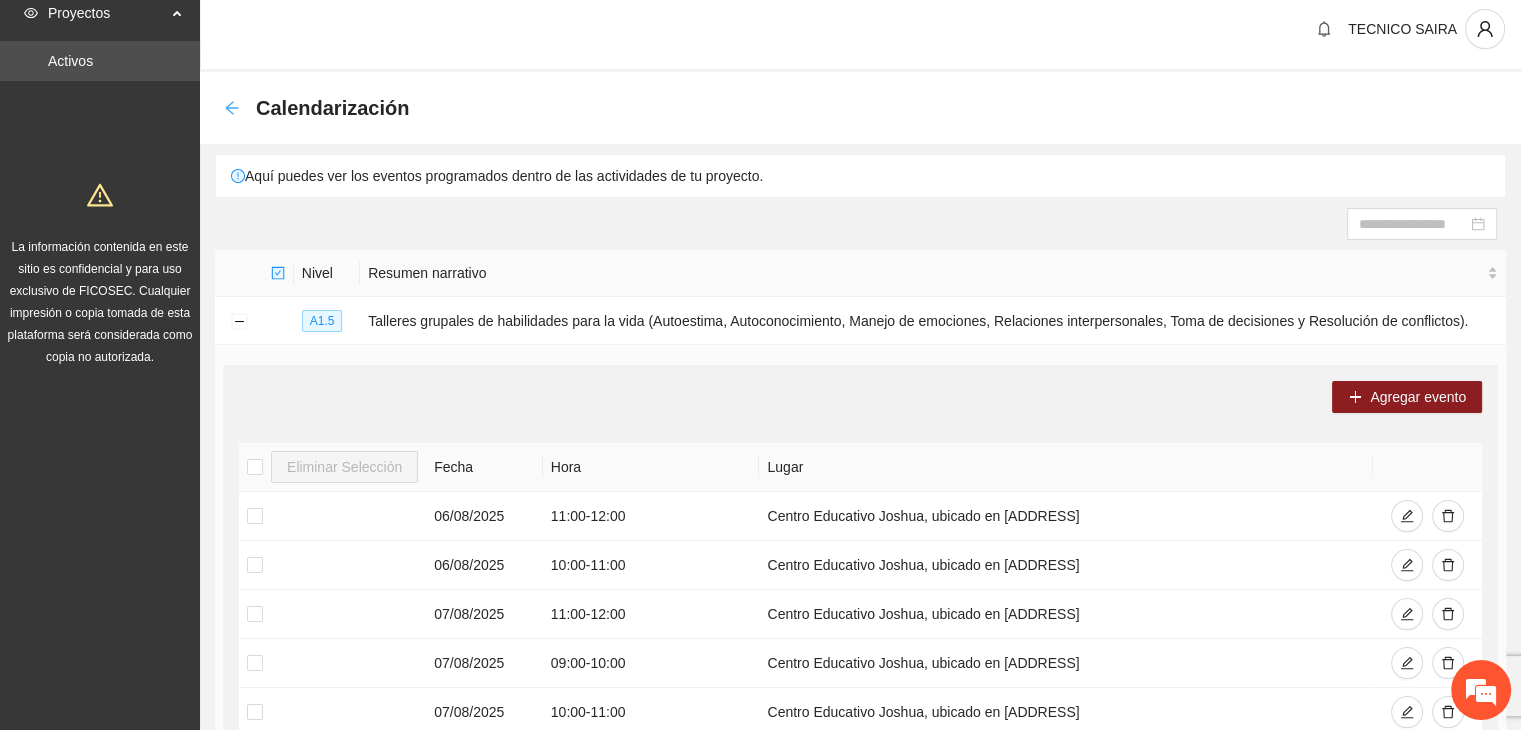 click 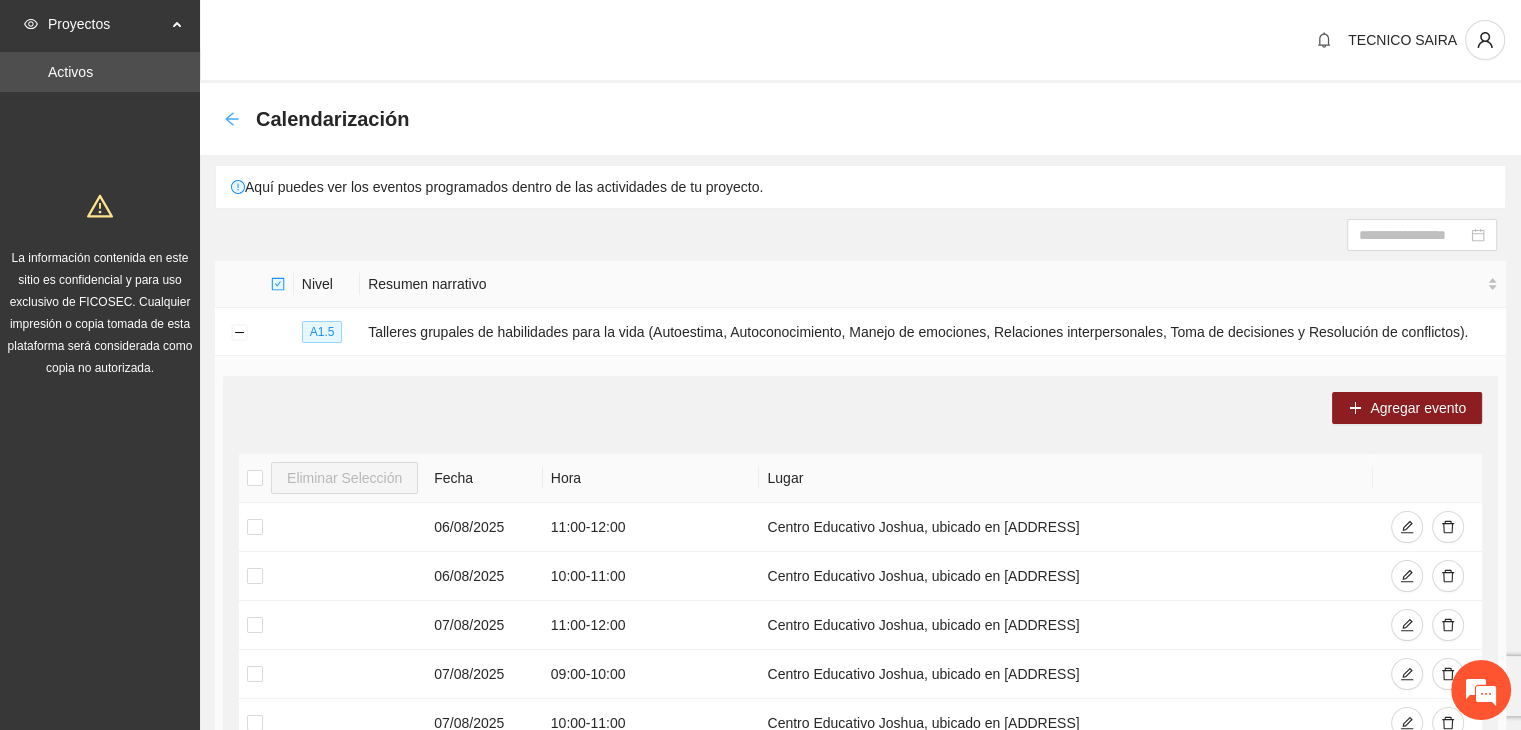 click 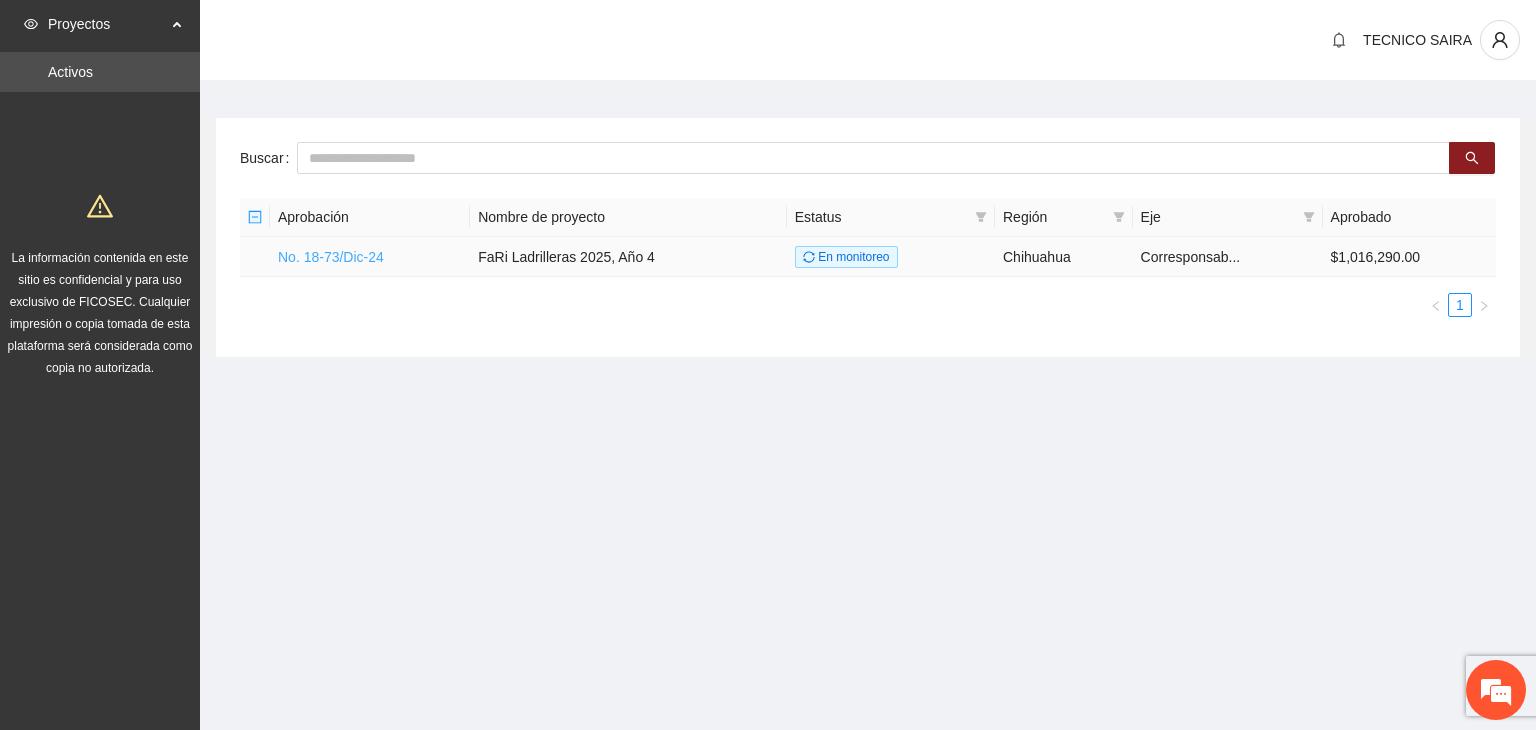 click on "No. 18-73/Dic-24" at bounding box center [331, 257] 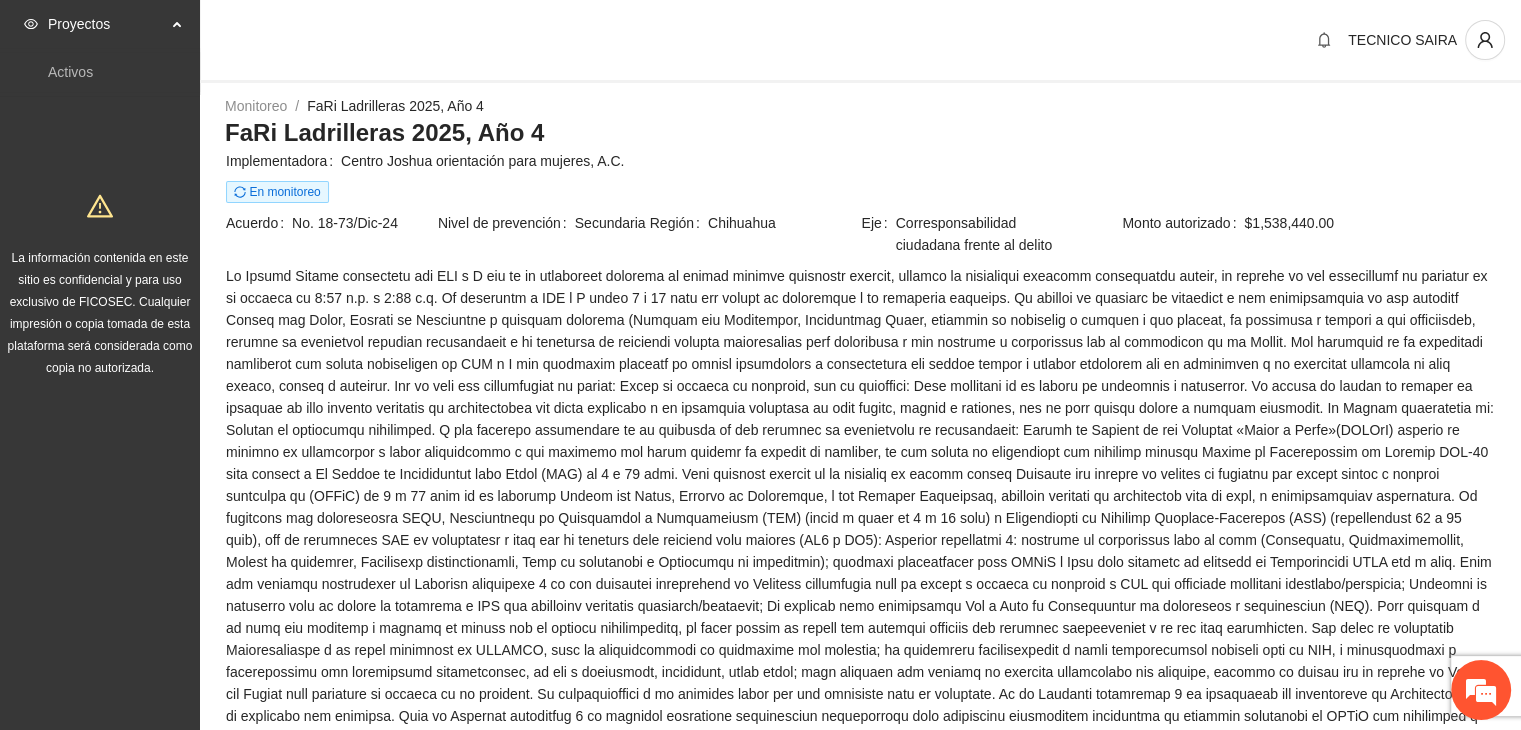 click on "Acuerdo No. 18-73/Dic-24" at bounding box center (331, 237) 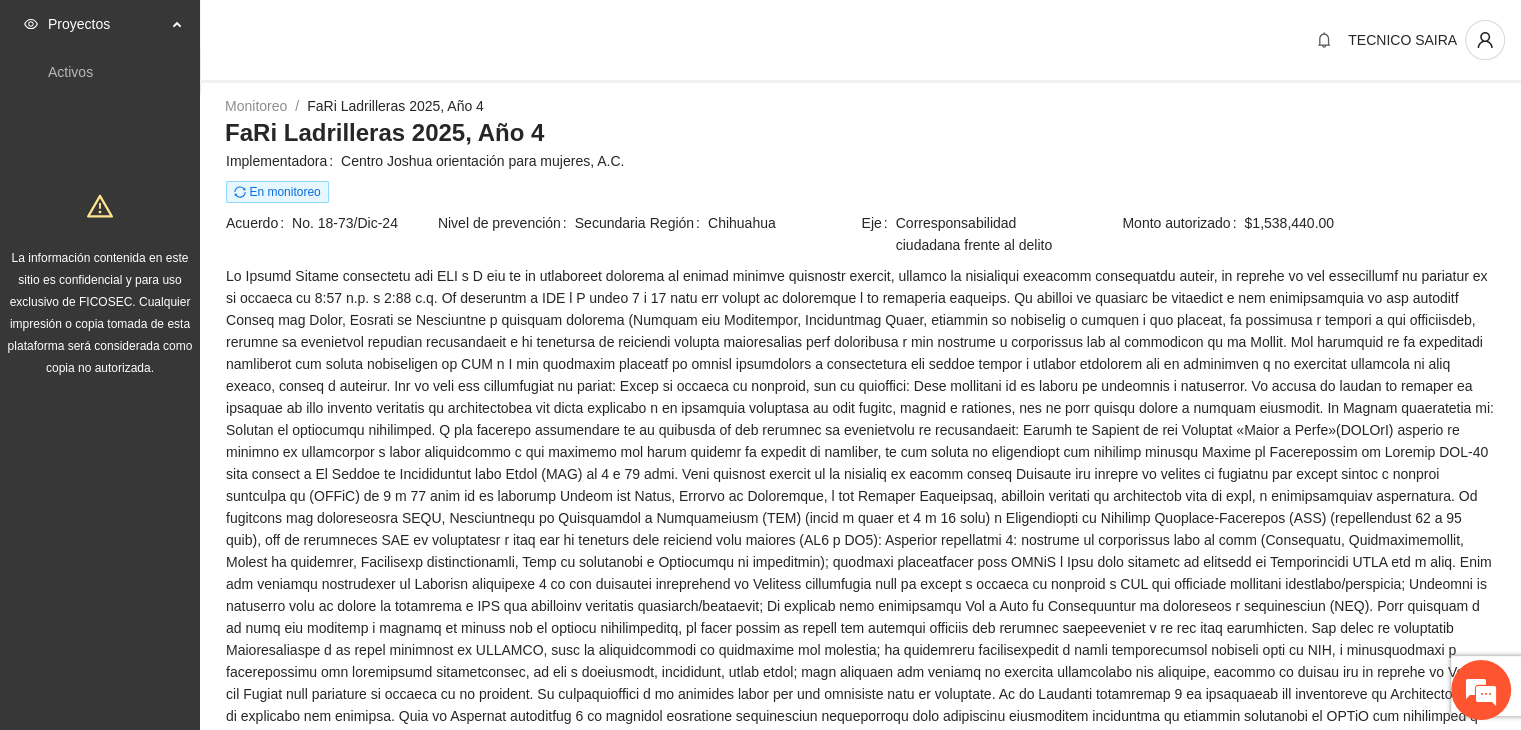 scroll, scrollTop: 638, scrollLeft: 0, axis: vertical 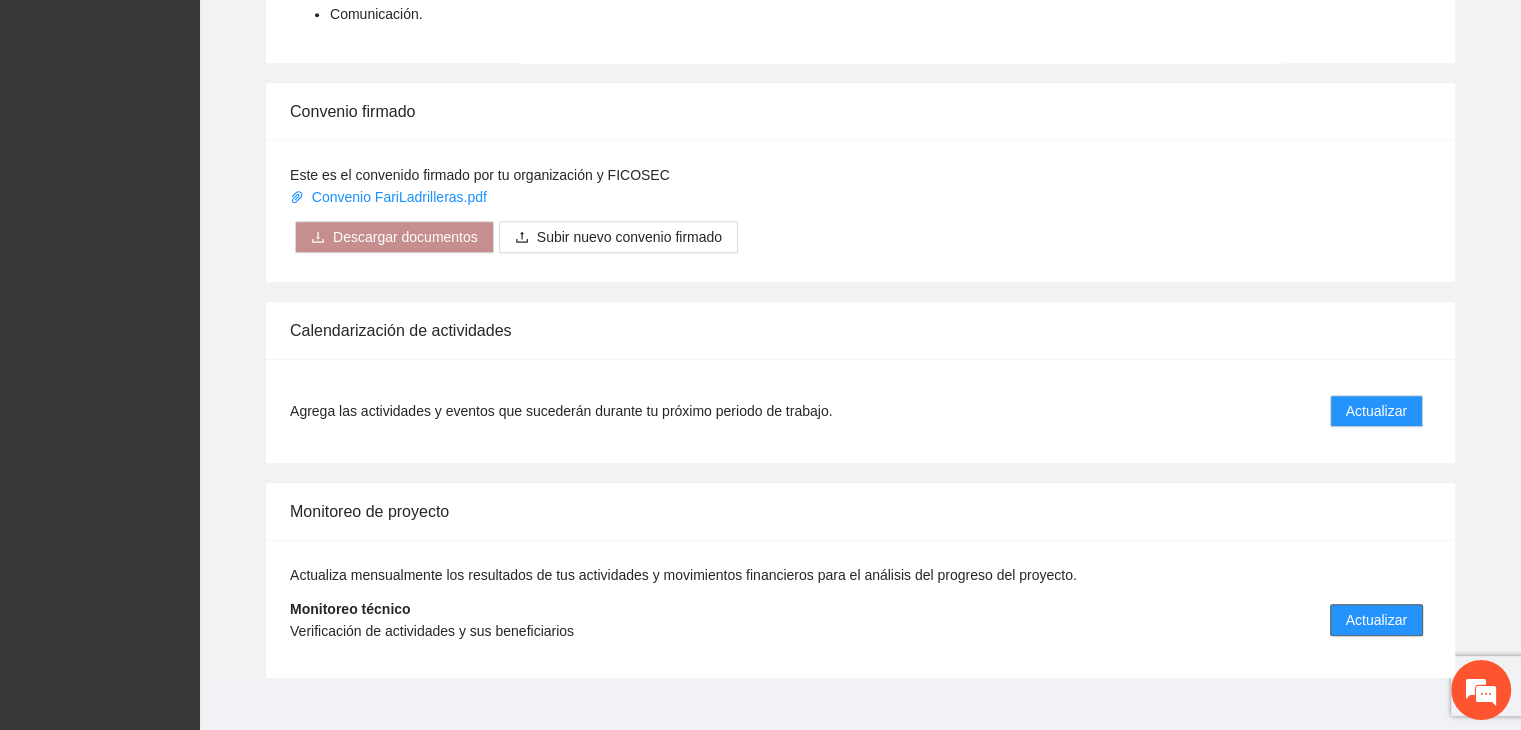 click on "Actualizar" at bounding box center [1376, 620] 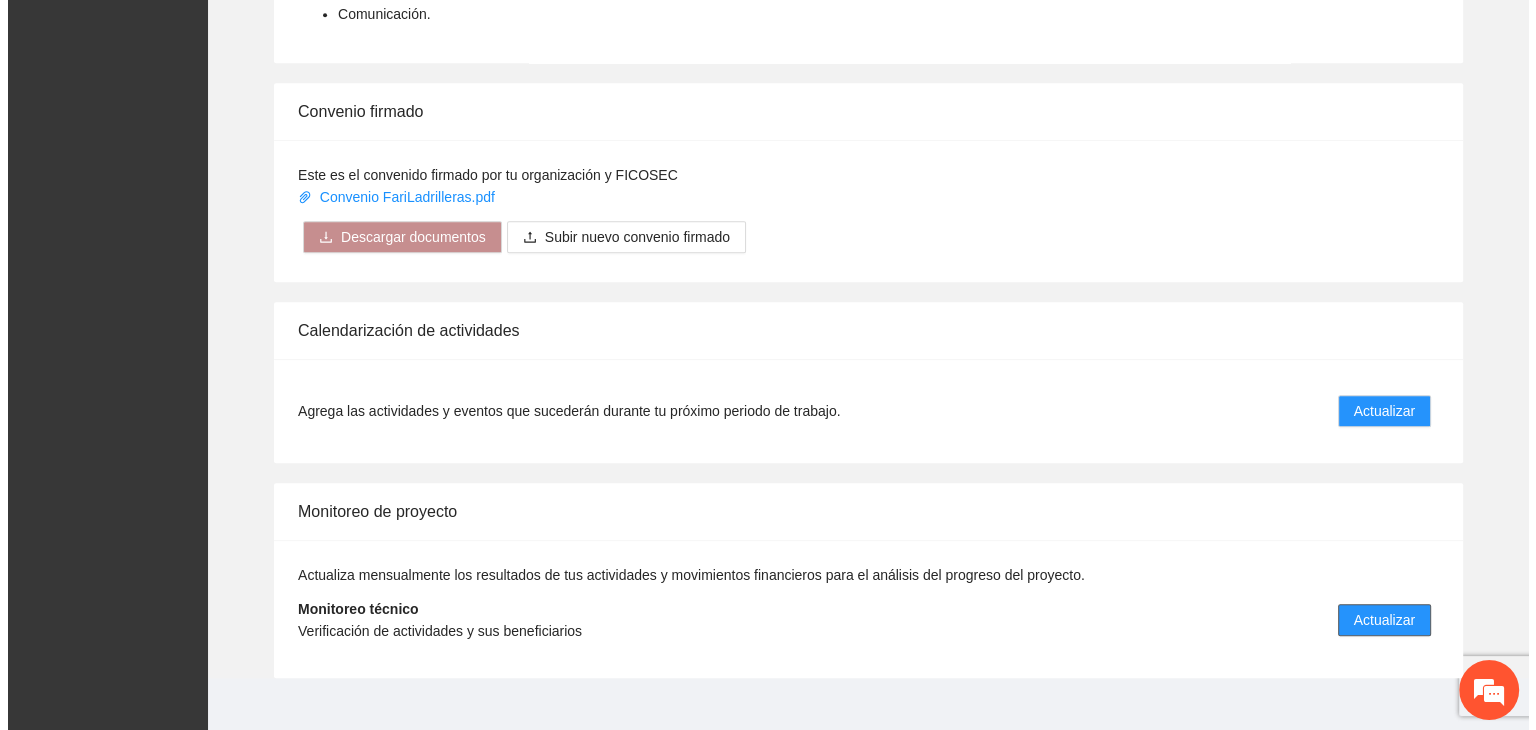 scroll, scrollTop: 0, scrollLeft: 0, axis: both 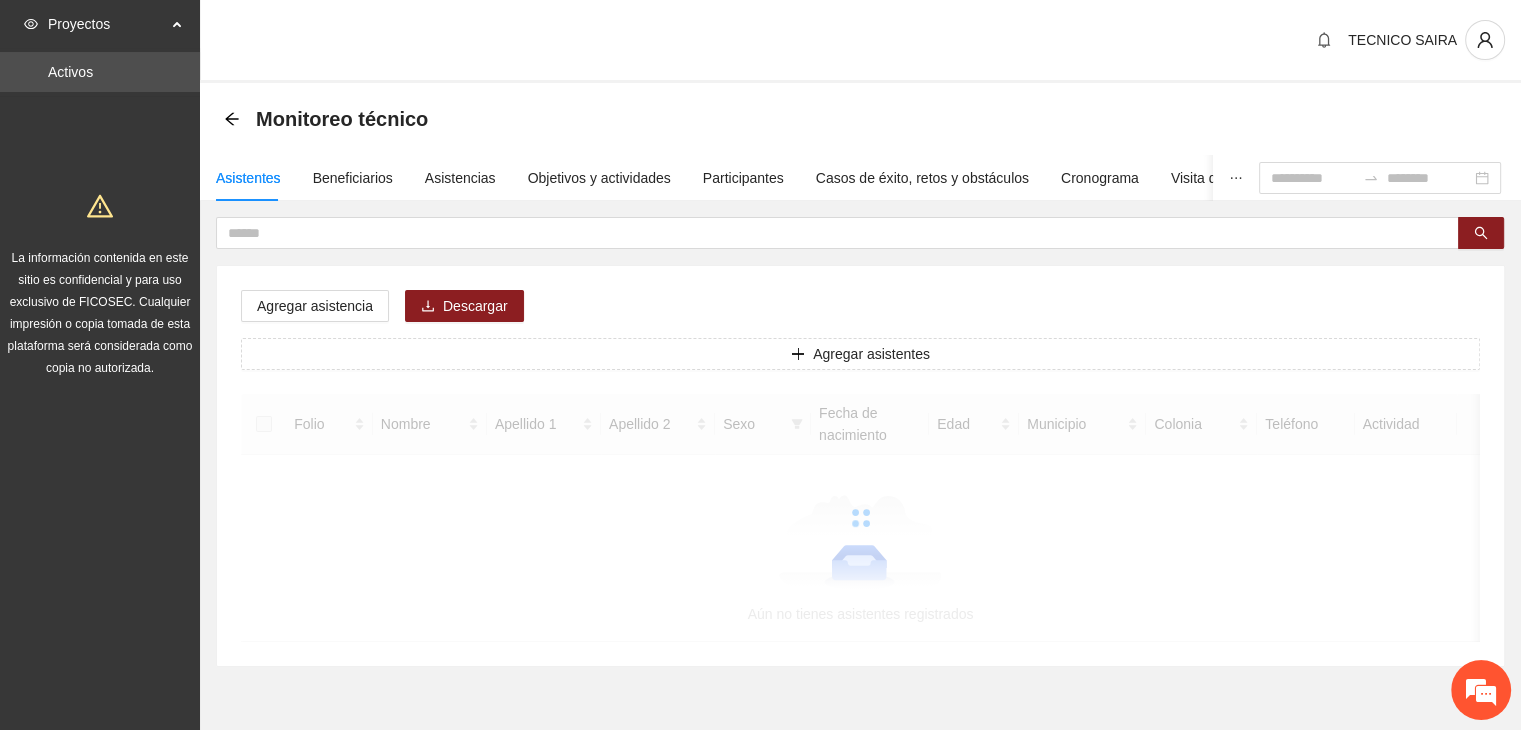 click at bounding box center (860, 518) 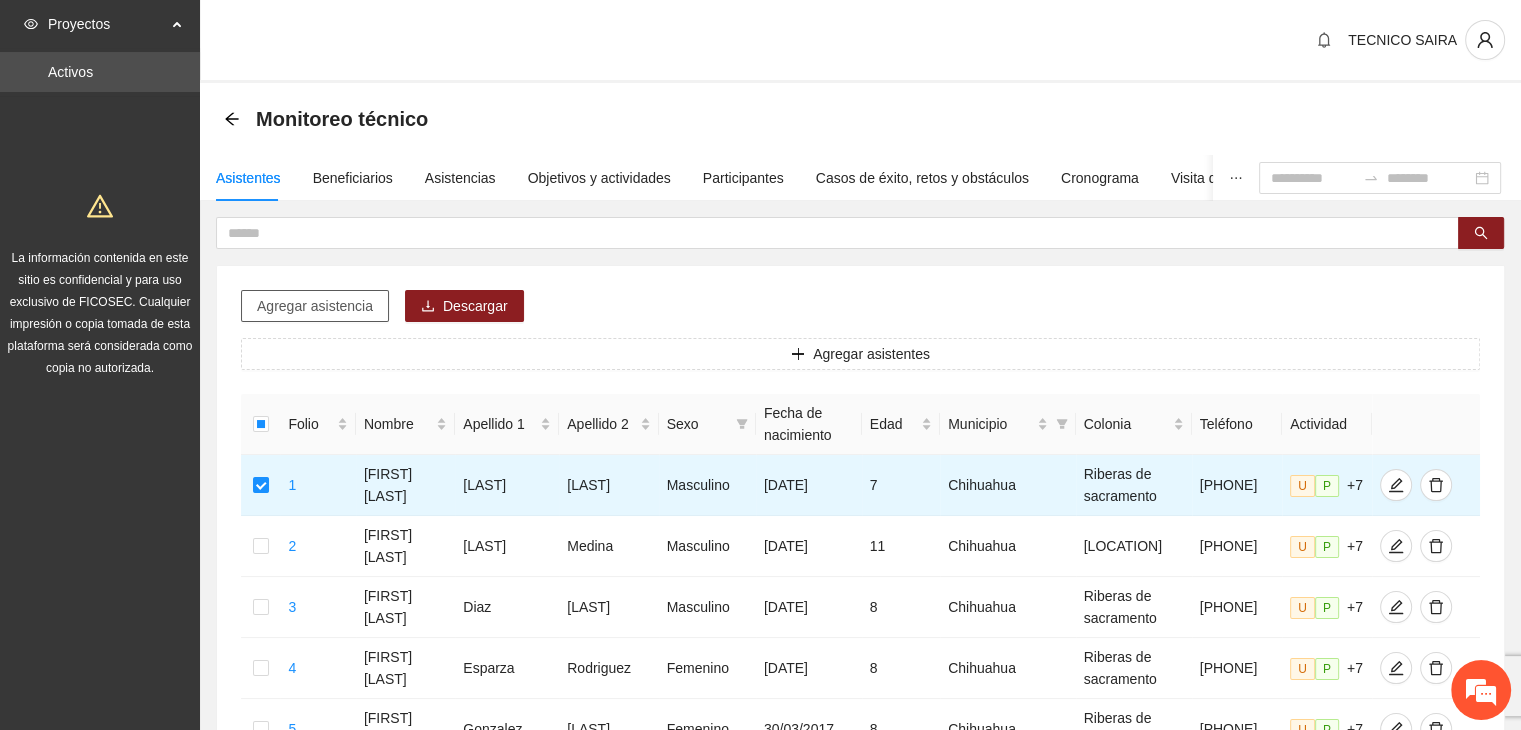 click on "Agregar asistencia" at bounding box center [315, 306] 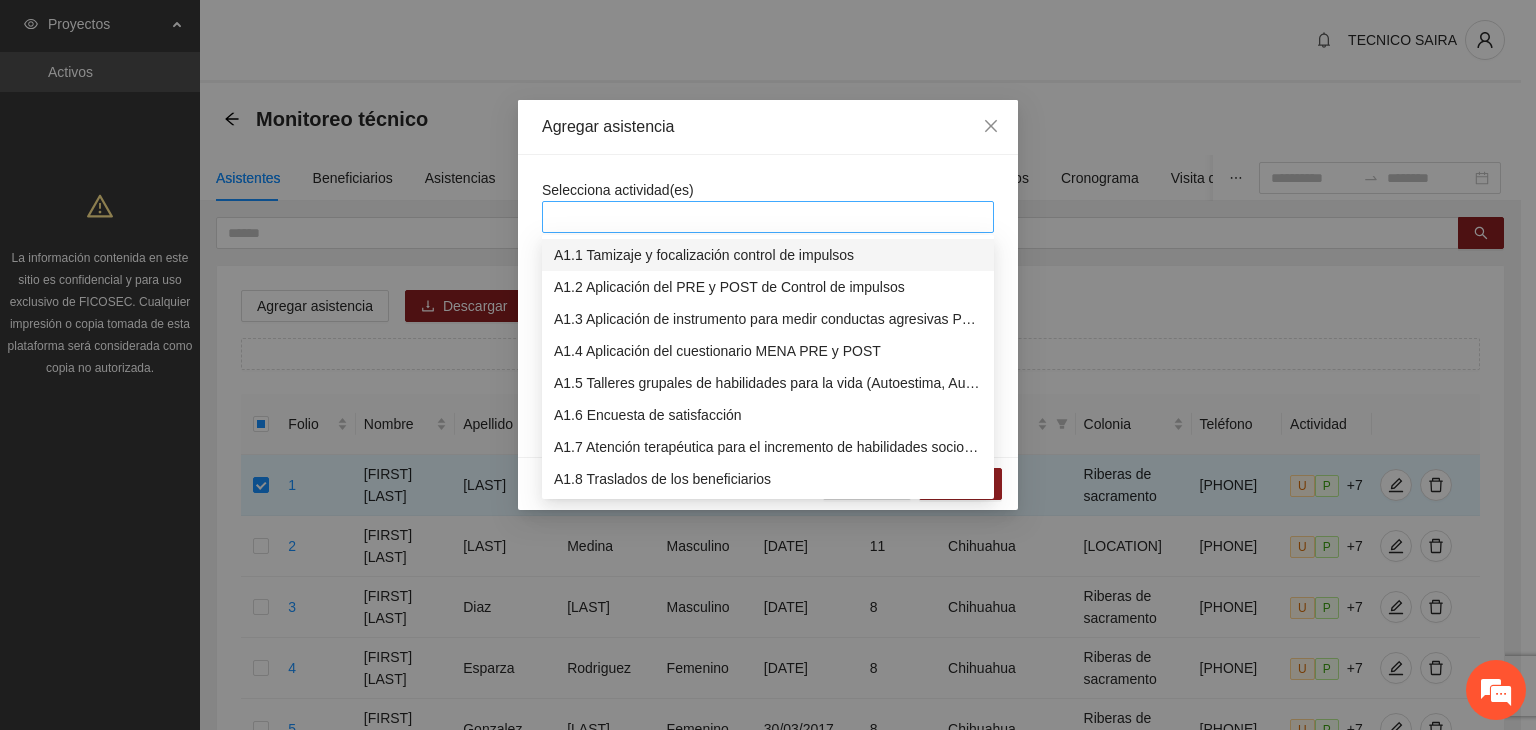 click at bounding box center [768, 217] 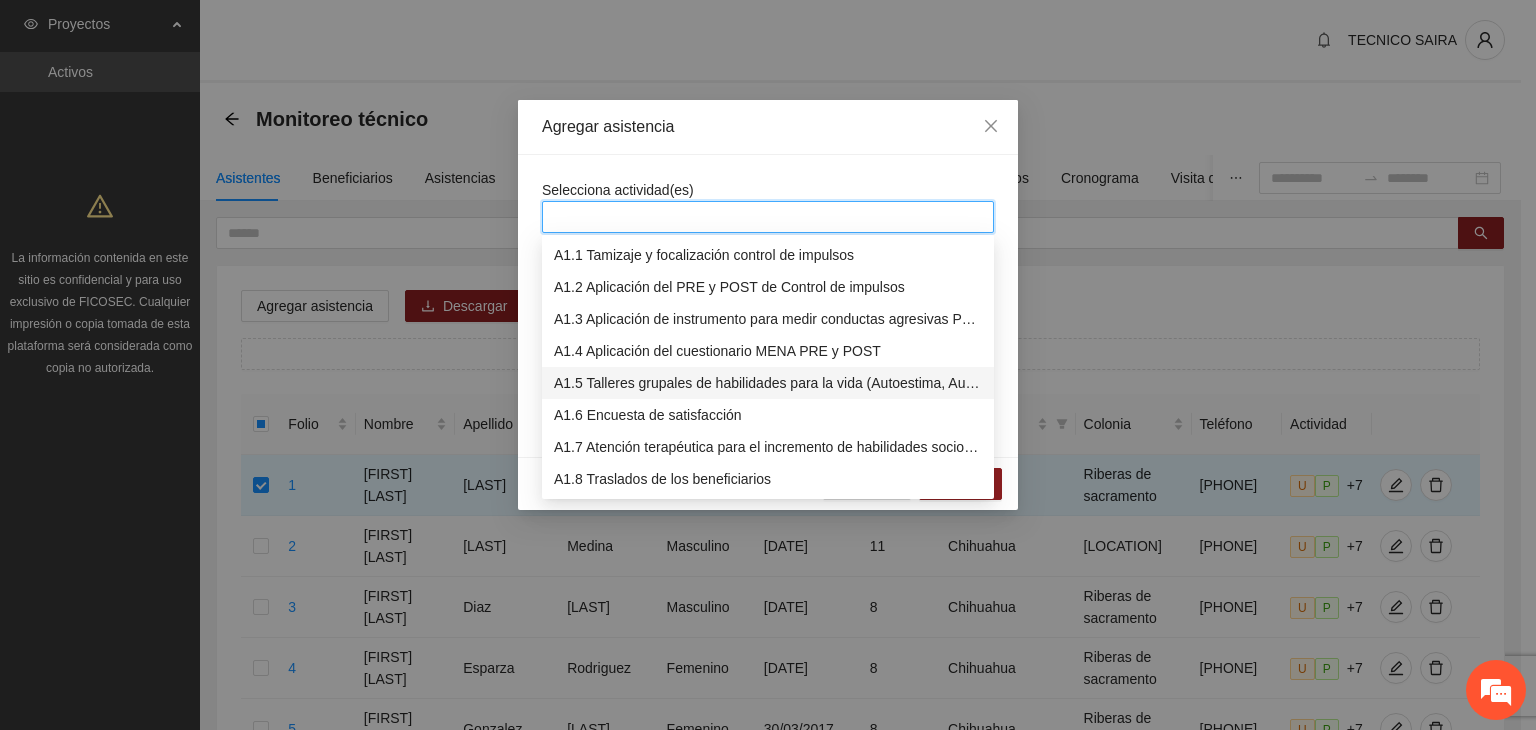 click on "A1.5 Talleres grupales de habilidades para la vida (Autoestima, Autoconocimiento, Manejo de emociones, Relaciones interpersonales, Toma de decisiones y Resolución de conflictos)." at bounding box center [768, 383] 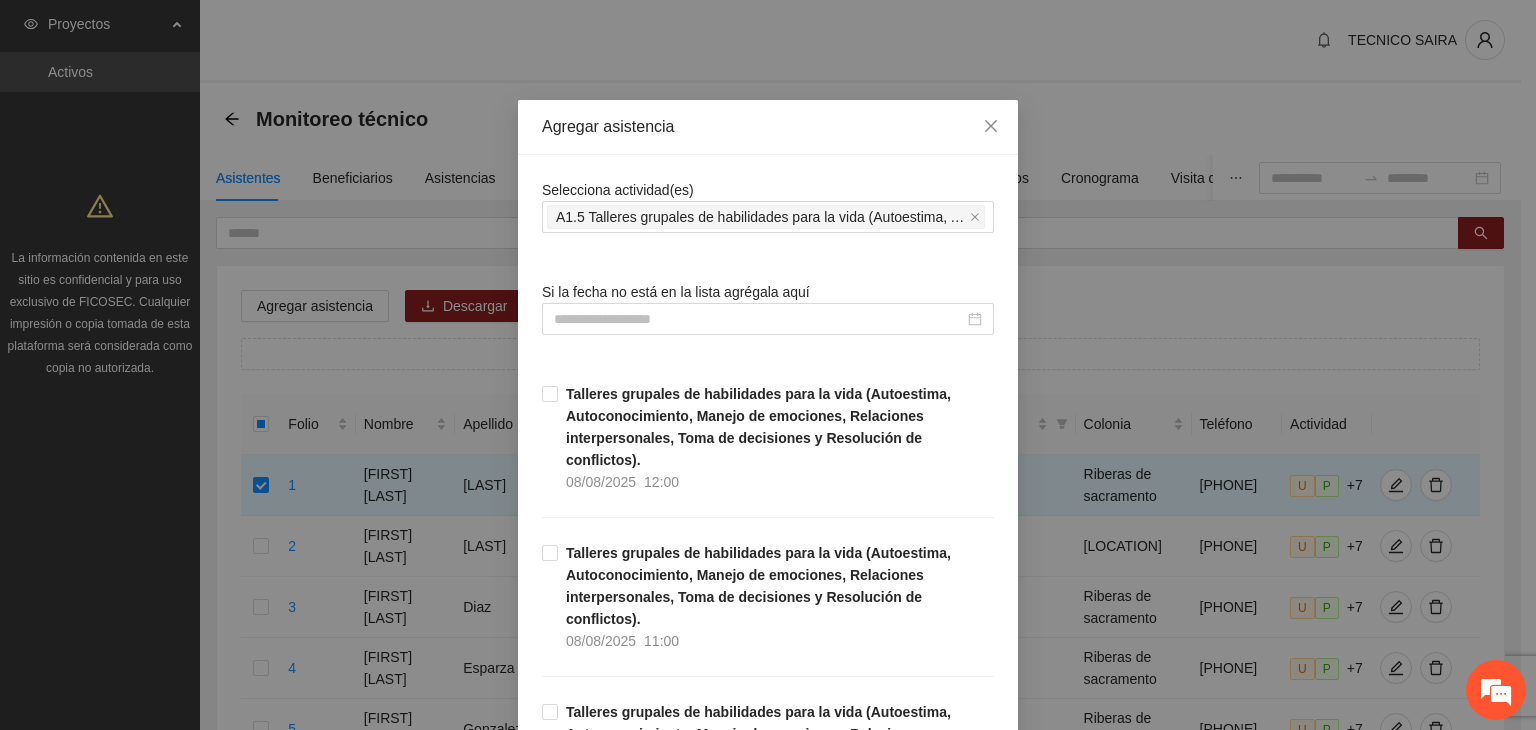 click on "Agregar asistencia" at bounding box center [768, 127] 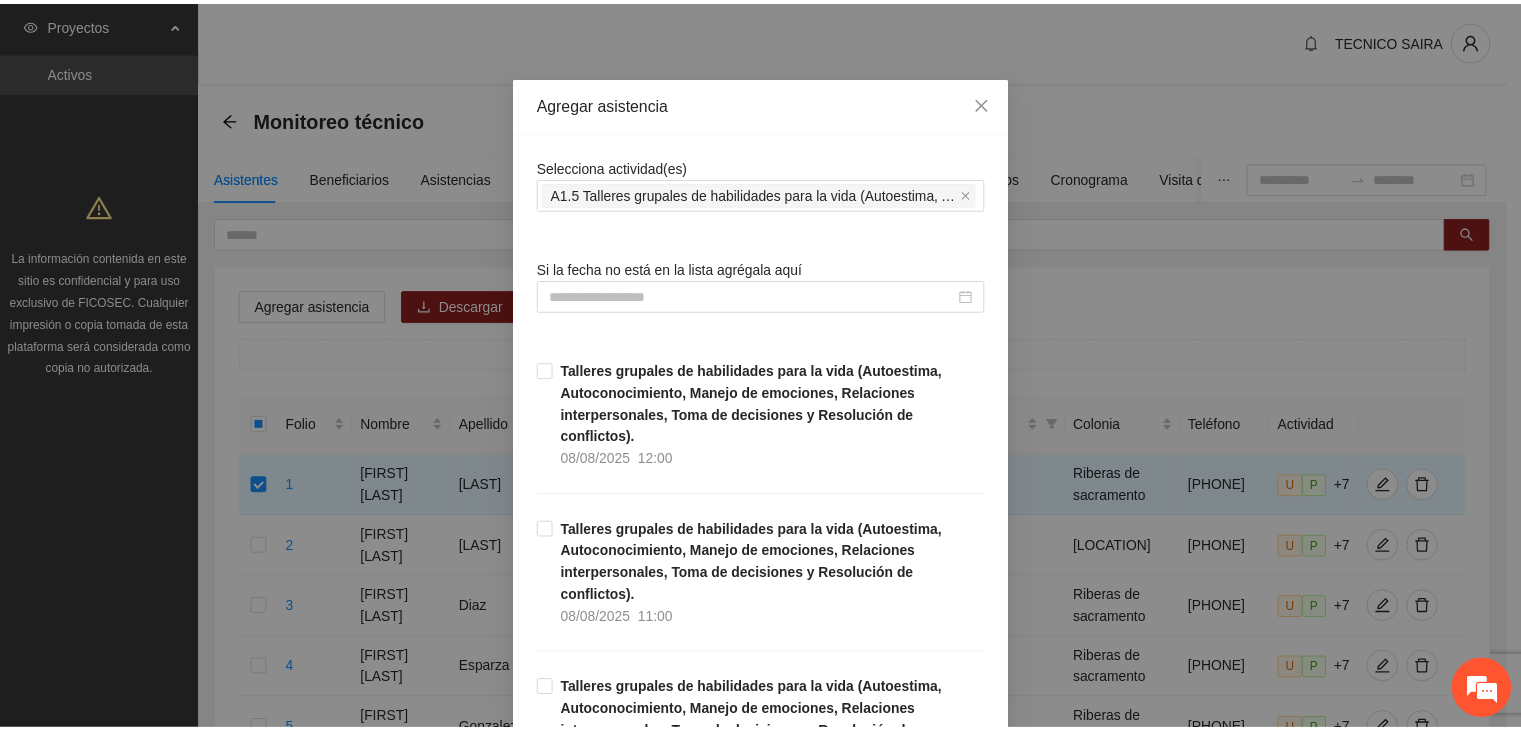 scroll, scrollTop: 0, scrollLeft: 0, axis: both 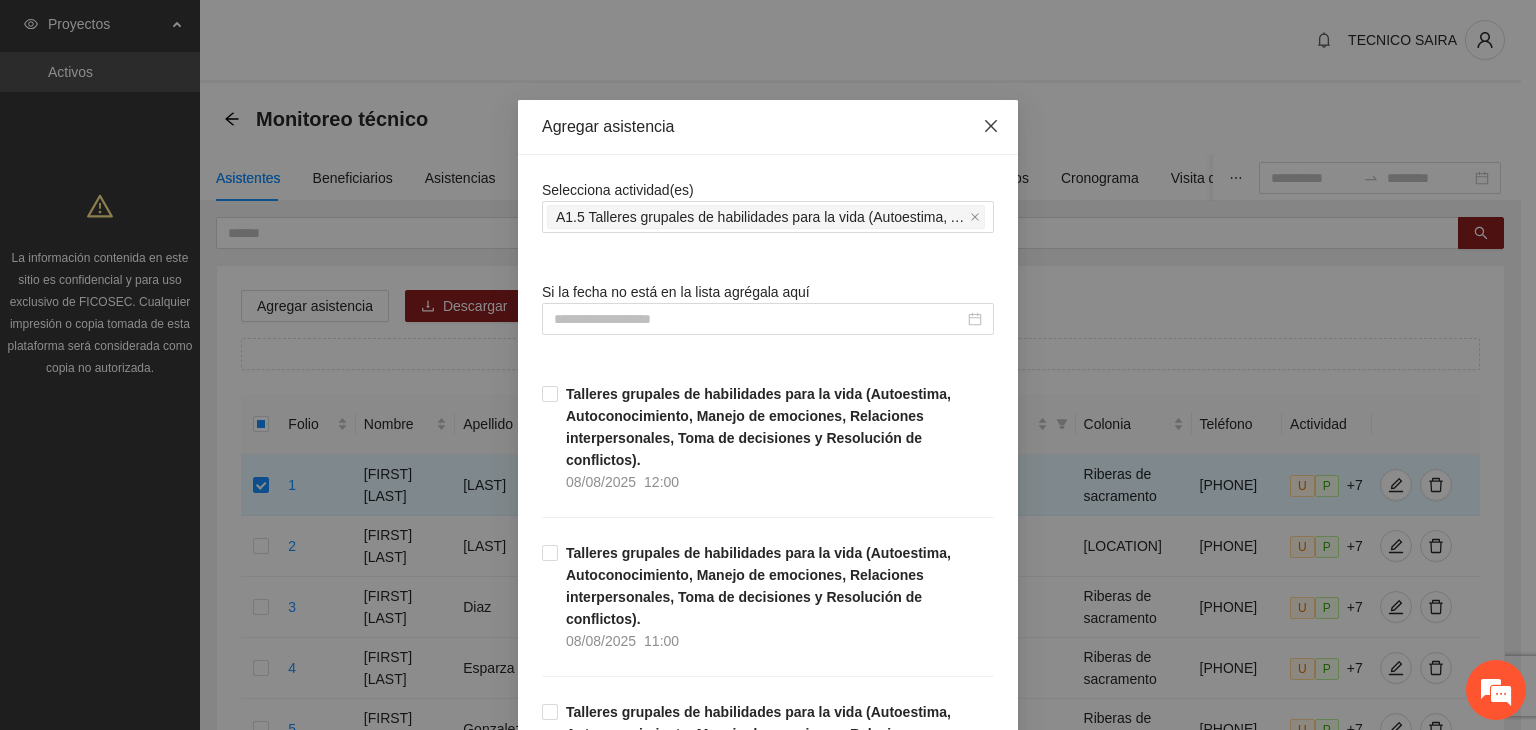 click 